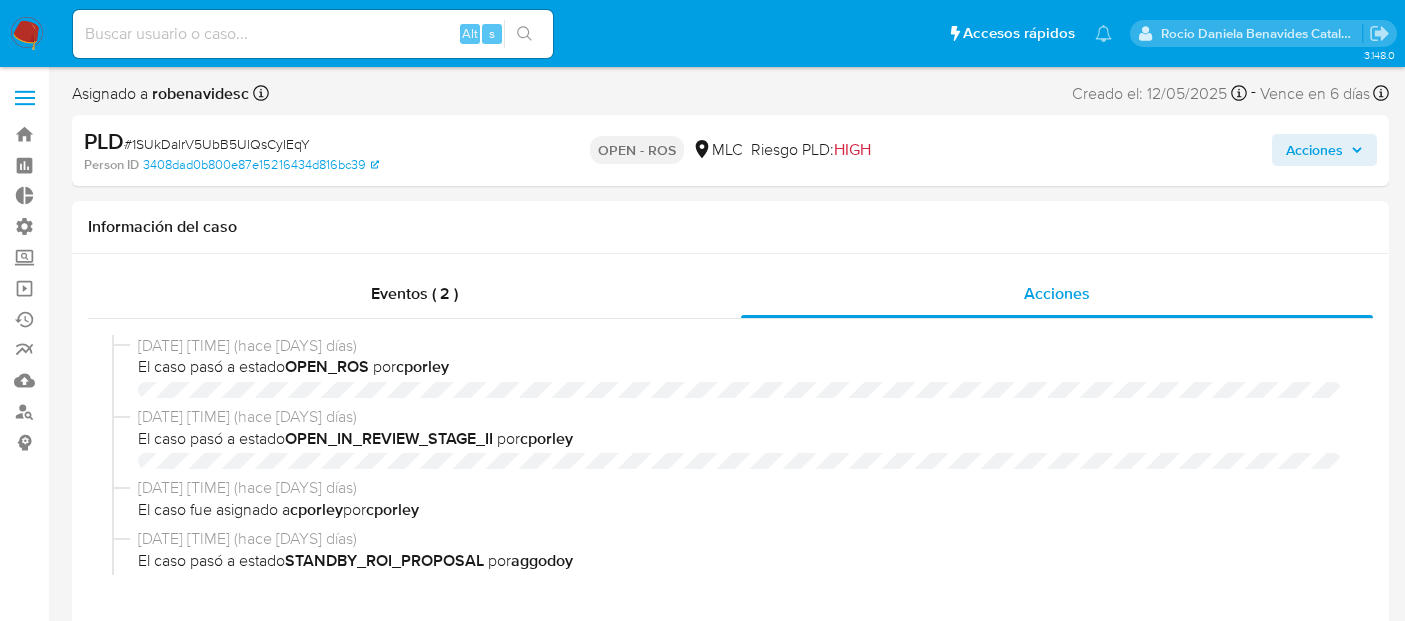 select on "10" 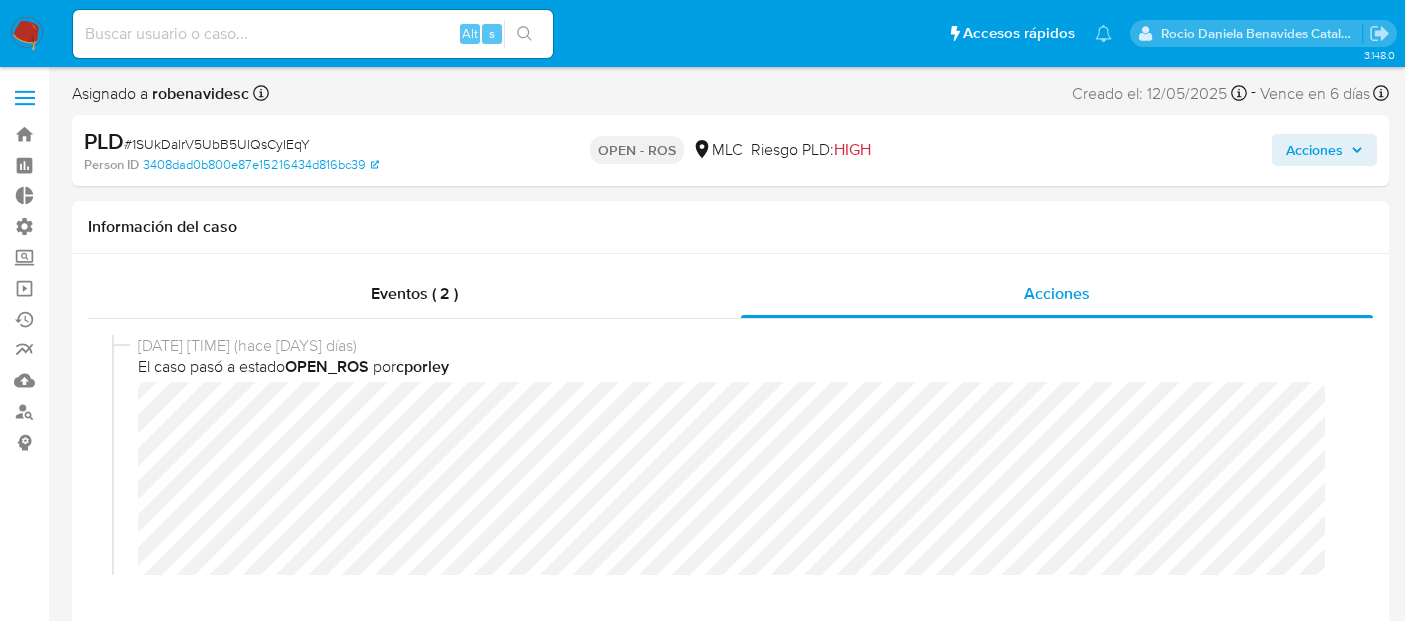 scroll, scrollTop: 0, scrollLeft: 0, axis: both 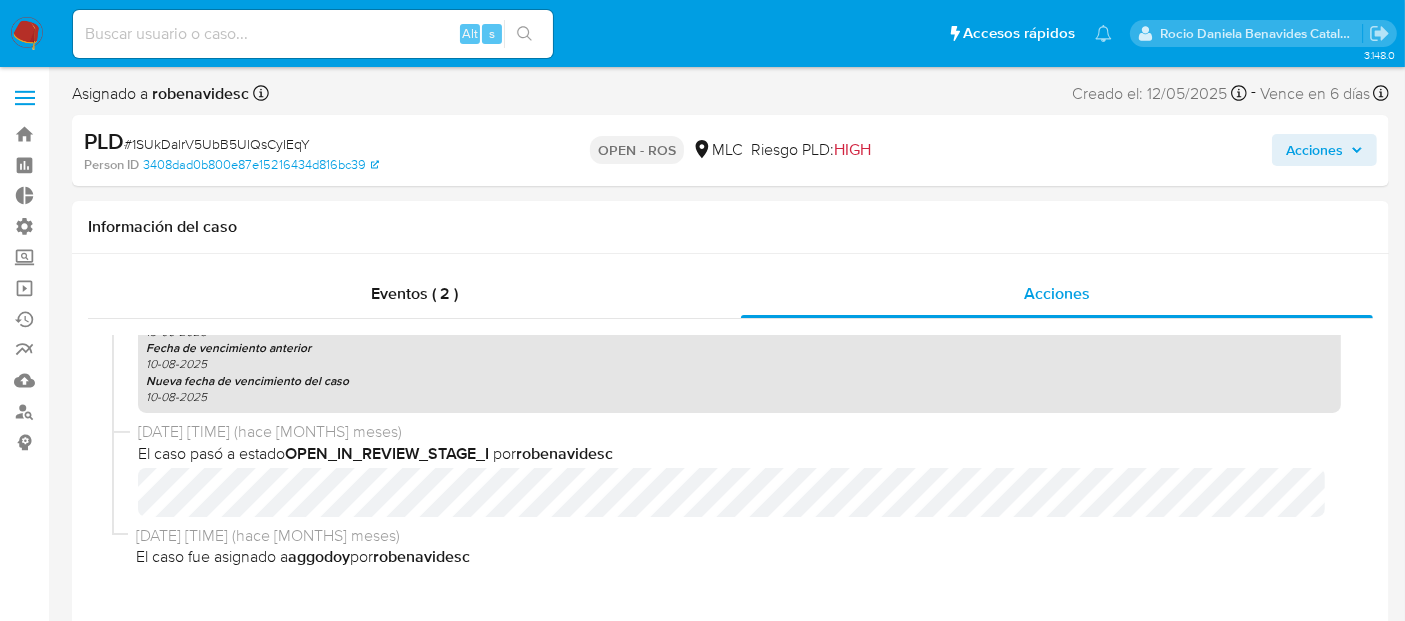 click on "Acciones" at bounding box center (1314, 150) 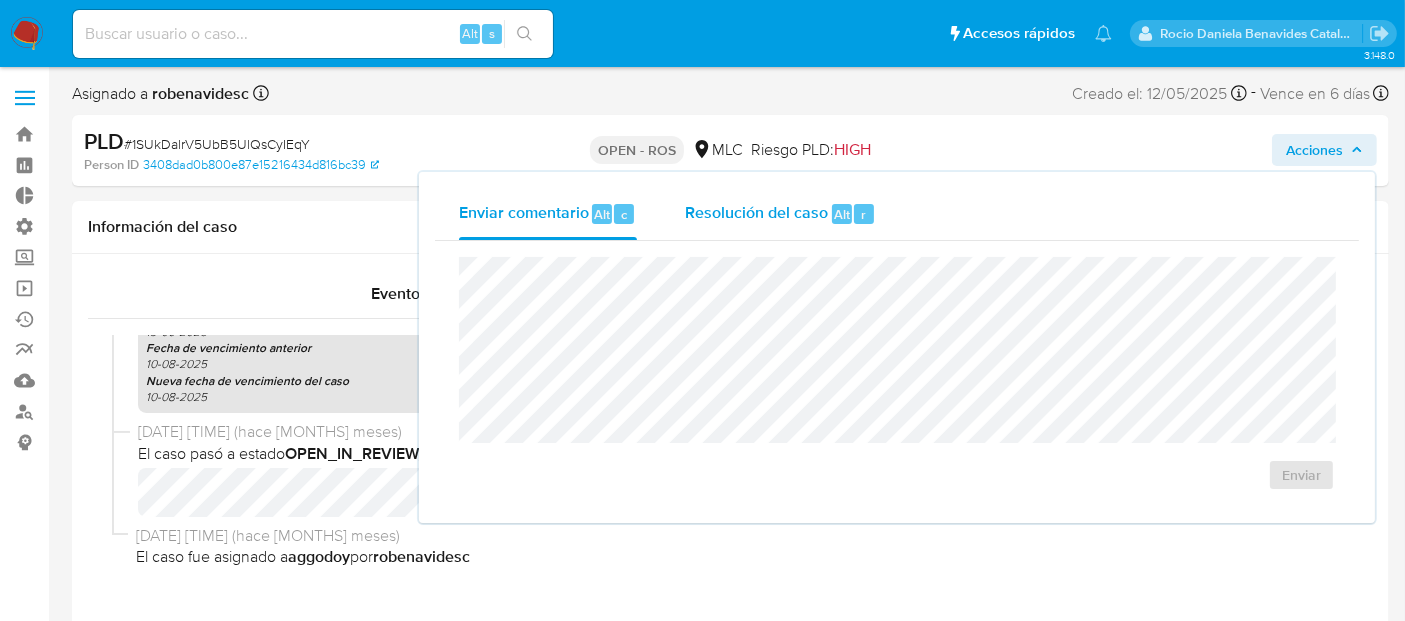 click on "Resolución del caso" at bounding box center (756, 213) 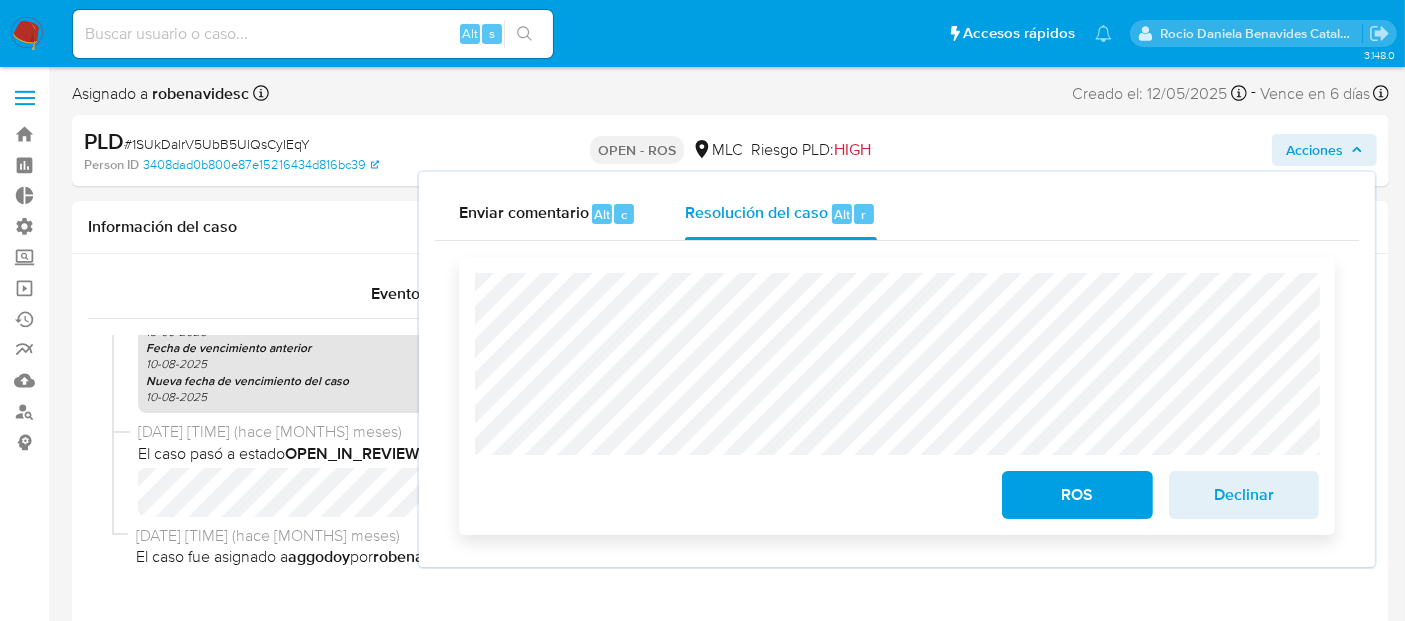 click on "ROS Declinar" at bounding box center (897, 396) 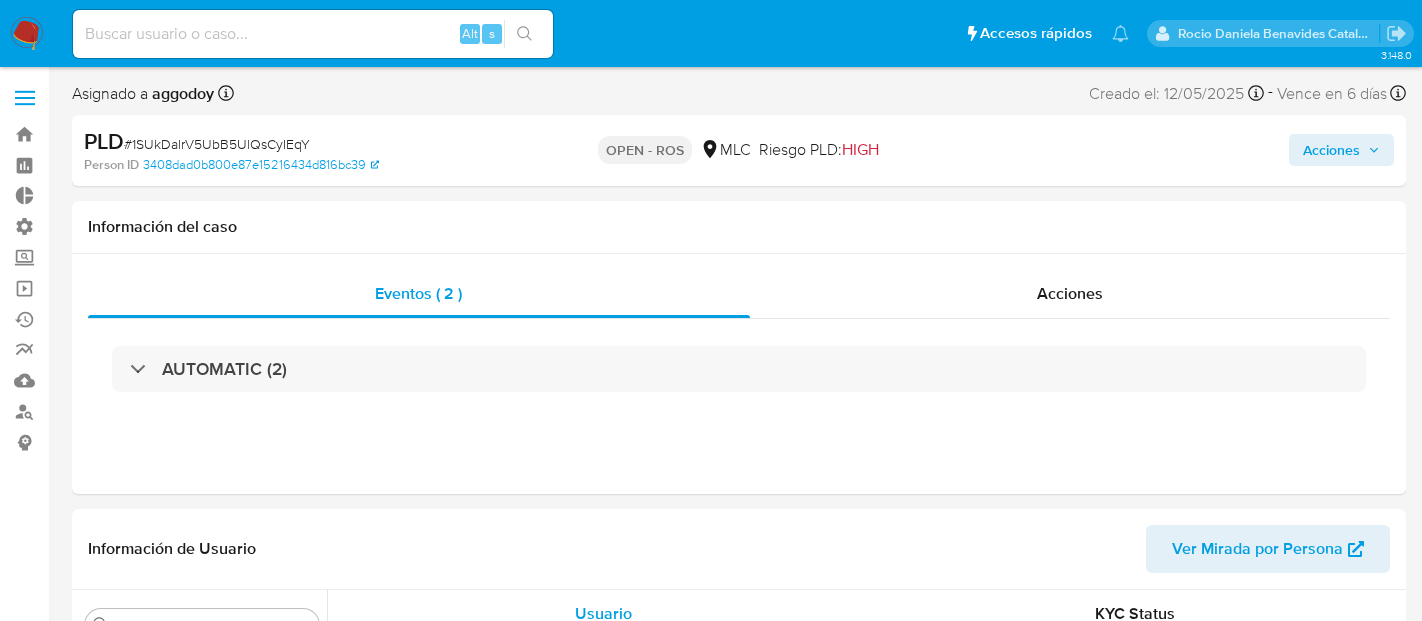 select on "10" 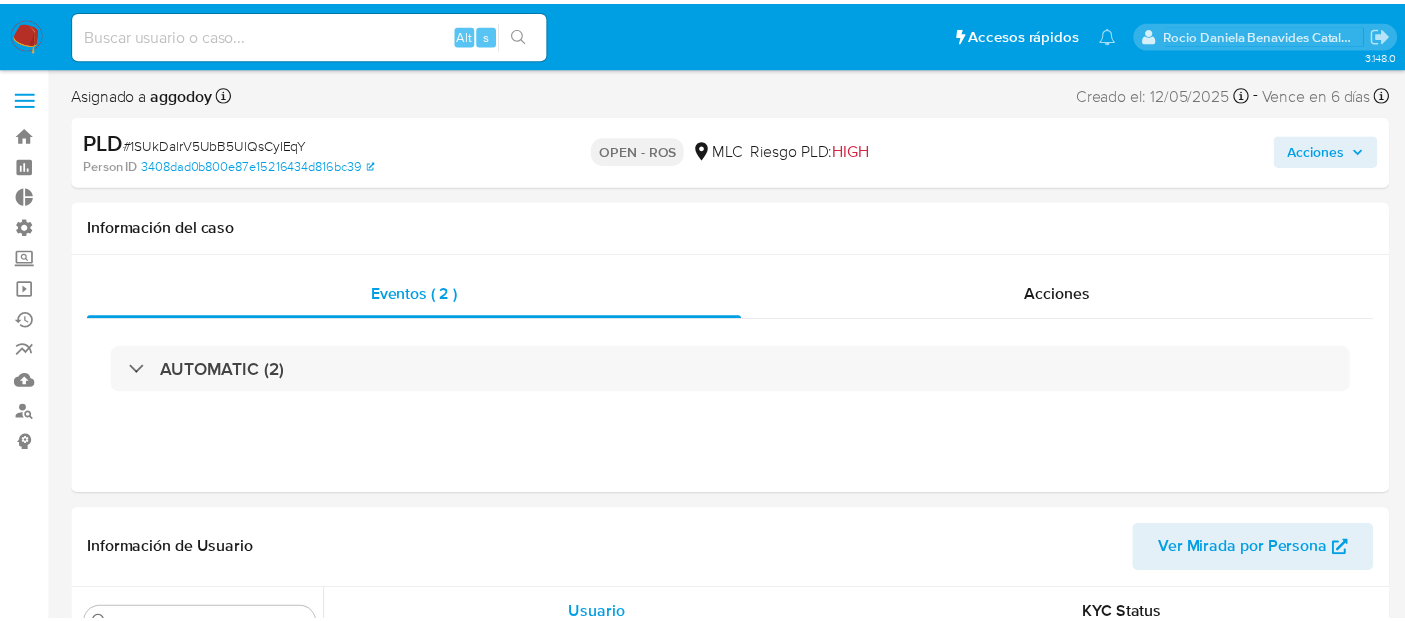 scroll, scrollTop: 0, scrollLeft: 0, axis: both 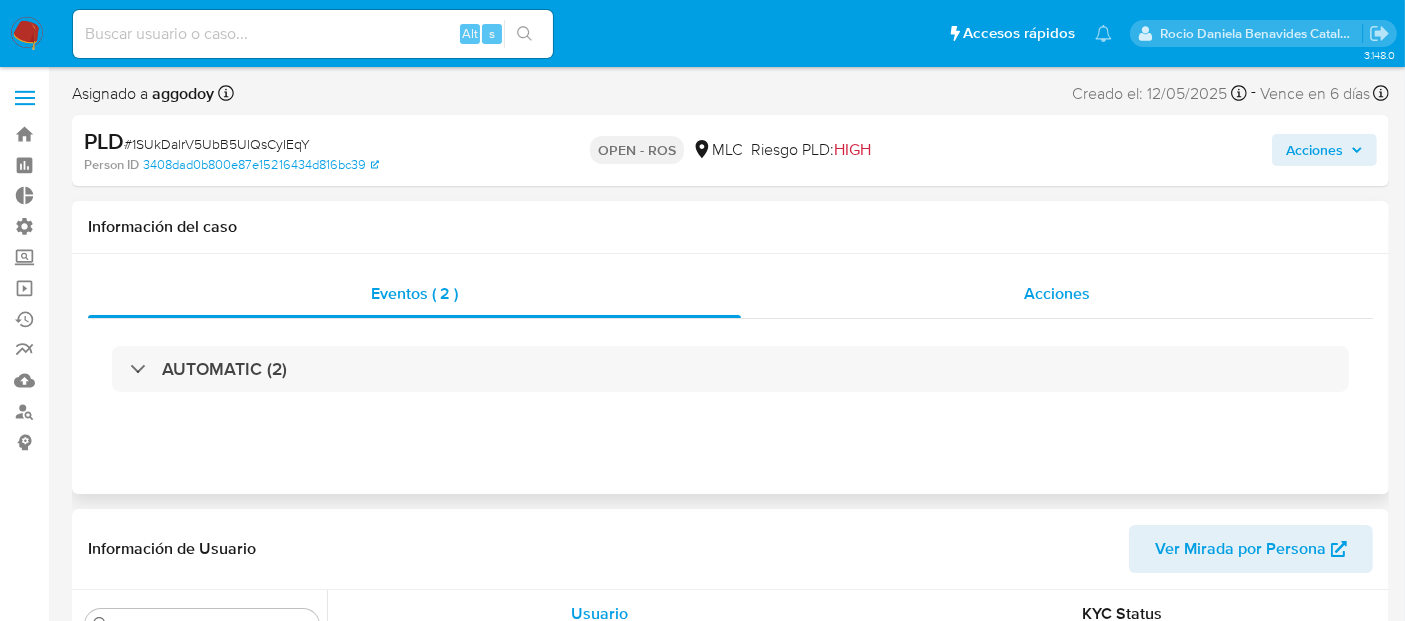 click on "Acciones" at bounding box center [1057, 294] 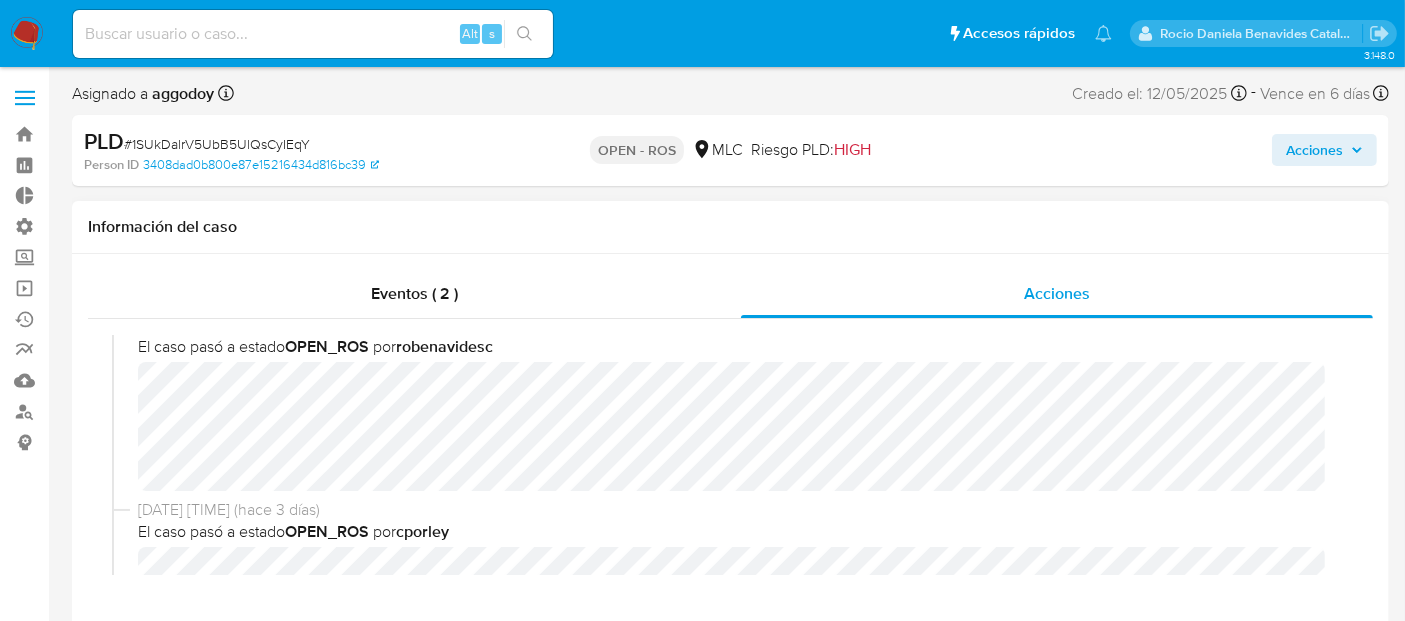 scroll, scrollTop: 0, scrollLeft: 0, axis: both 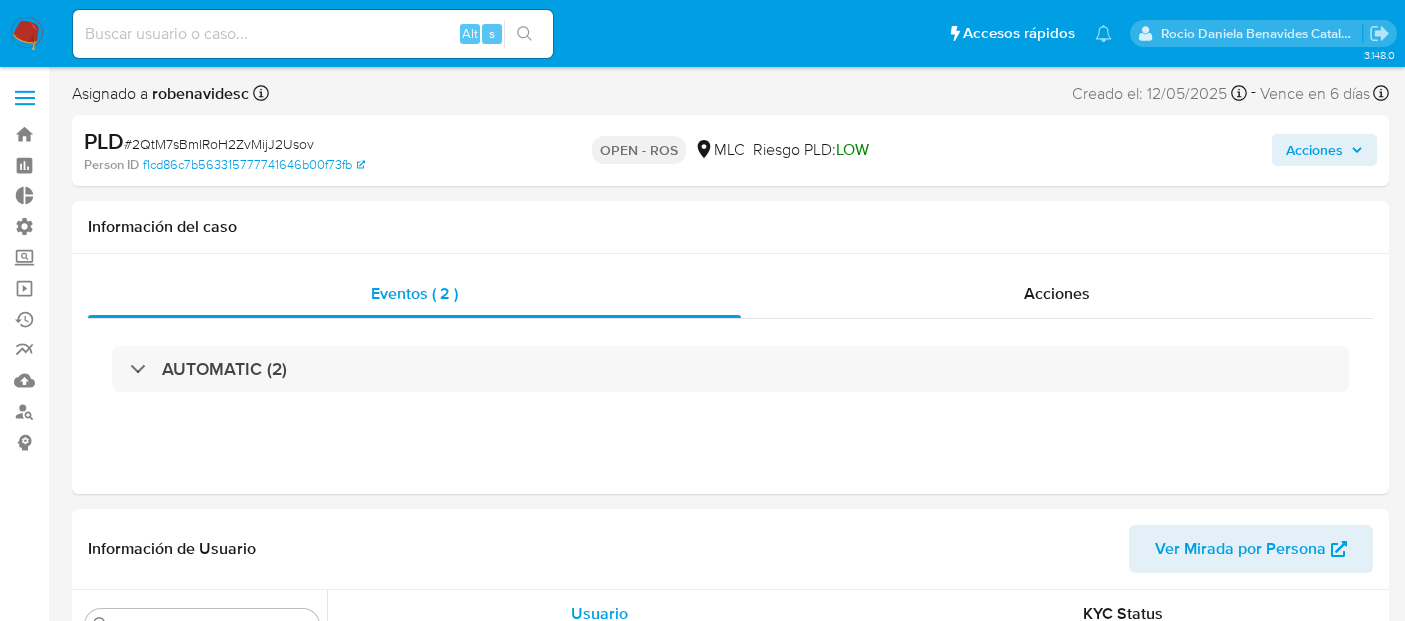 select on "10" 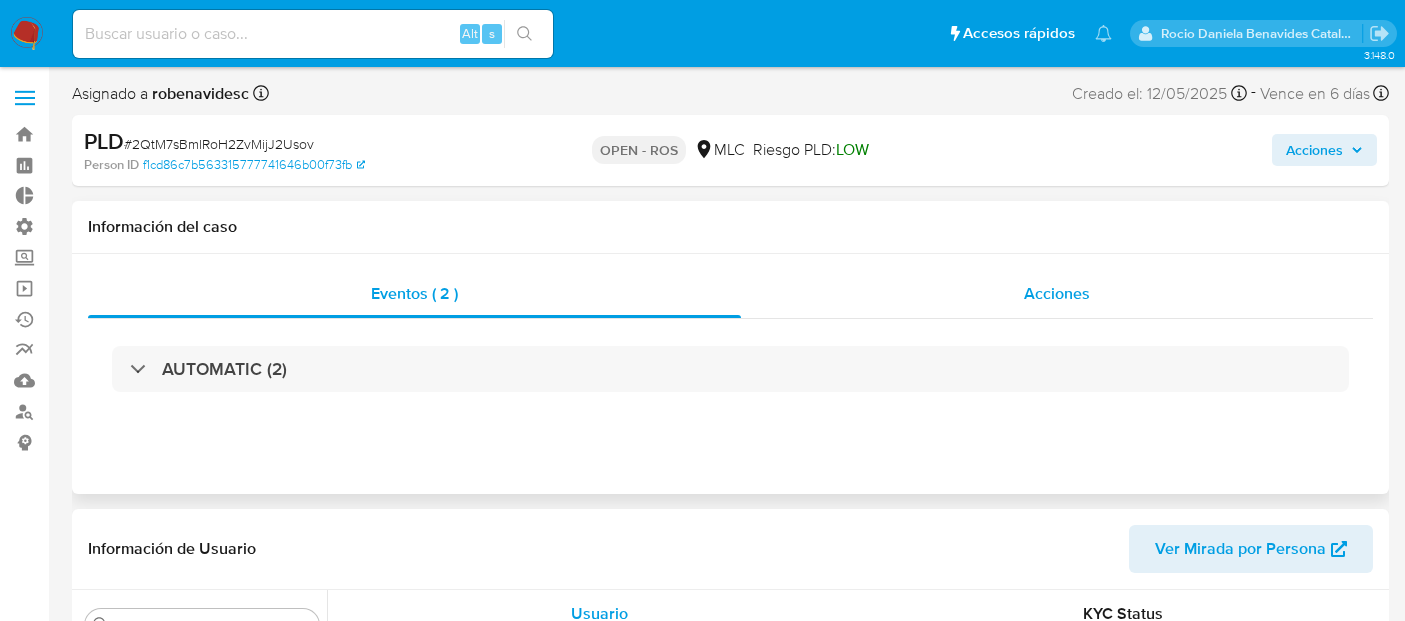scroll, scrollTop: 0, scrollLeft: 0, axis: both 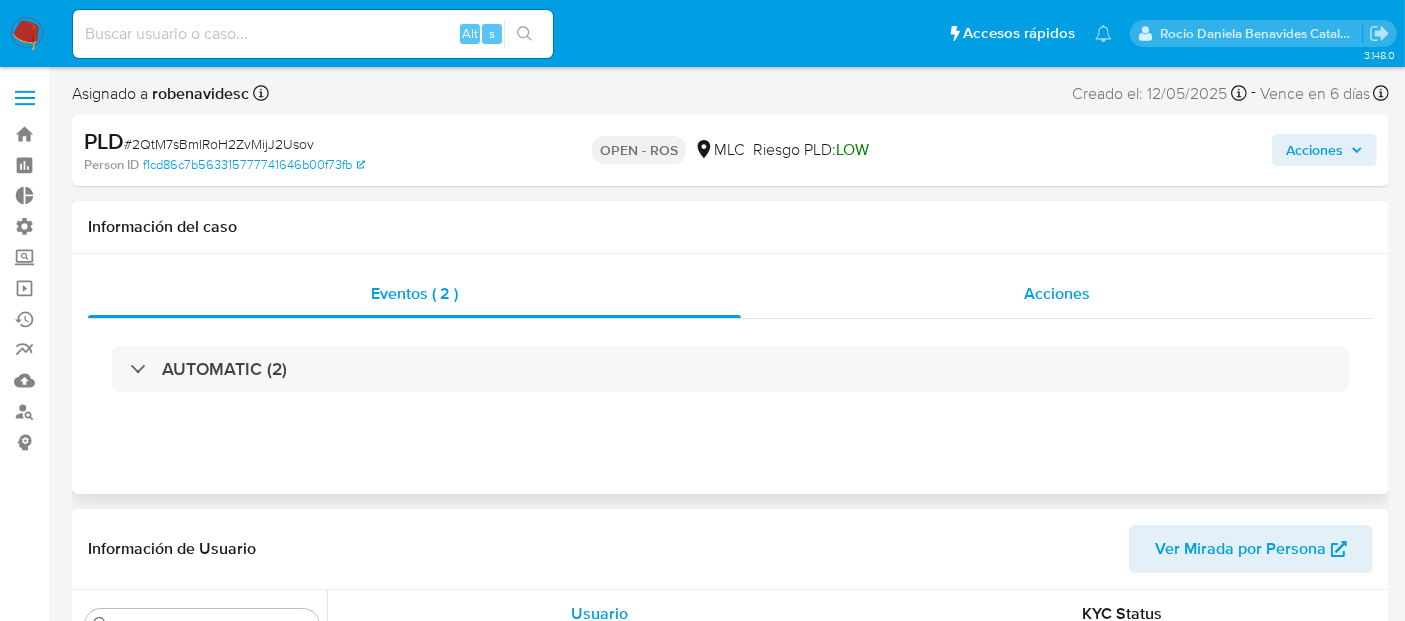 click on "Acciones" at bounding box center (1057, 294) 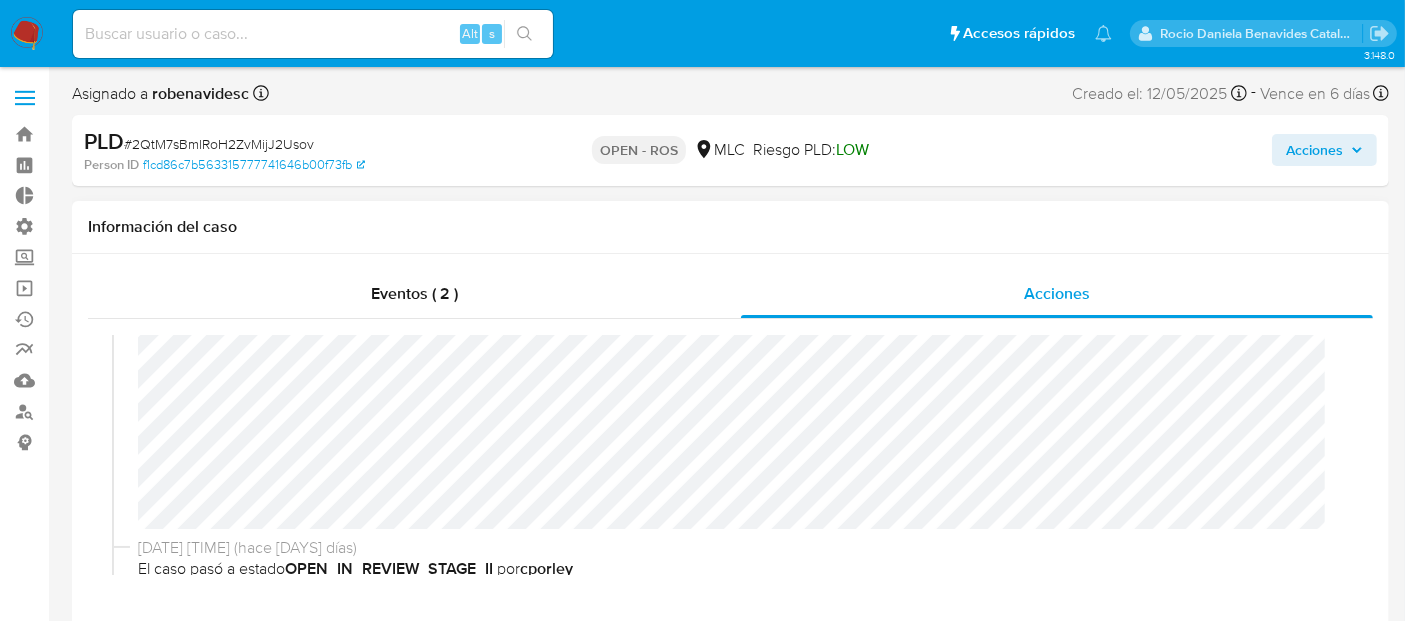scroll, scrollTop: 177, scrollLeft: 0, axis: vertical 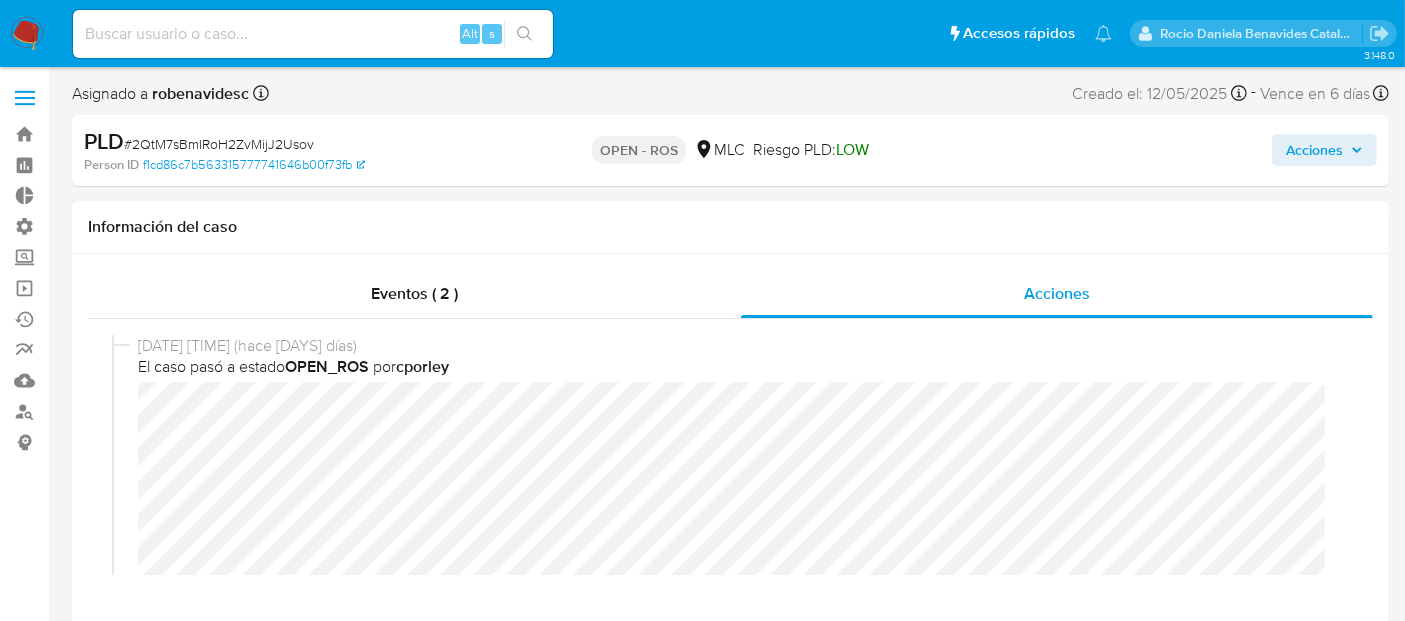 click on "[DATE] [TIME] (hace [DAYS] días) El caso pasó a estado  OPEN_ROS      por  [USER]" at bounding box center (730, 524) 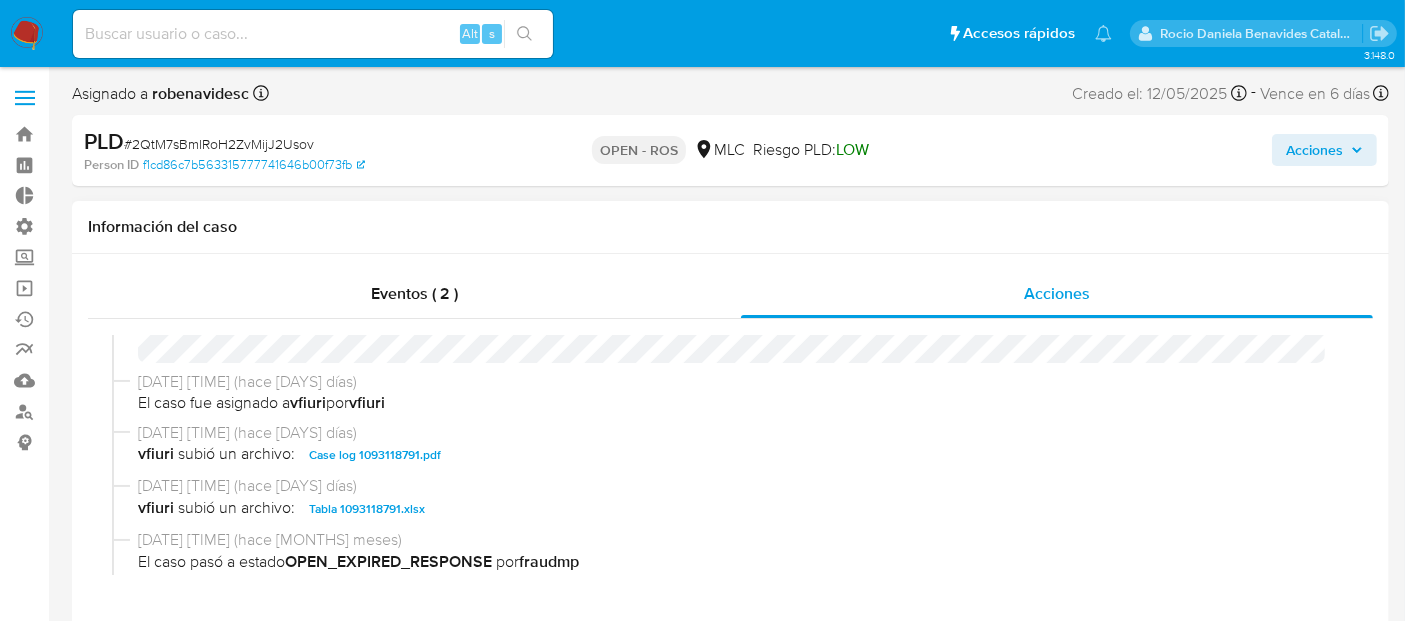 scroll, scrollTop: 706, scrollLeft: 0, axis: vertical 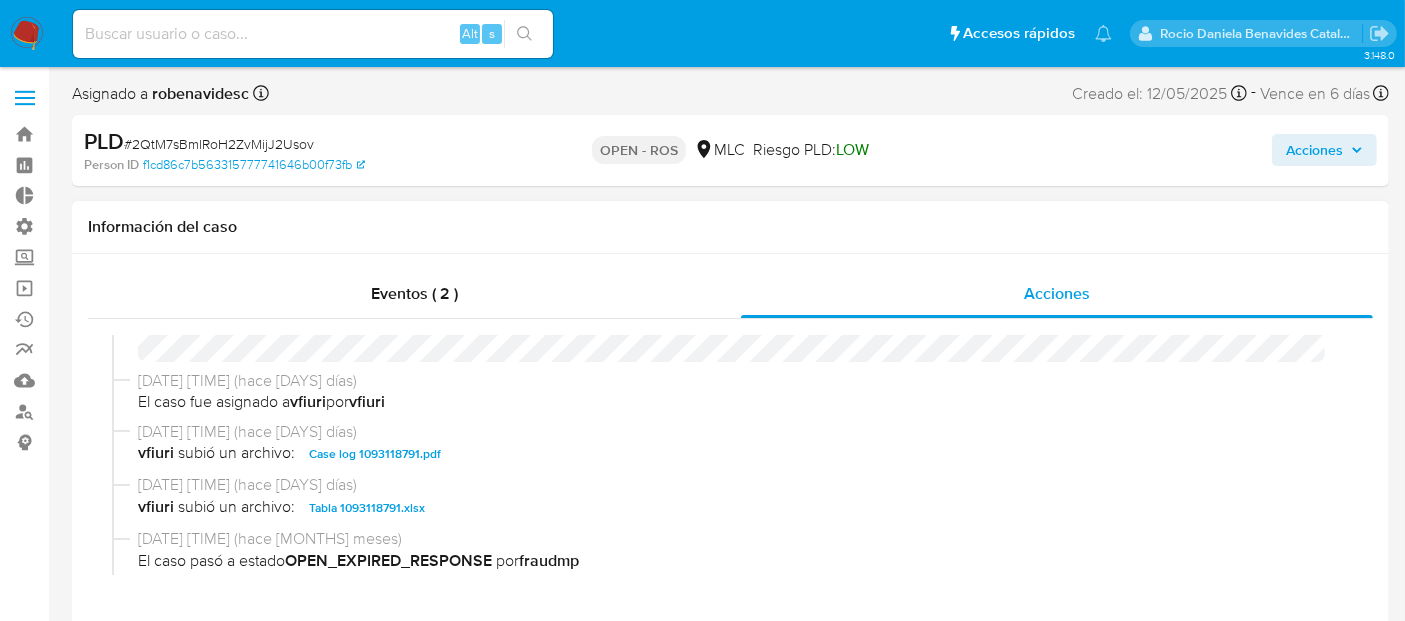 click on "Case log 1093118791.pdf" at bounding box center [375, 454] 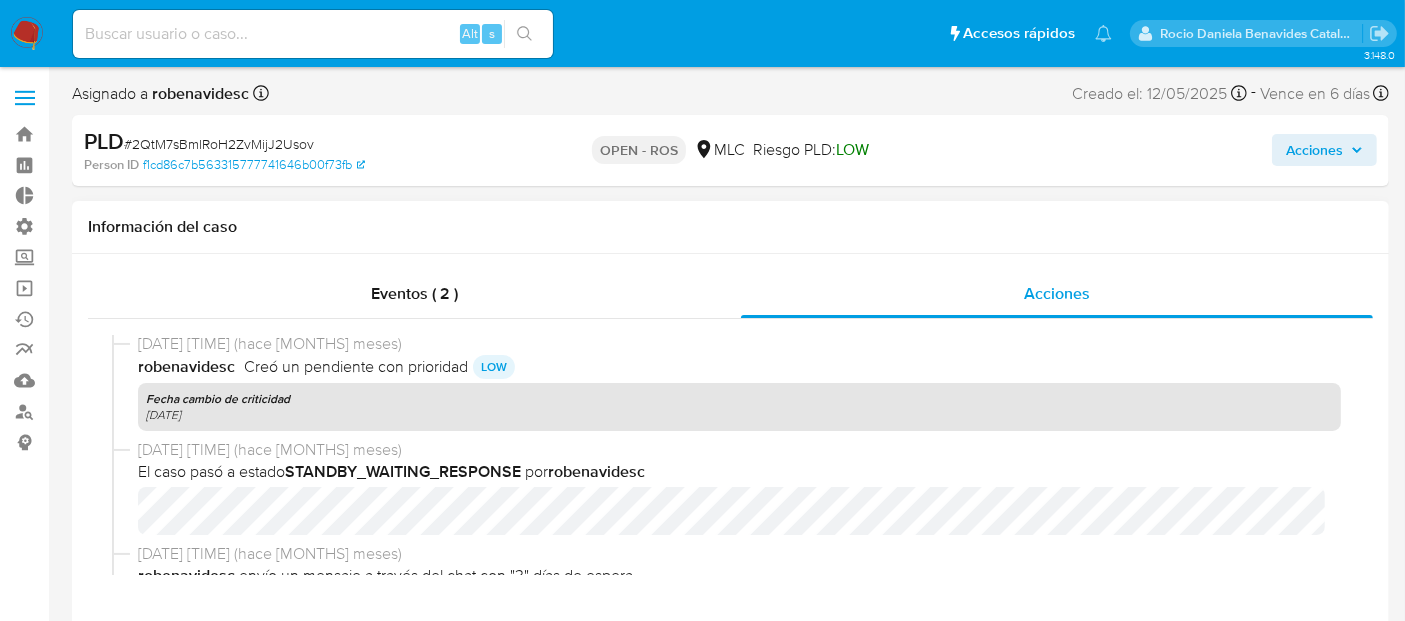scroll, scrollTop: 1430, scrollLeft: 0, axis: vertical 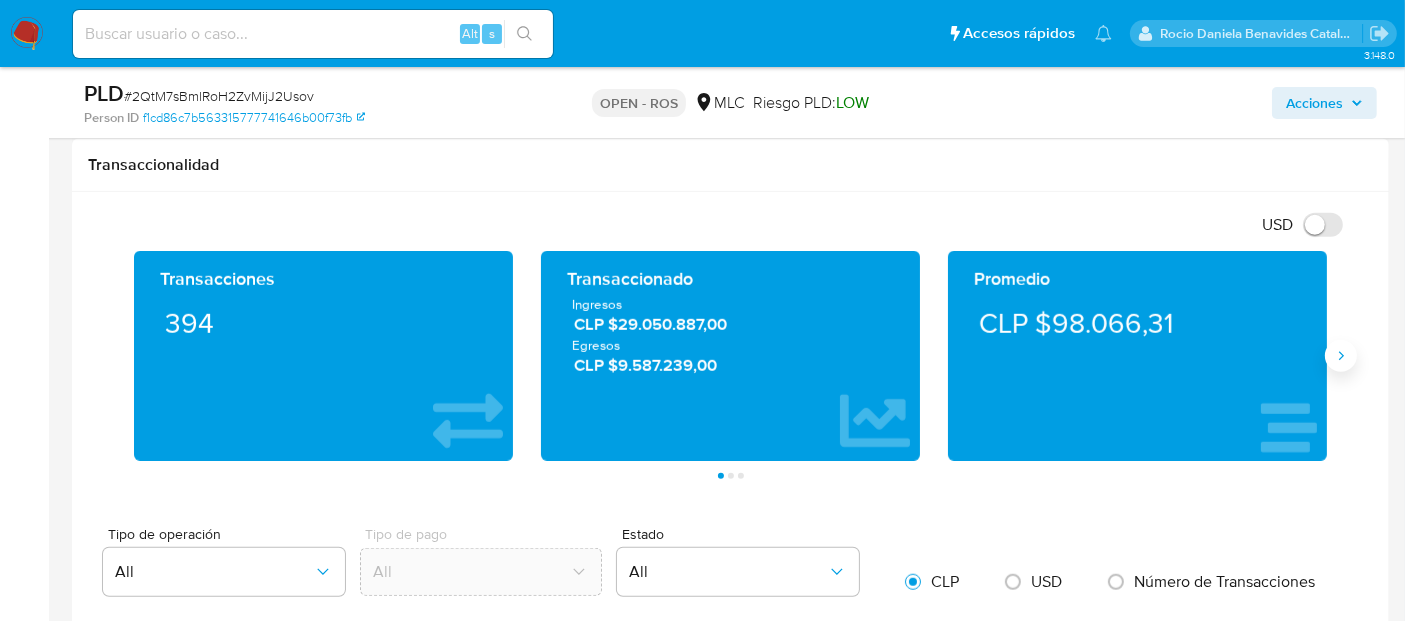 click 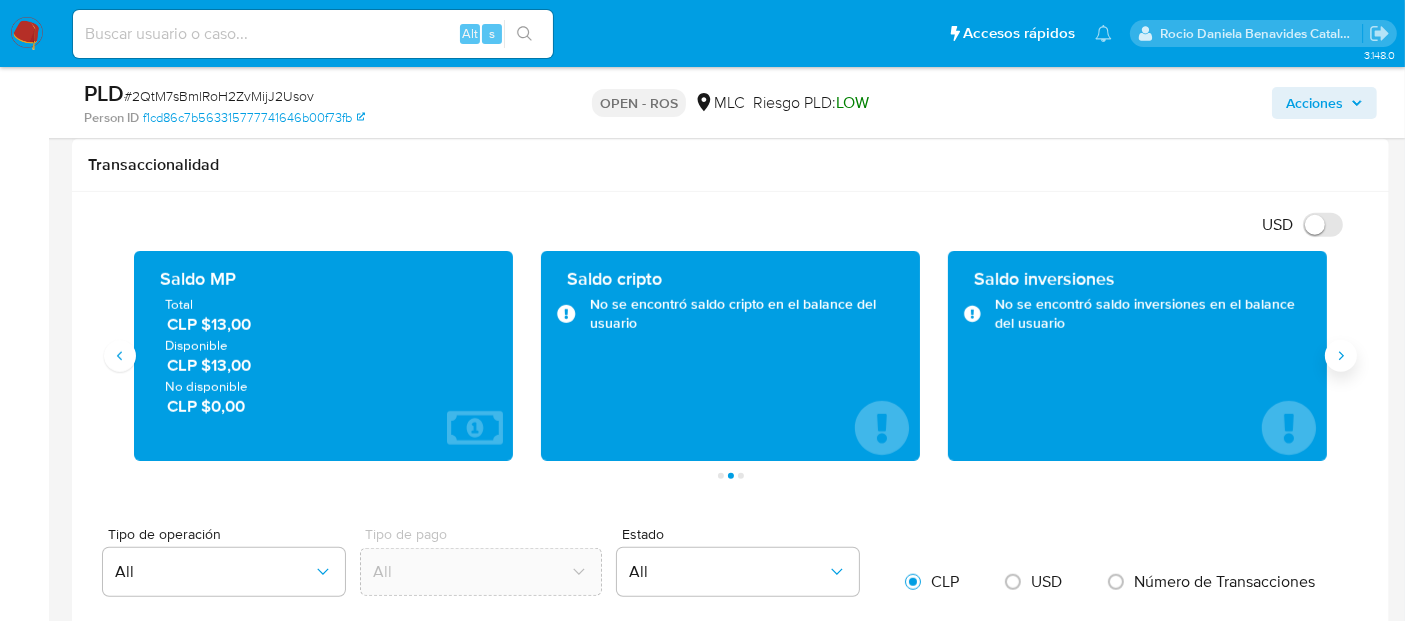 click 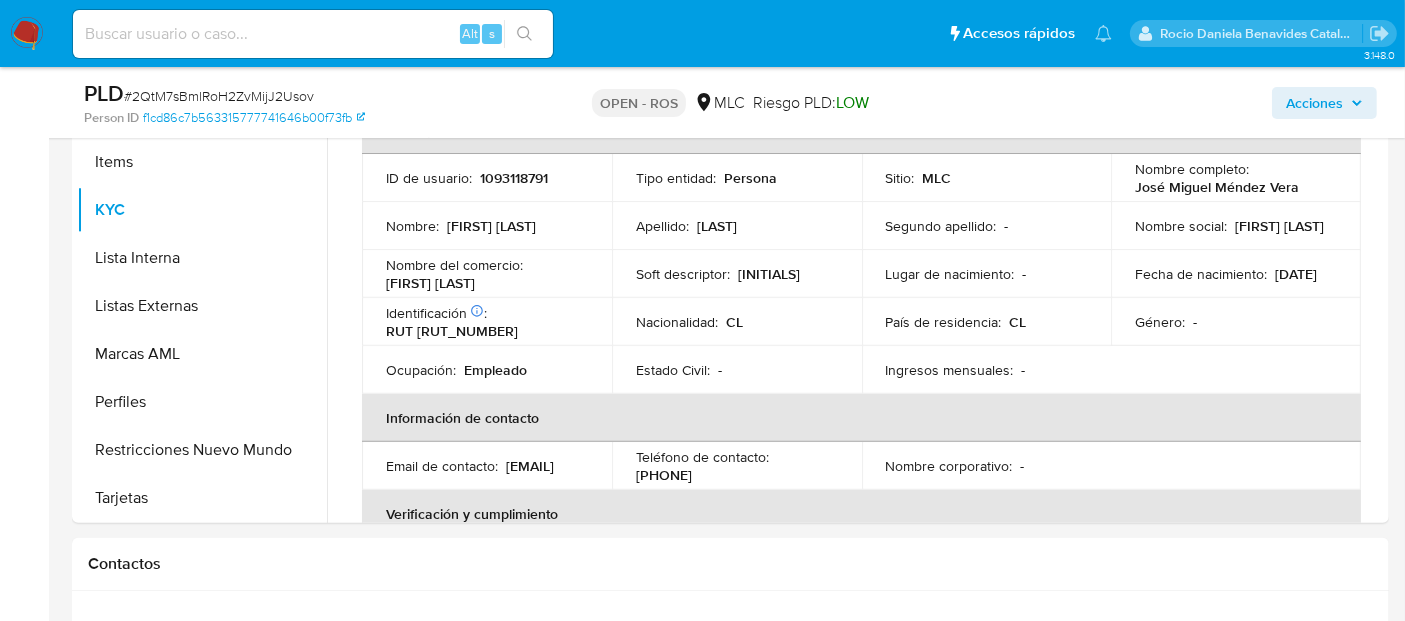 scroll, scrollTop: 654, scrollLeft: 0, axis: vertical 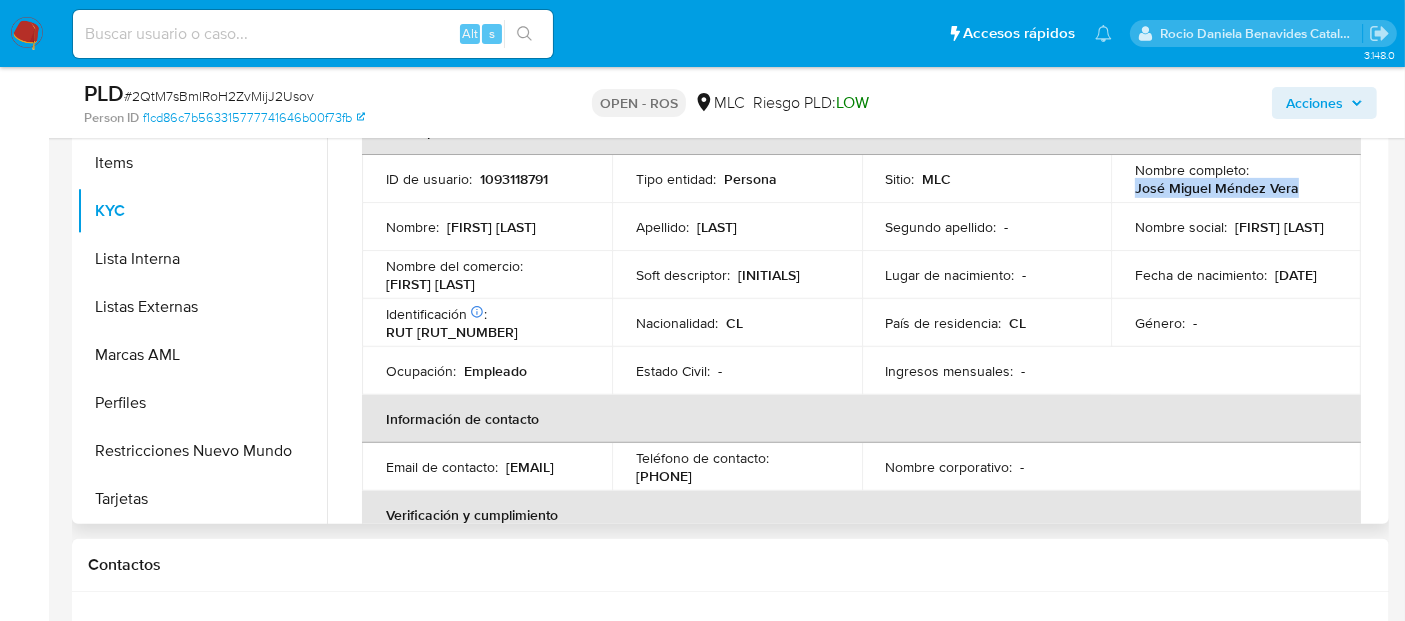 drag, startPoint x: 1300, startPoint y: 187, endPoint x: 1128, endPoint y: 192, distance: 172.07266 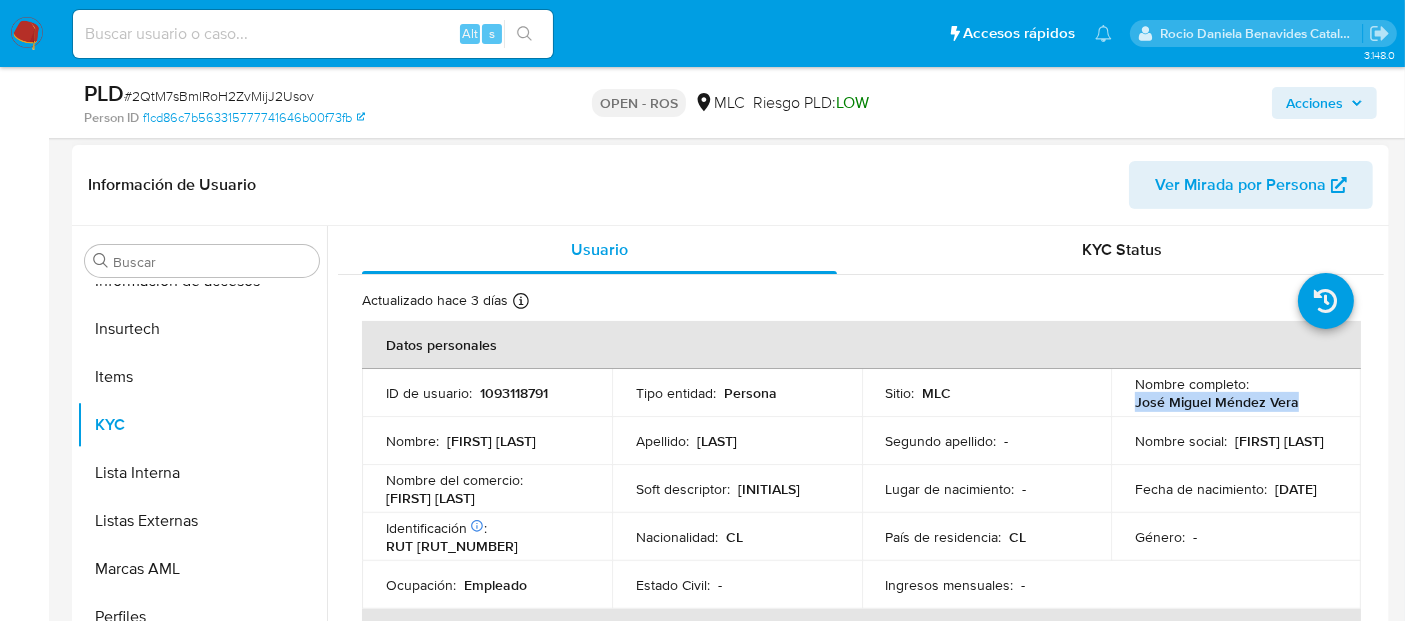 scroll, scrollTop: 432, scrollLeft: 0, axis: vertical 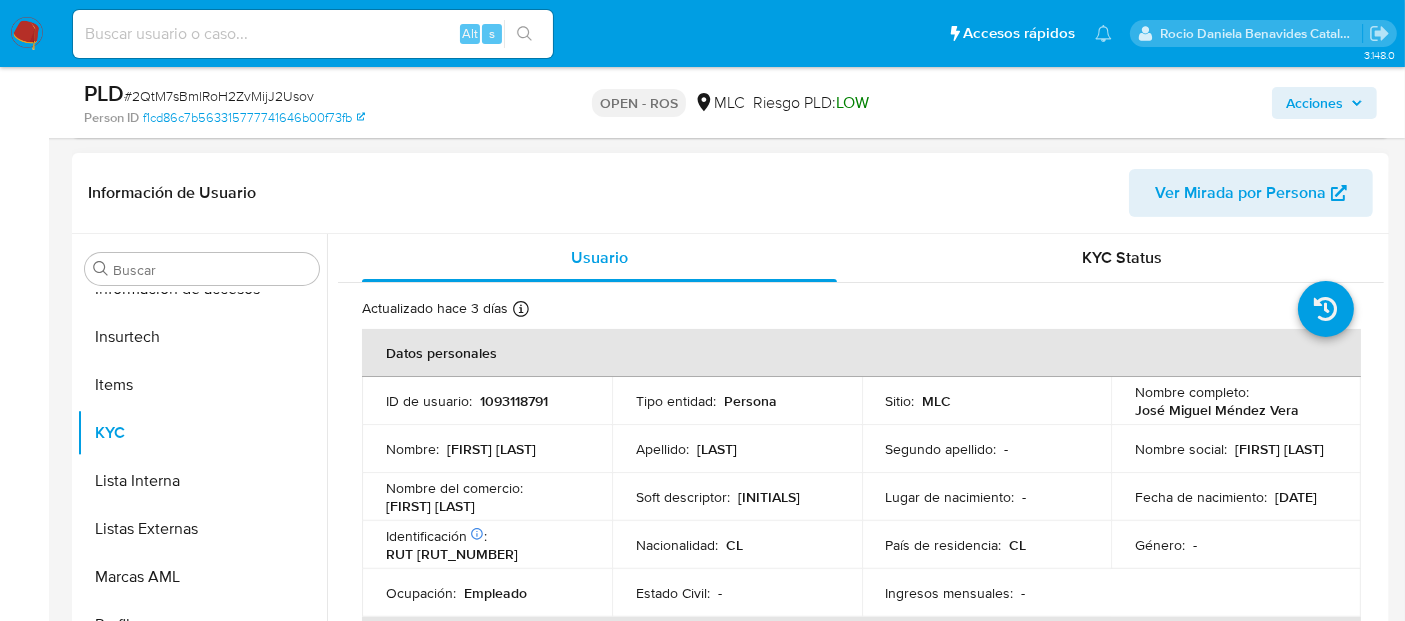 click on "Tipo entidad :" at bounding box center [676, 401] 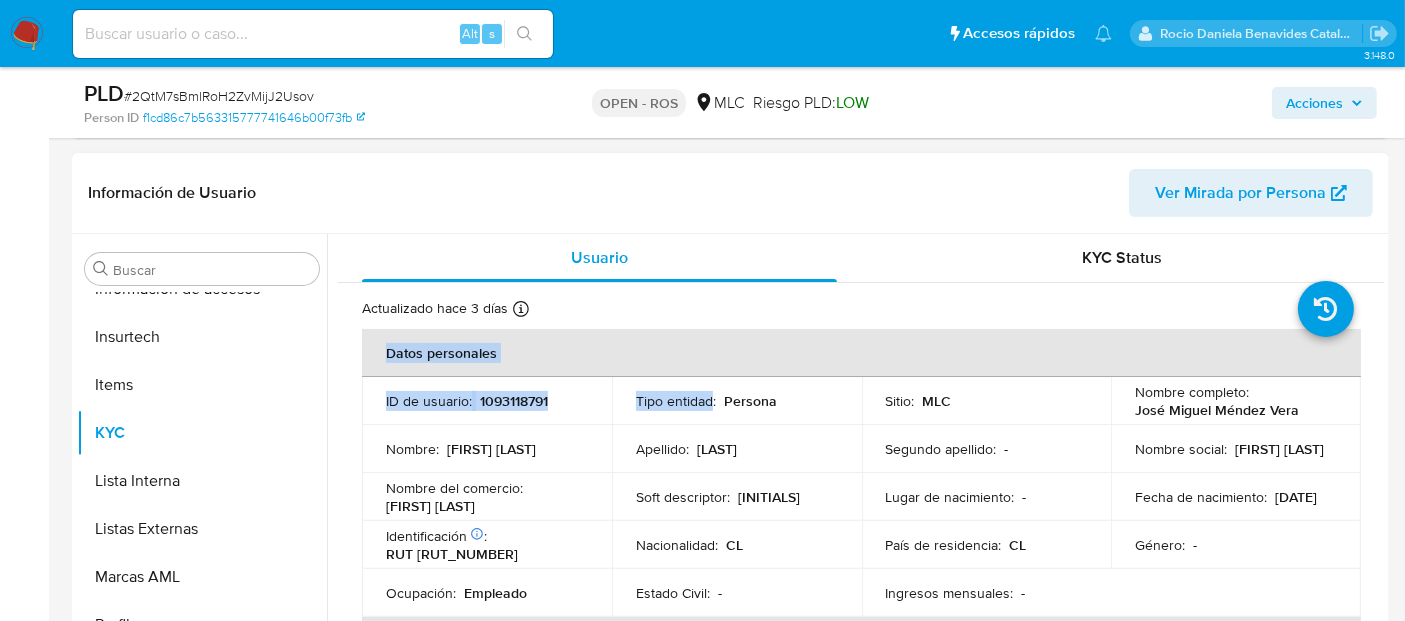 drag, startPoint x: 705, startPoint y: 389, endPoint x: 1047, endPoint y: 301, distance: 353.1402 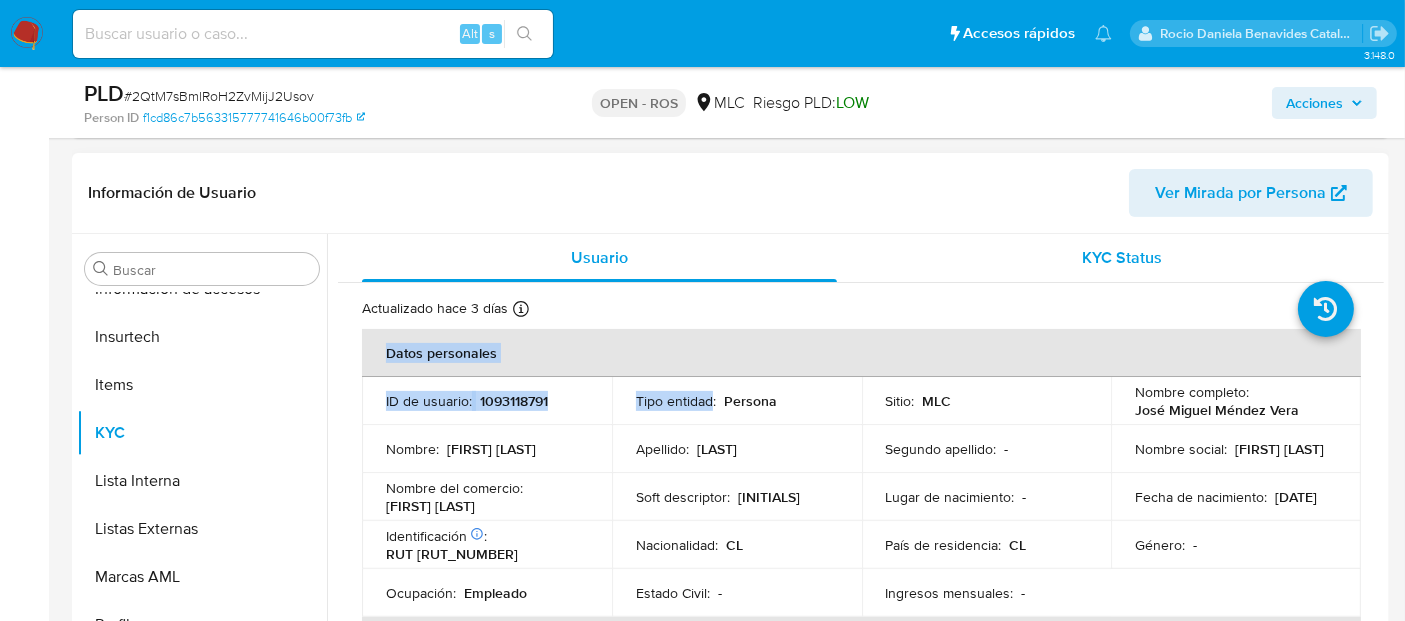 click on "KYC Status" at bounding box center (1123, 257) 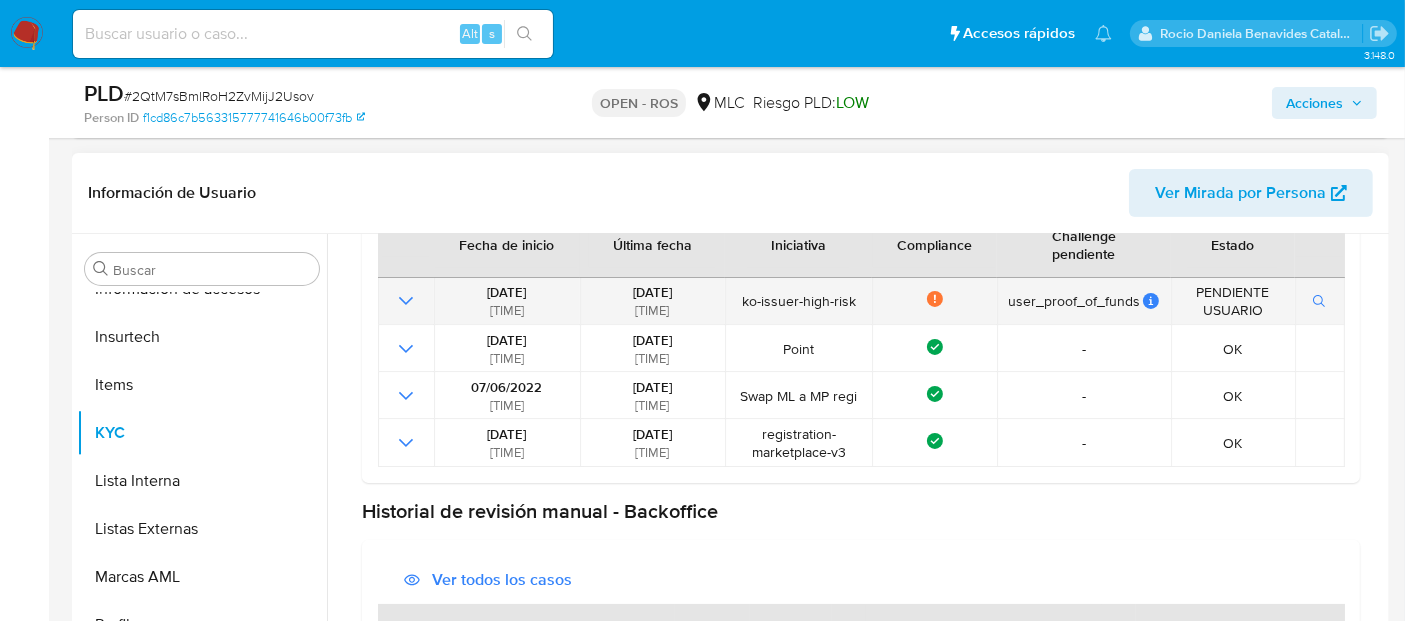 scroll, scrollTop: 285, scrollLeft: 0, axis: vertical 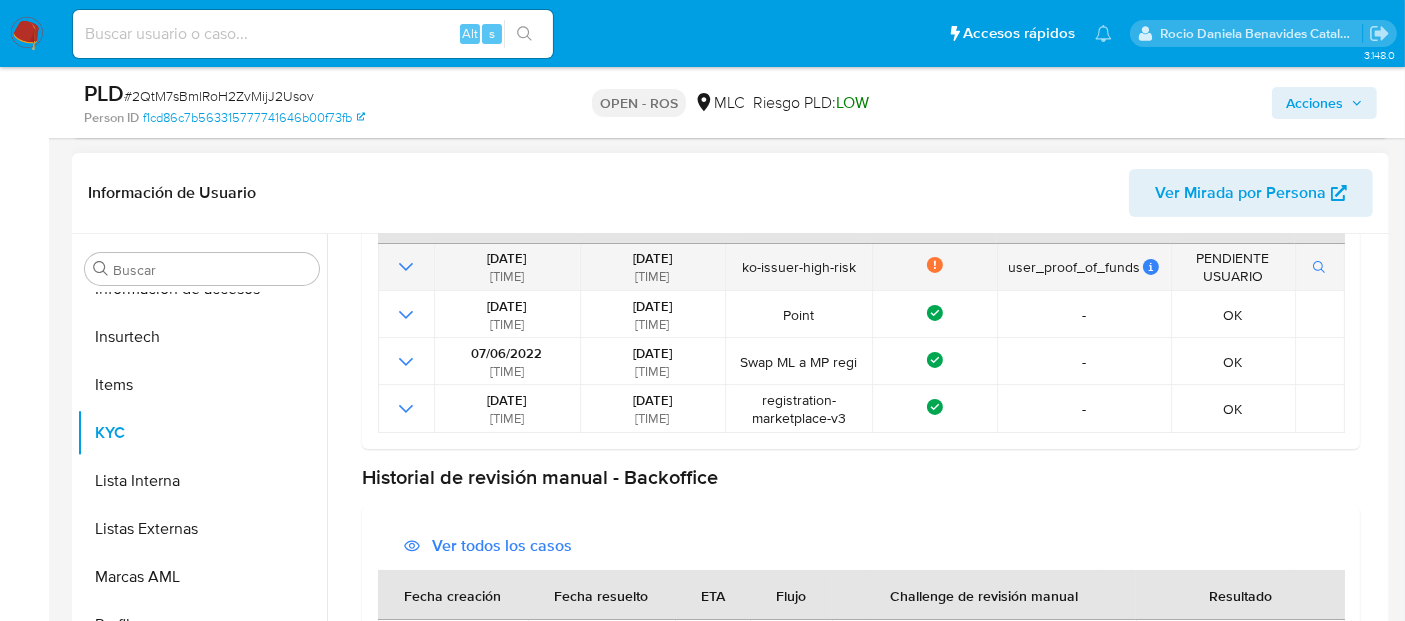 click on "registration-marketplace-v3" at bounding box center (798, 408) 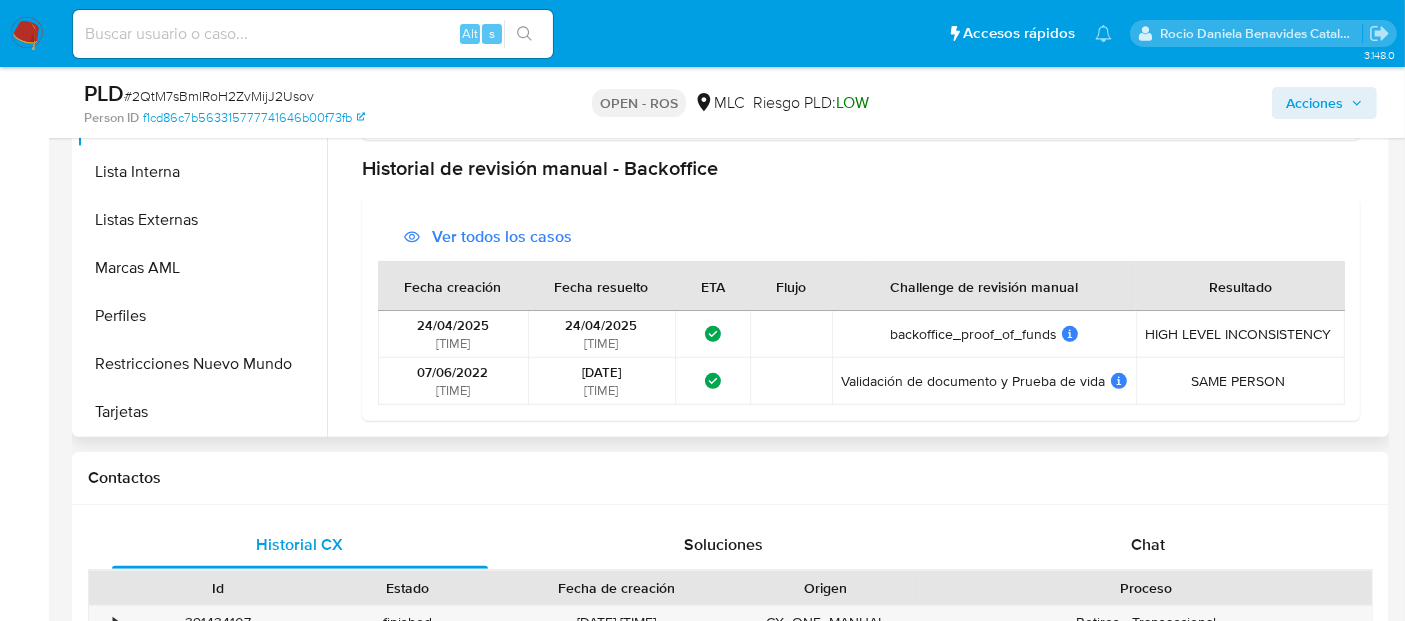 scroll, scrollTop: 745, scrollLeft: 0, axis: vertical 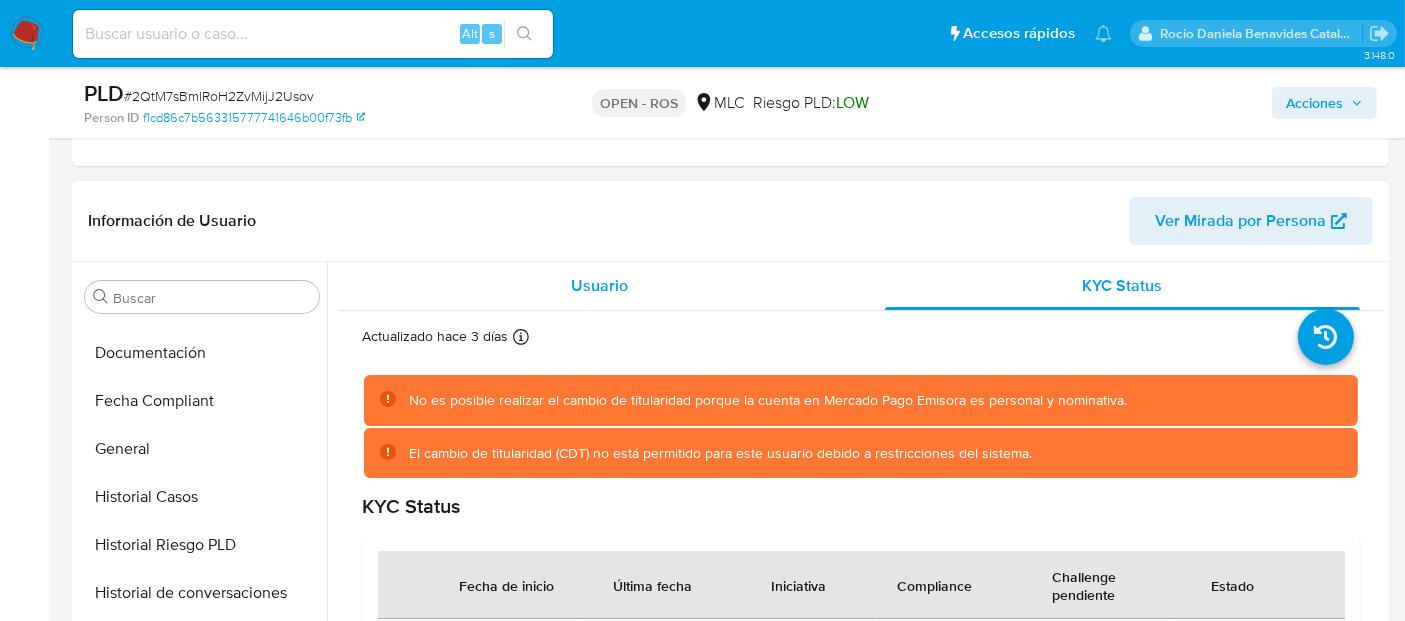 click on "Usuario" at bounding box center [599, 285] 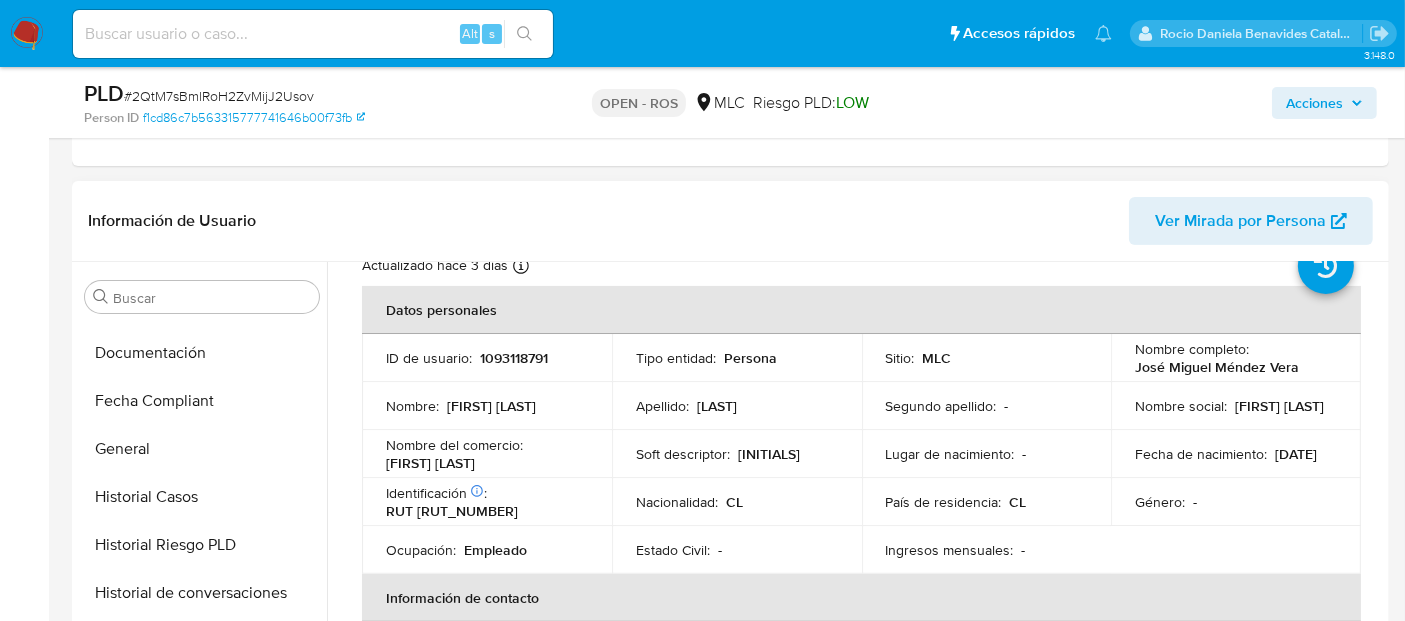 scroll, scrollTop: 77, scrollLeft: 0, axis: vertical 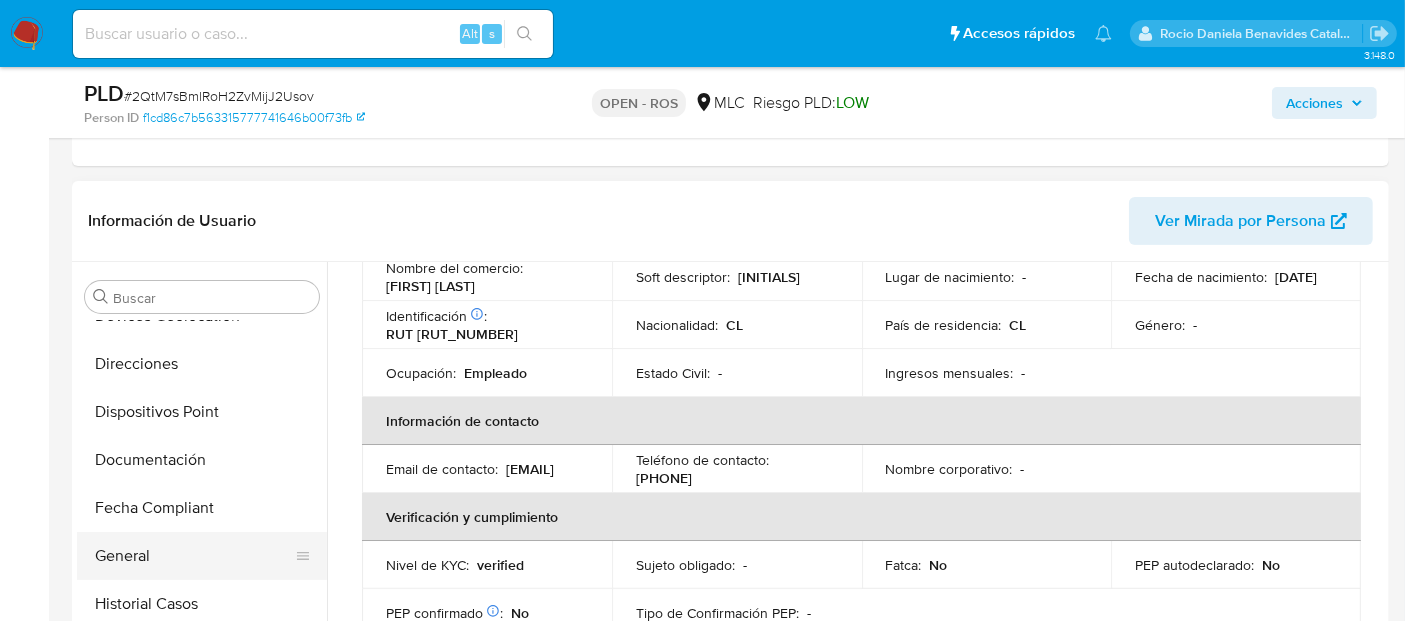 click on "Documentación" at bounding box center [202, 460] 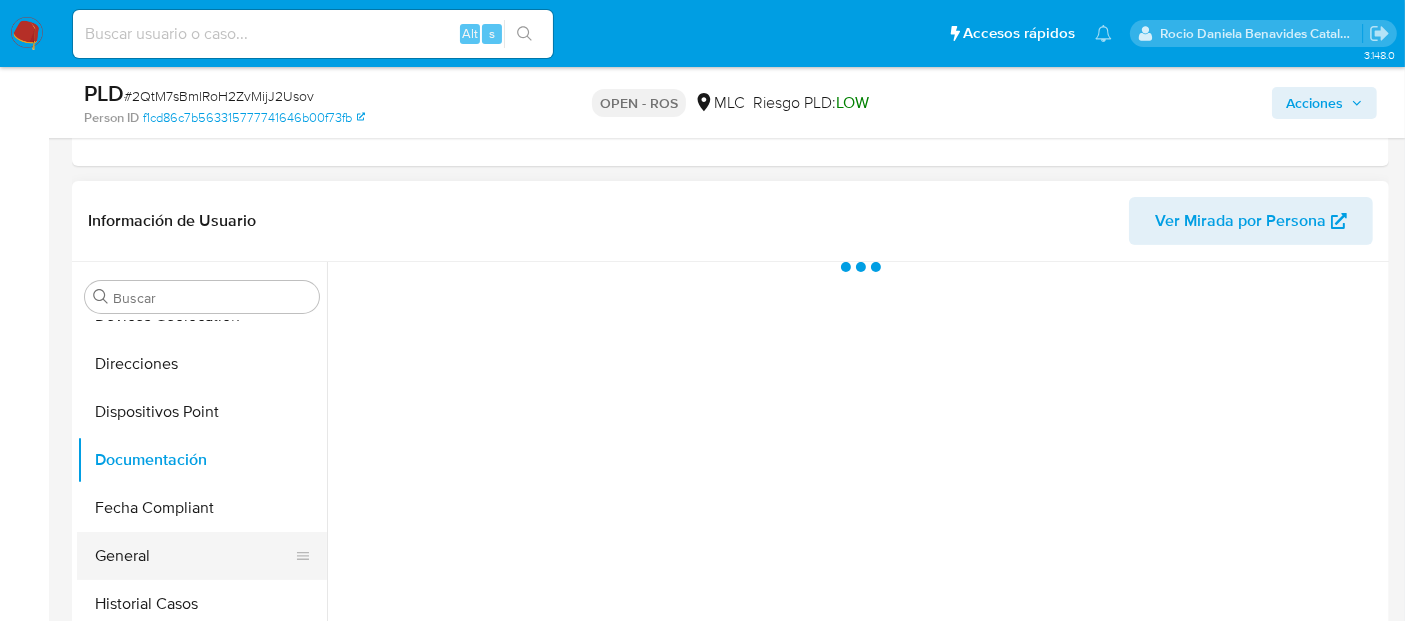 scroll, scrollTop: 0, scrollLeft: 0, axis: both 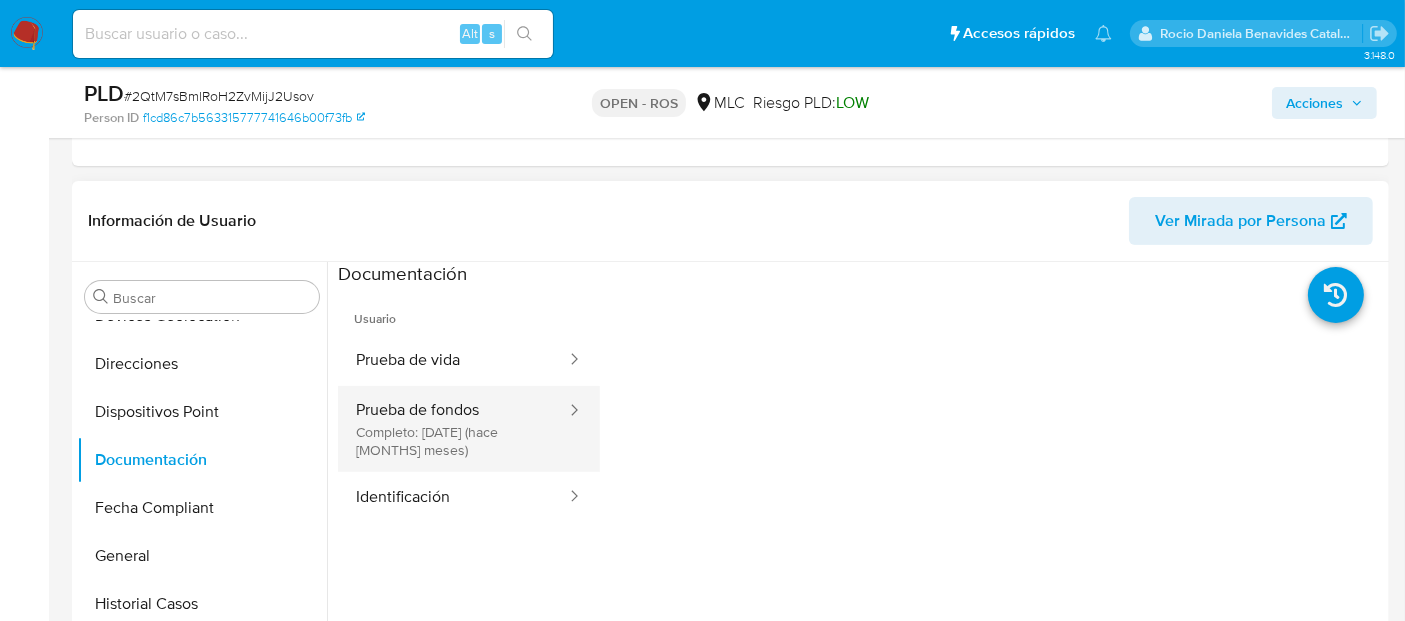 click on "Prueba de fondos Completo: 24/04/2025 (hace 3 meses)" at bounding box center (453, 429) 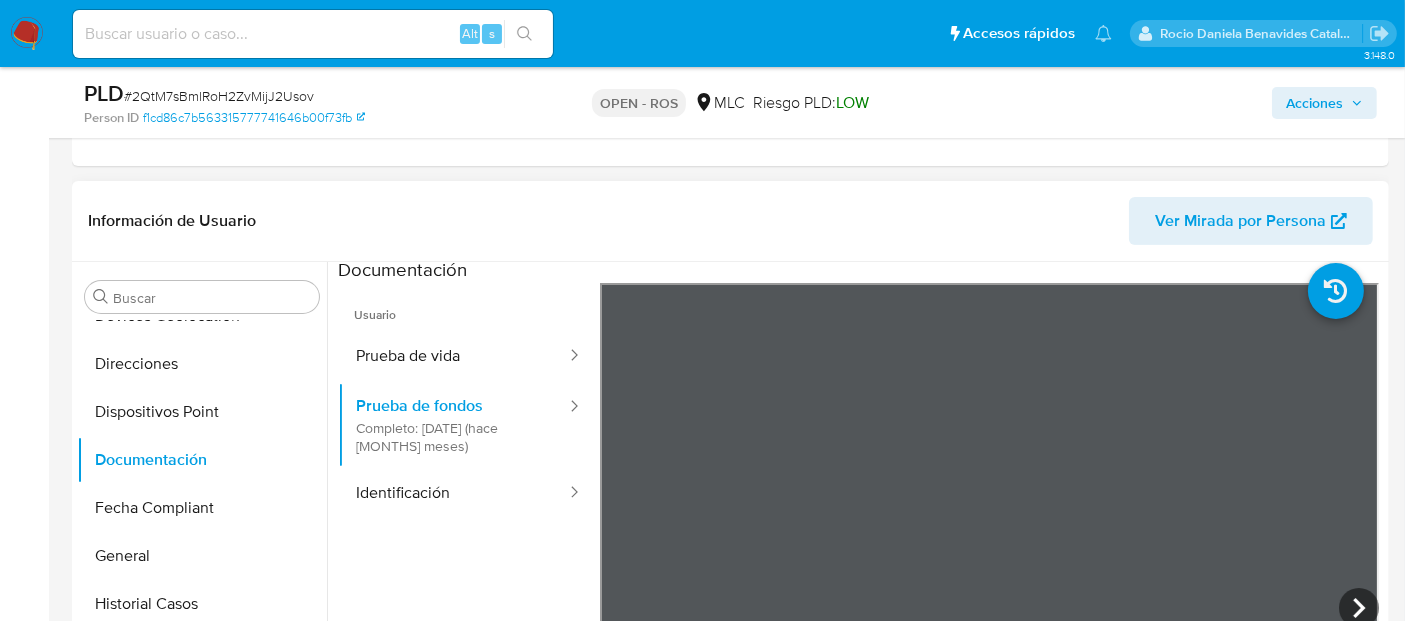 scroll, scrollTop: 2, scrollLeft: 0, axis: vertical 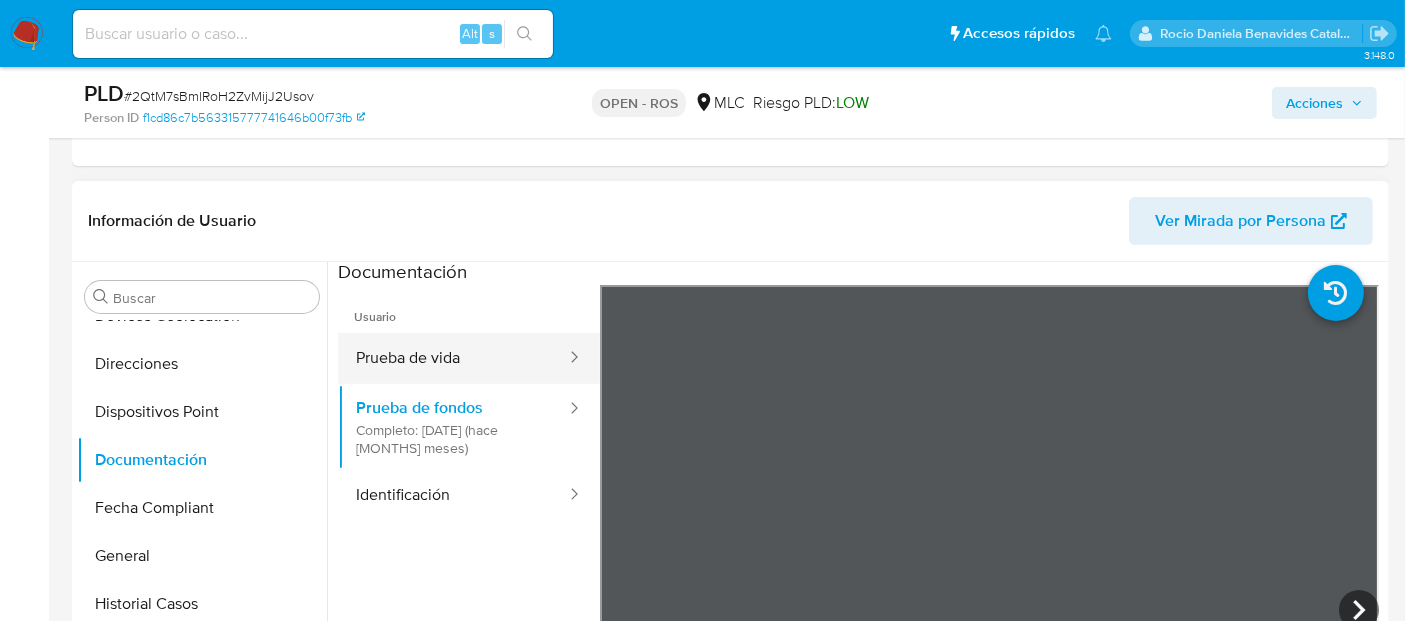 click on "Prueba de vida" at bounding box center (453, 358) 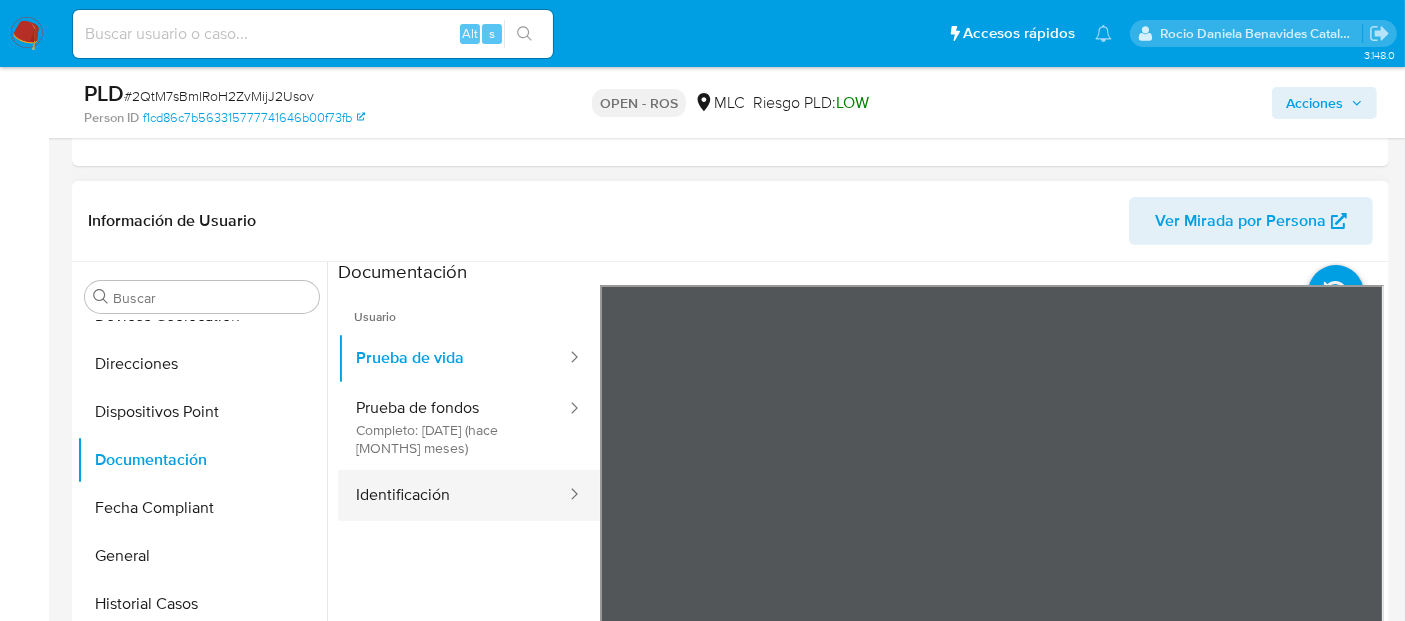 click on "Identificación" at bounding box center [453, 495] 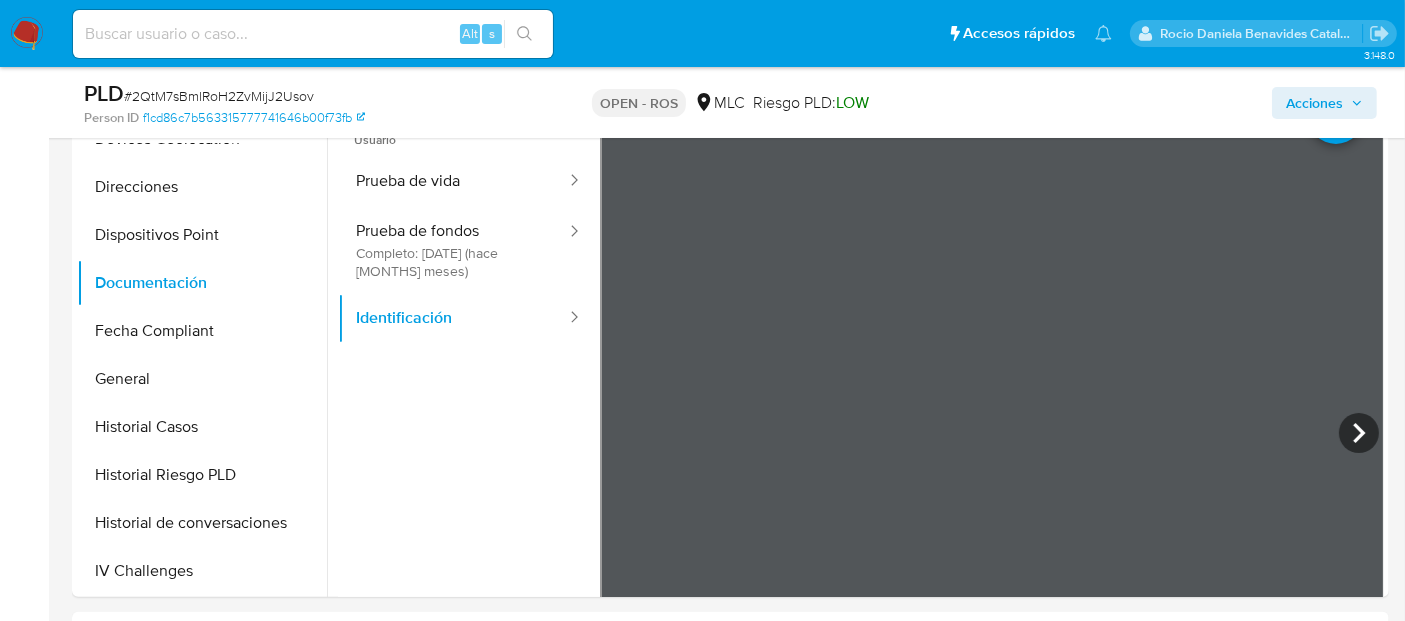 scroll, scrollTop: 586, scrollLeft: 0, axis: vertical 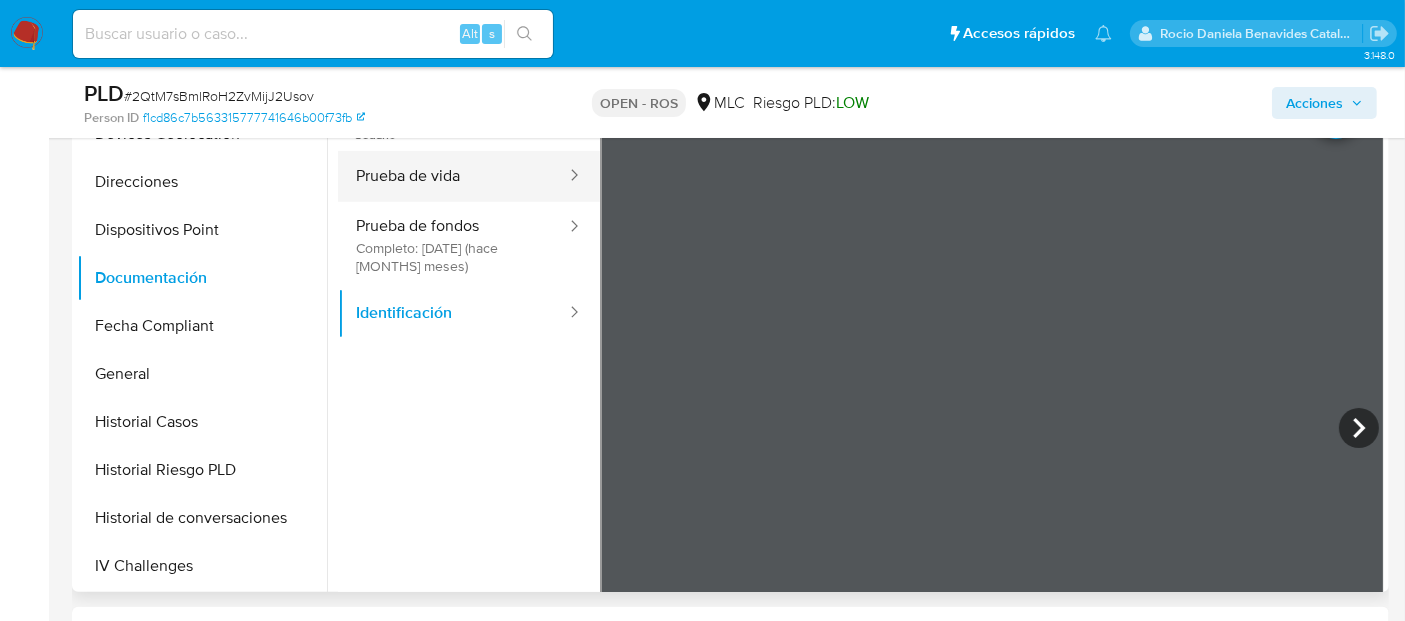 click on "Prueba de vida" at bounding box center [453, 176] 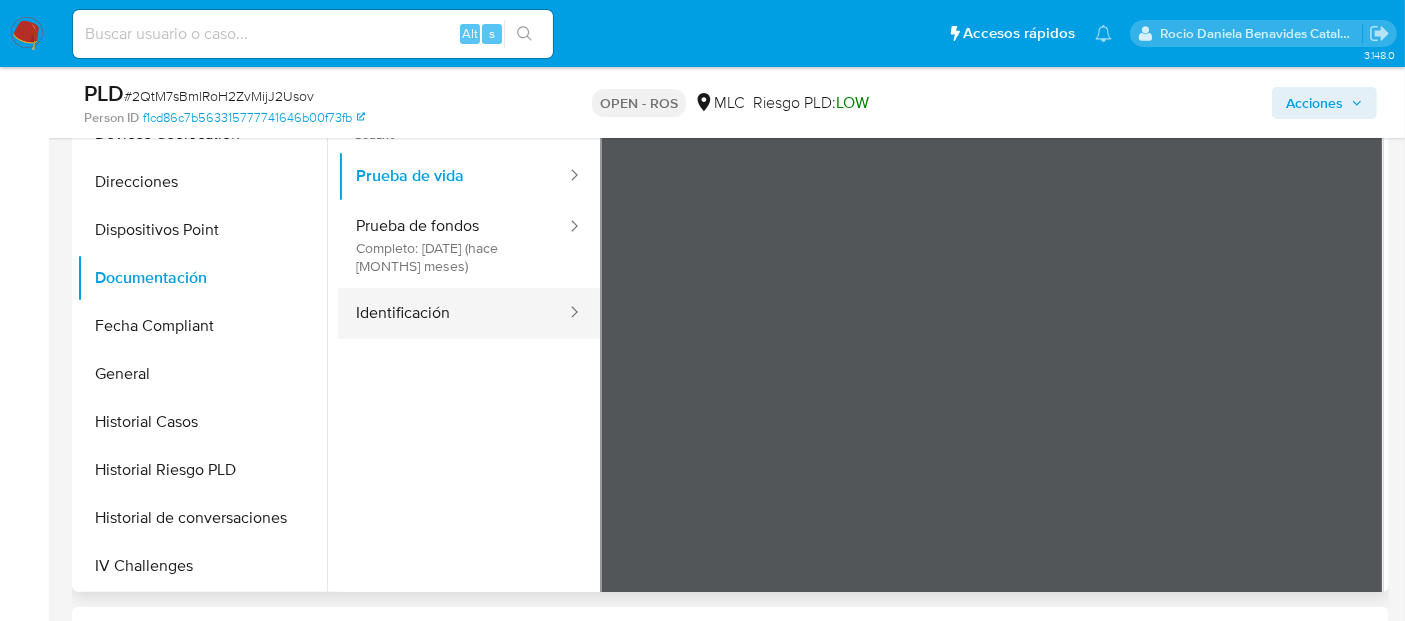 click on "Identificación" at bounding box center [453, 313] 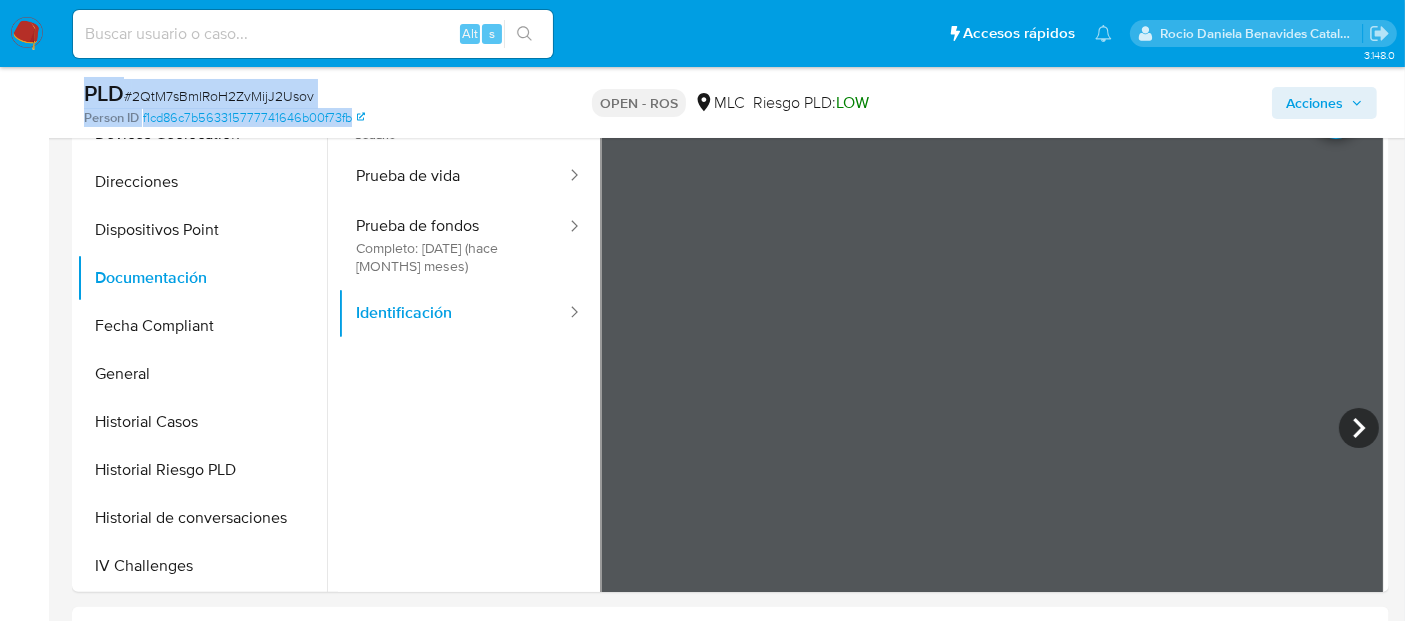 drag, startPoint x: 403, startPoint y: 124, endPoint x: 68, endPoint y: 95, distance: 336.25287 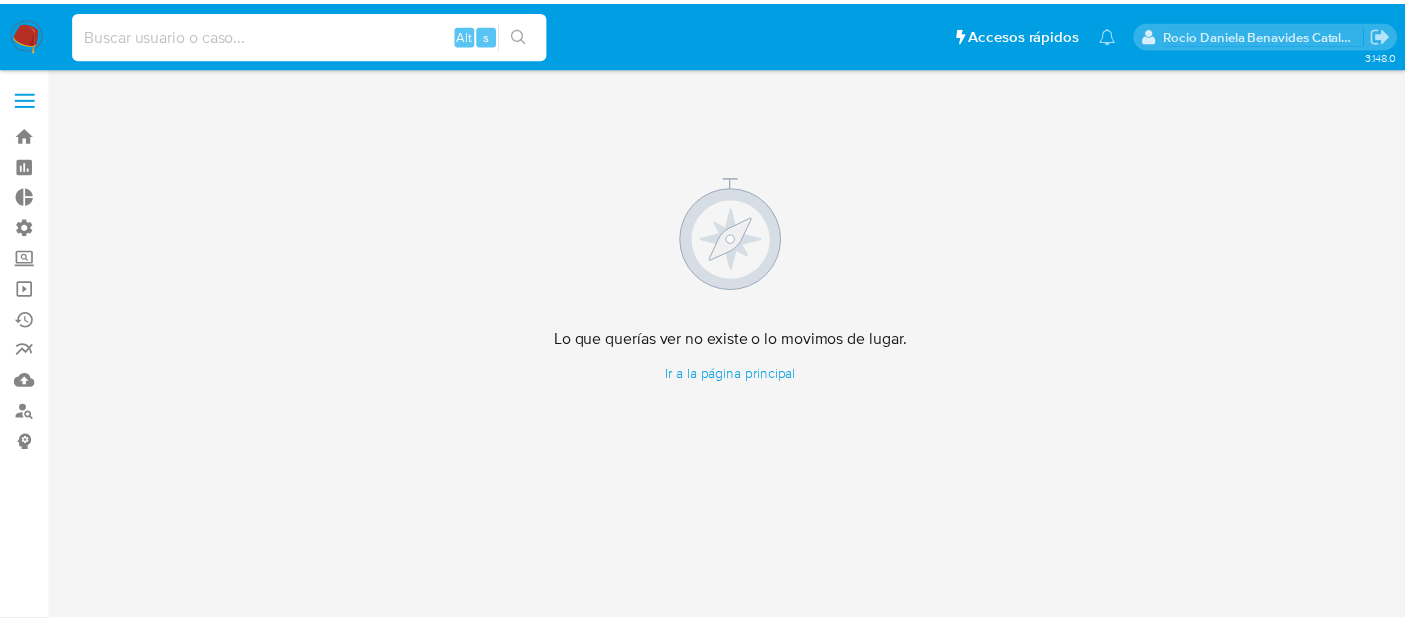 scroll, scrollTop: 0, scrollLeft: 0, axis: both 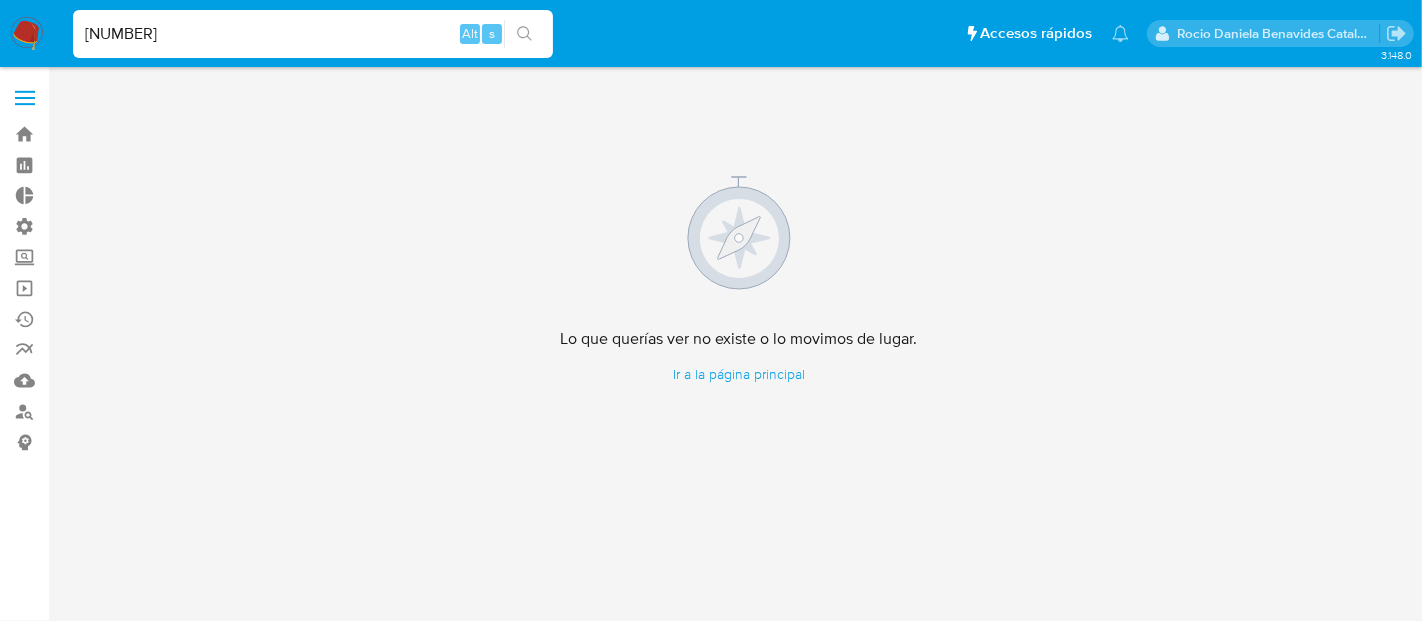 type on "1705112878" 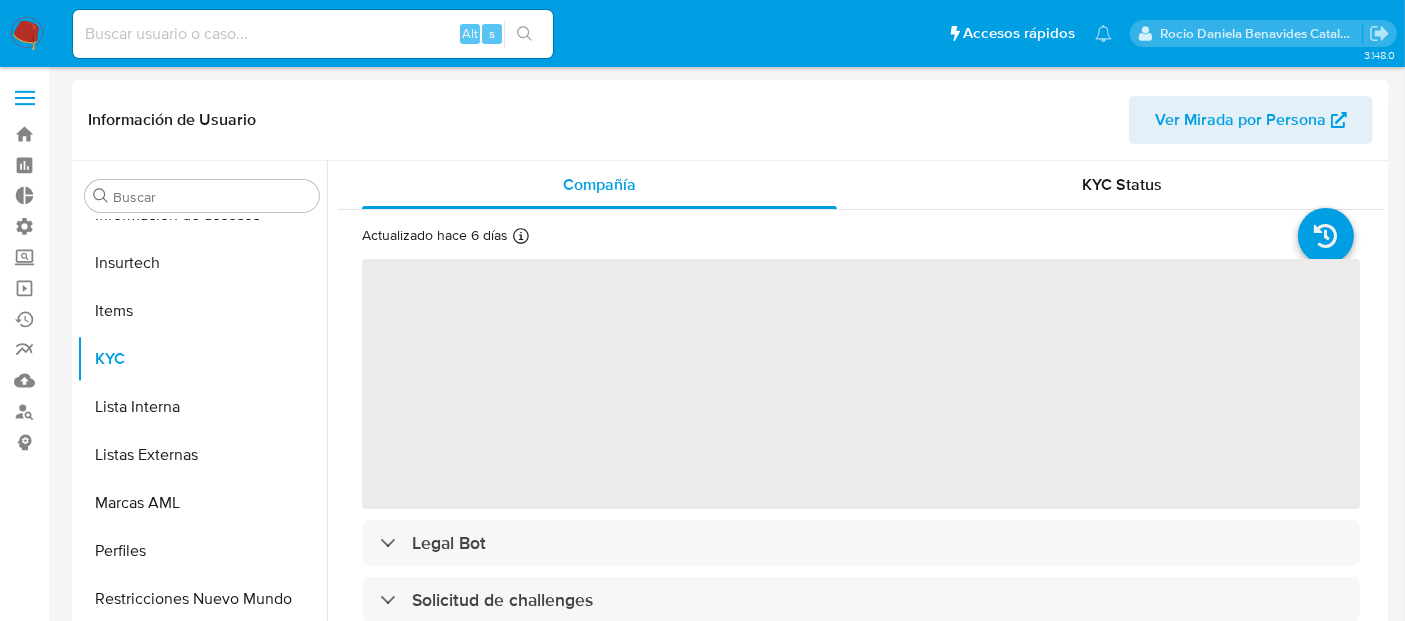 scroll, scrollTop: 796, scrollLeft: 0, axis: vertical 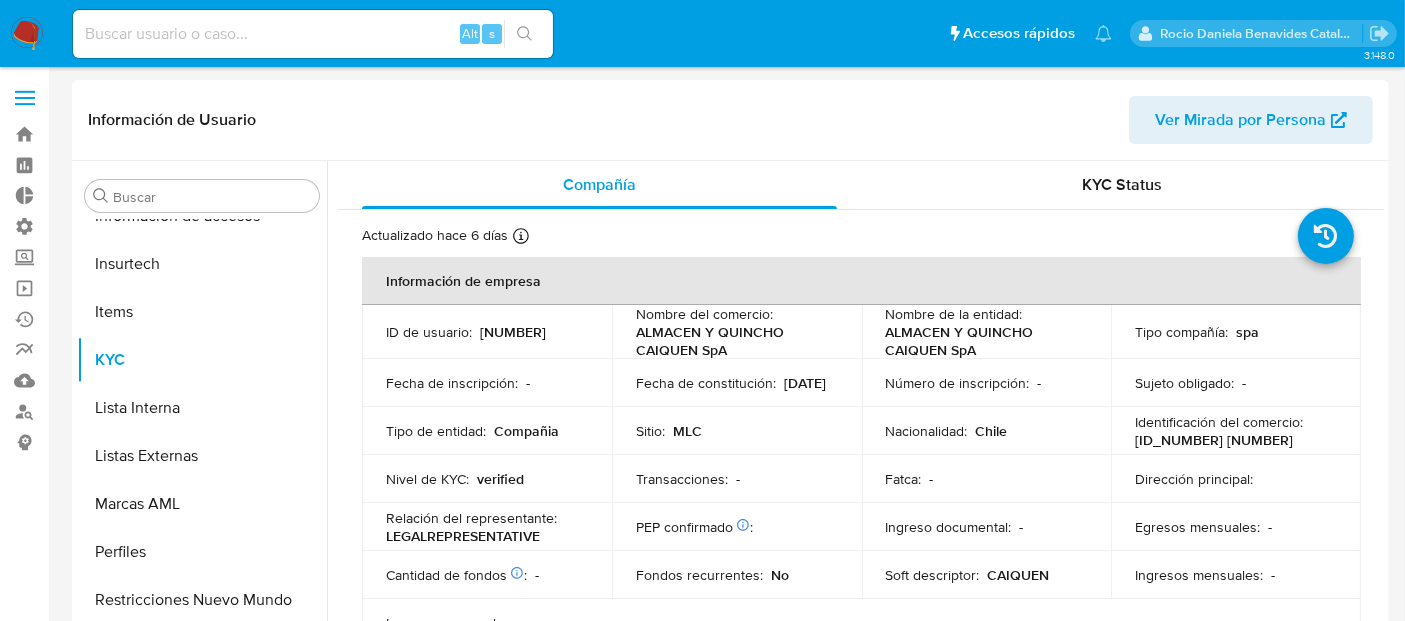 select on "10" 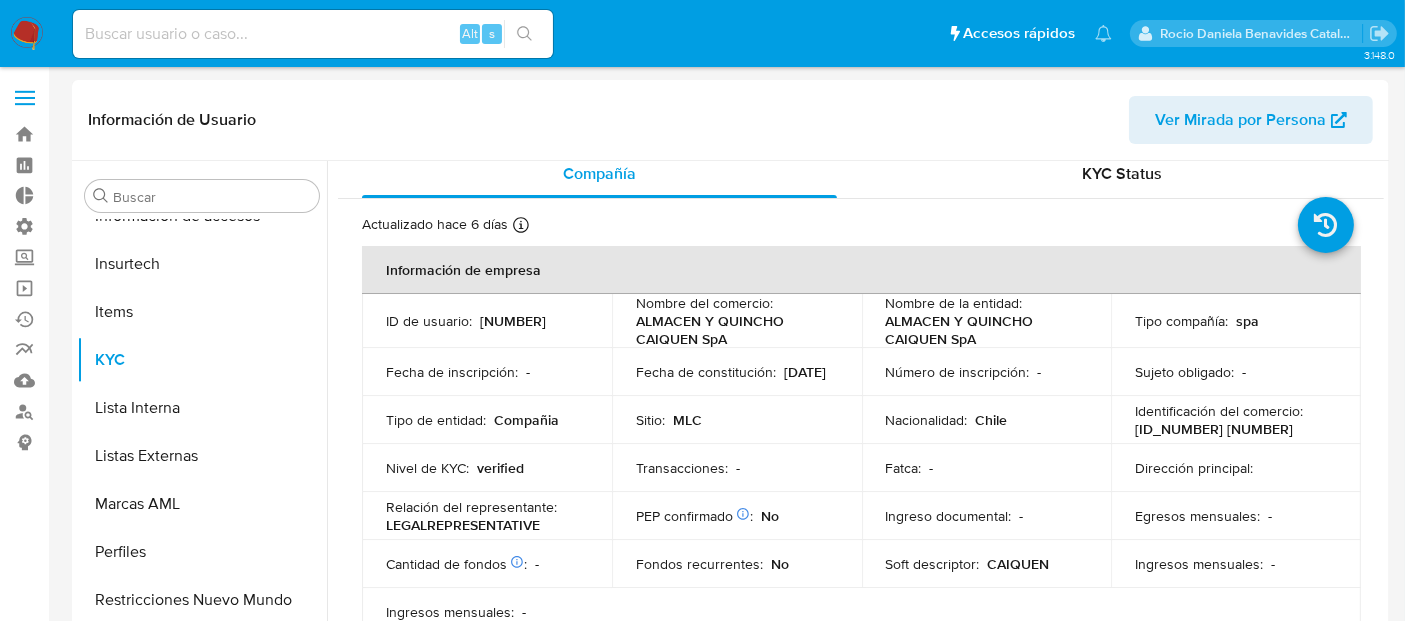 scroll, scrollTop: 0, scrollLeft: 0, axis: both 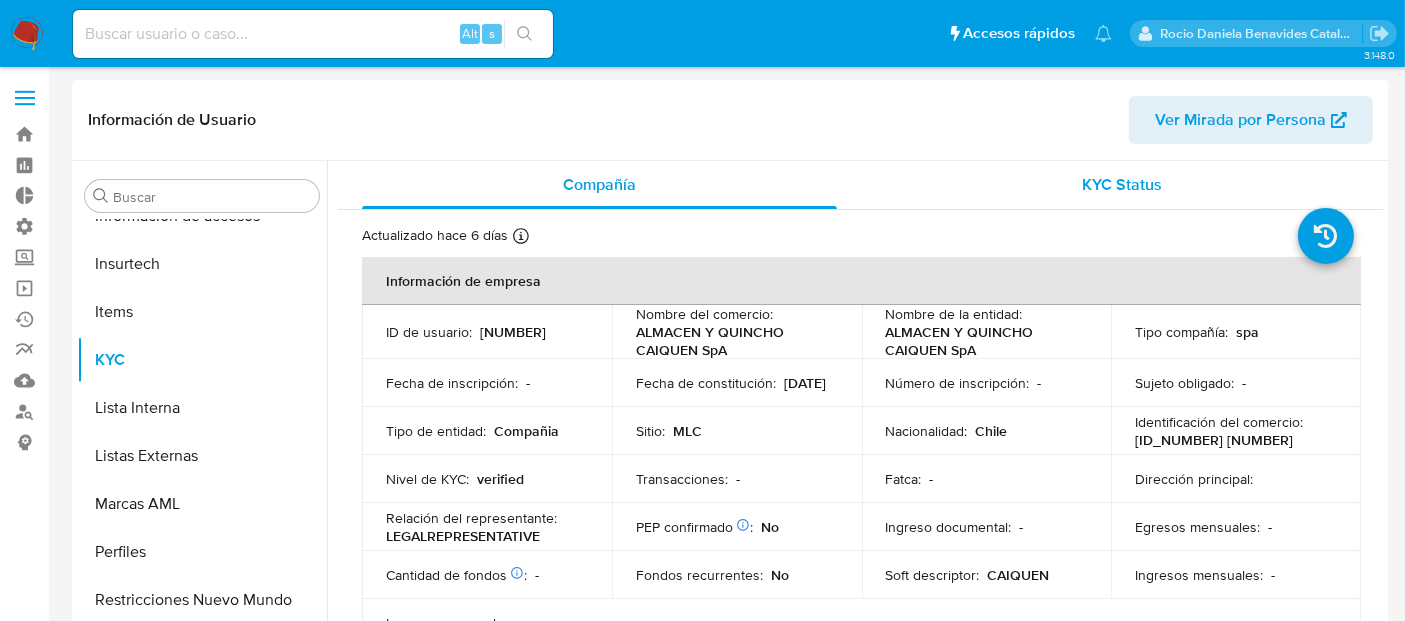click on "KYC Status" at bounding box center [1123, 184] 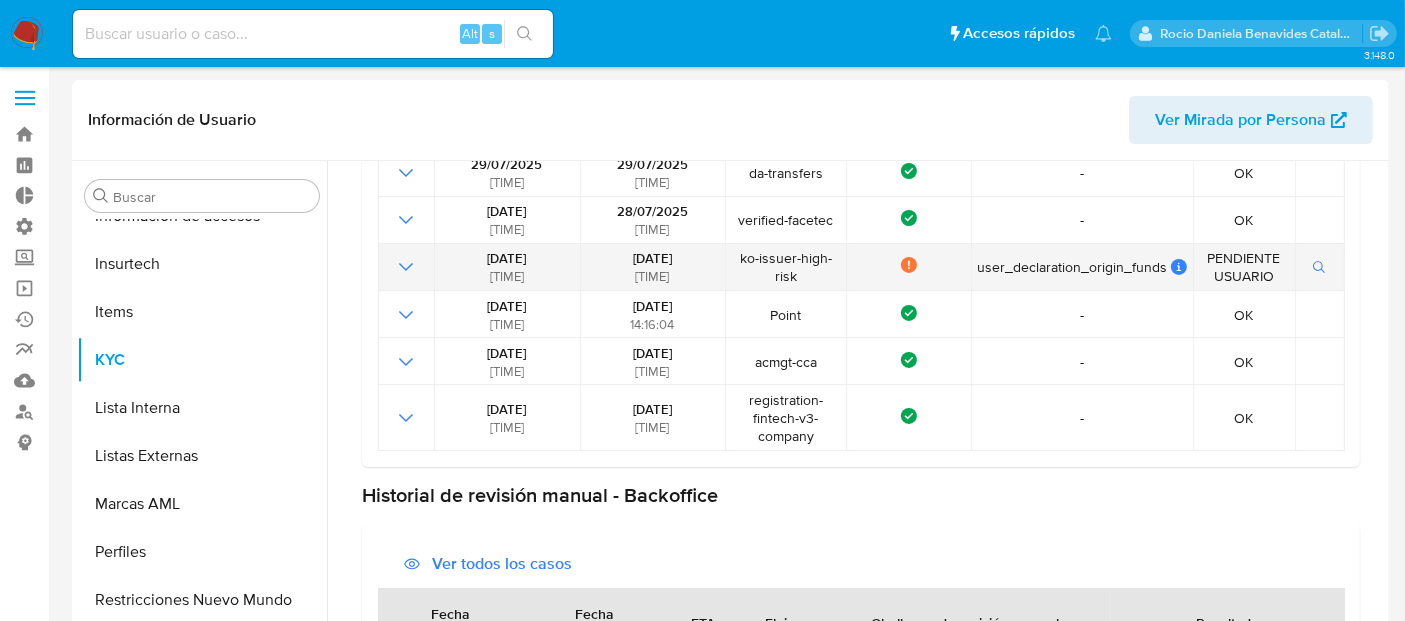scroll, scrollTop: 543, scrollLeft: 0, axis: vertical 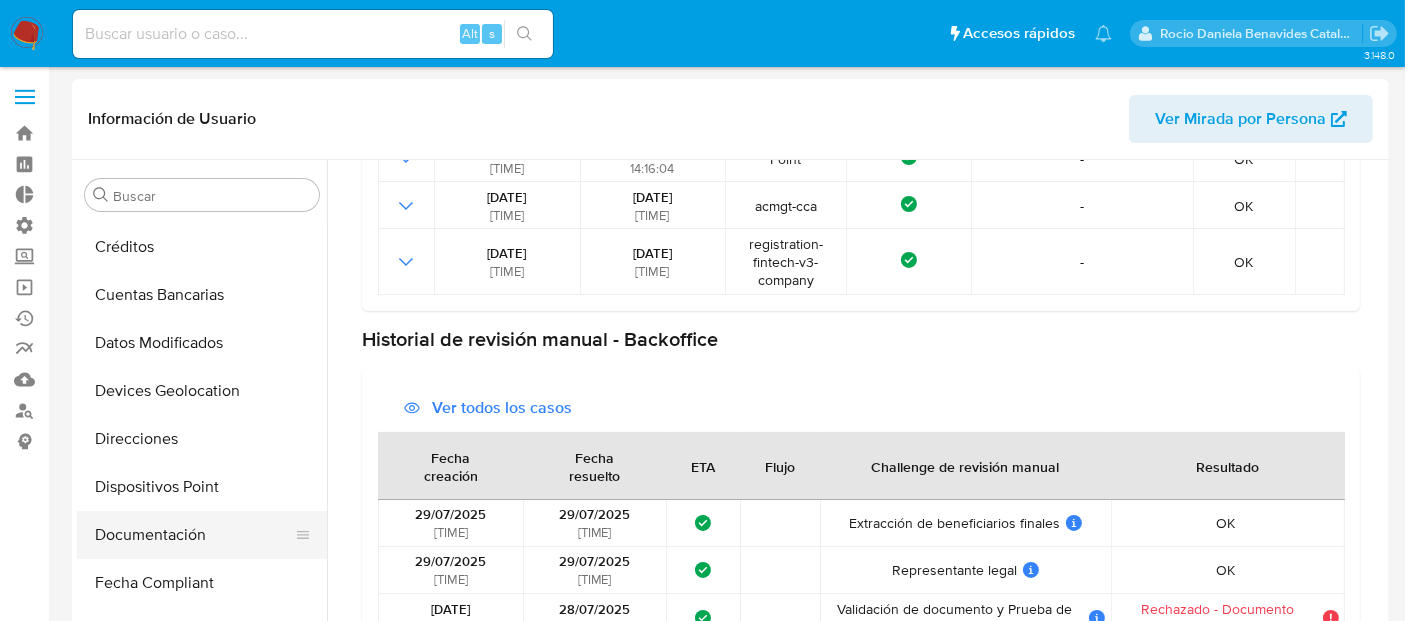 click on "Documentación" at bounding box center (194, 535) 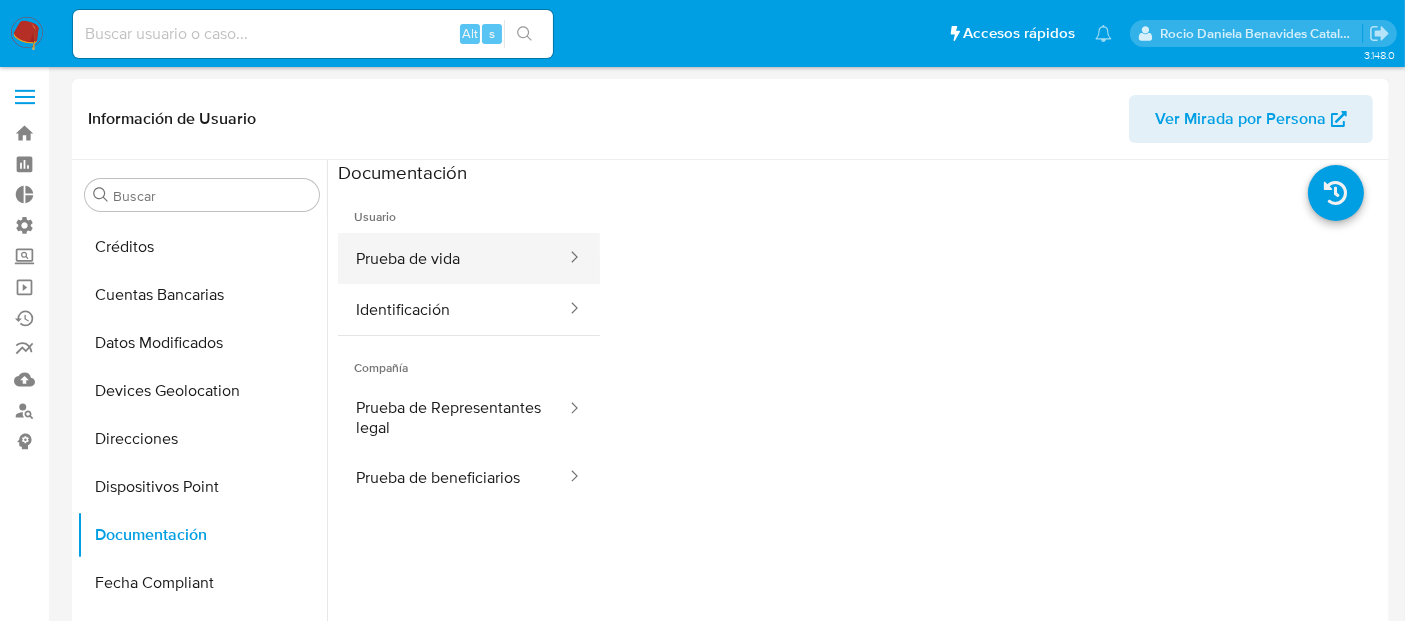 click on "Prueba de vida" at bounding box center (453, 258) 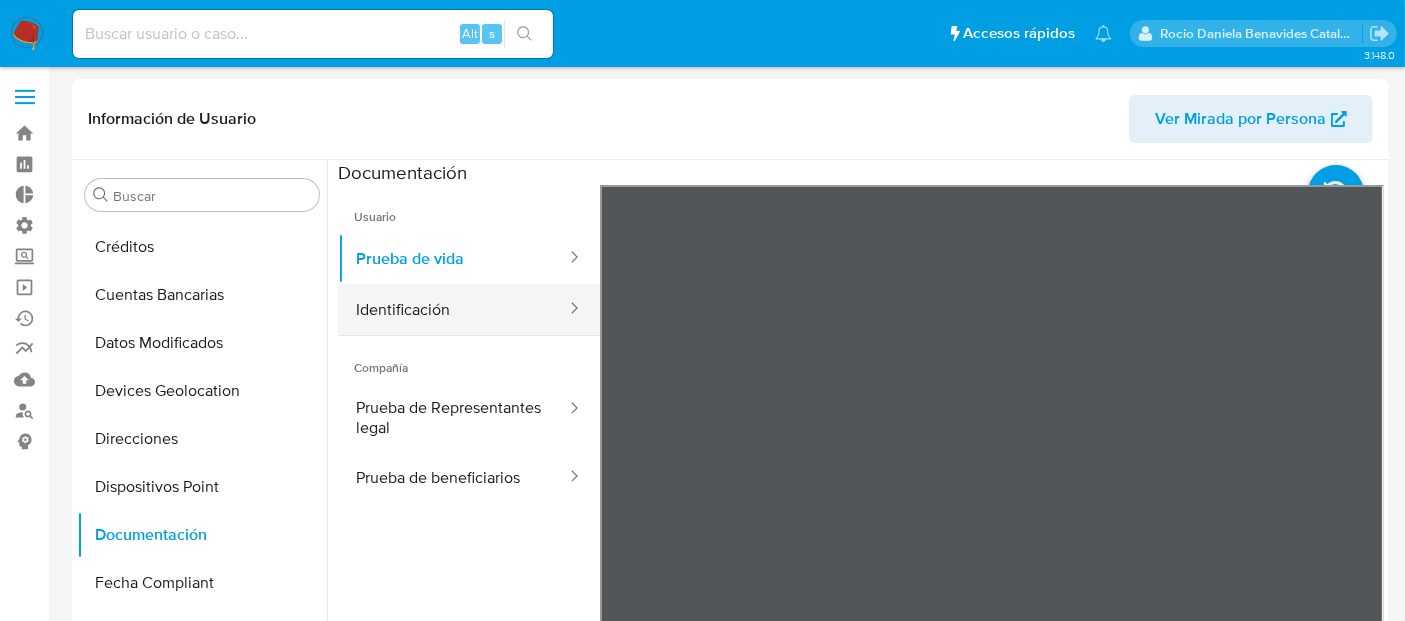 click on "Identificación" at bounding box center [453, 309] 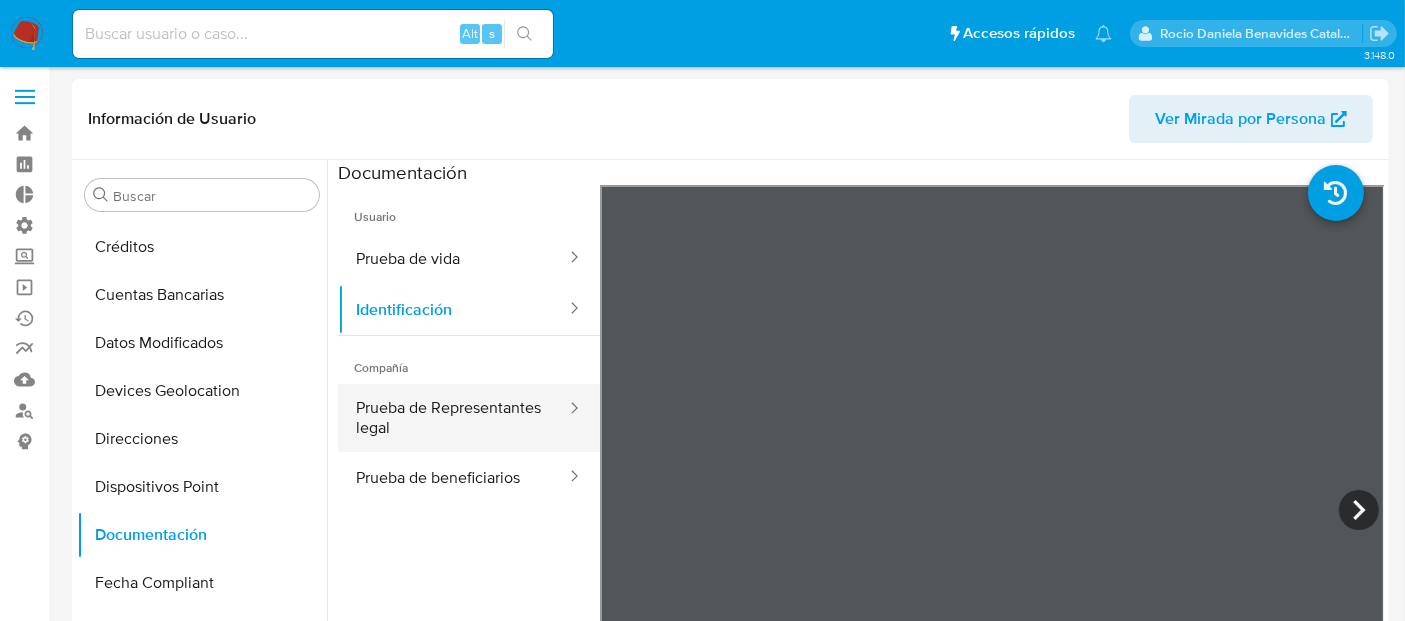click on "Prueba de Representantes legal" at bounding box center (453, 418) 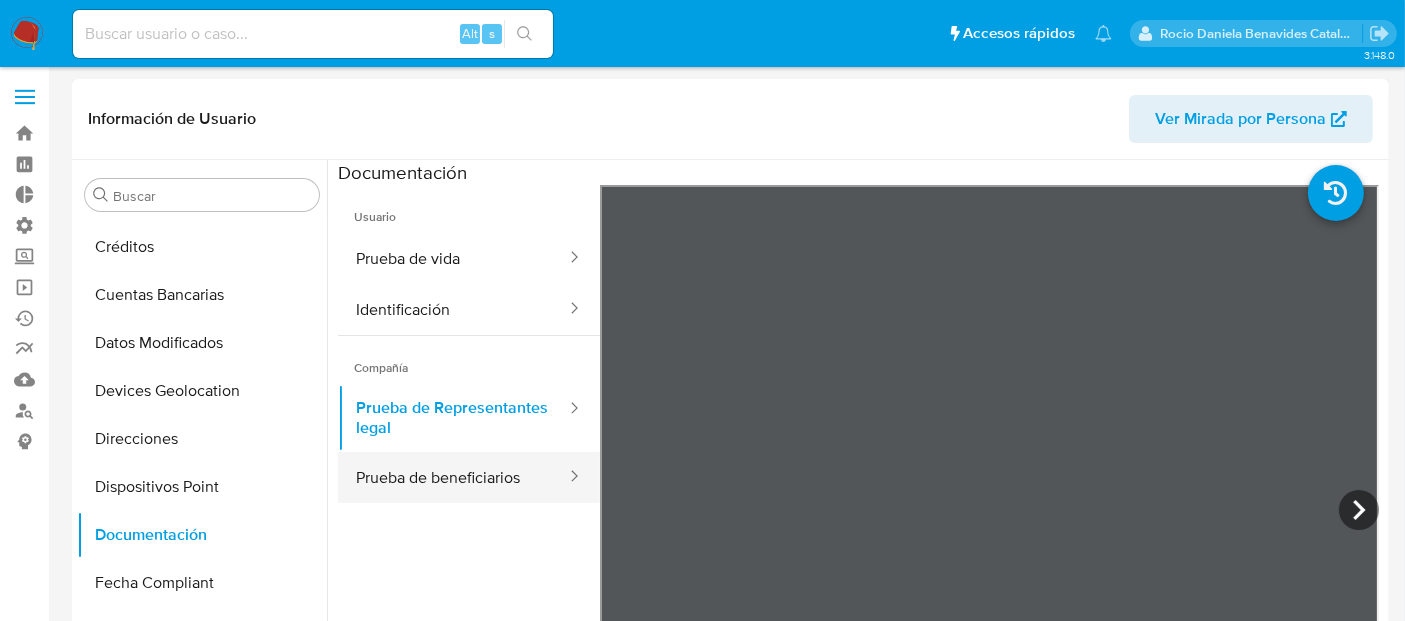 click on "Prueba de beneficiarios" at bounding box center (453, 477) 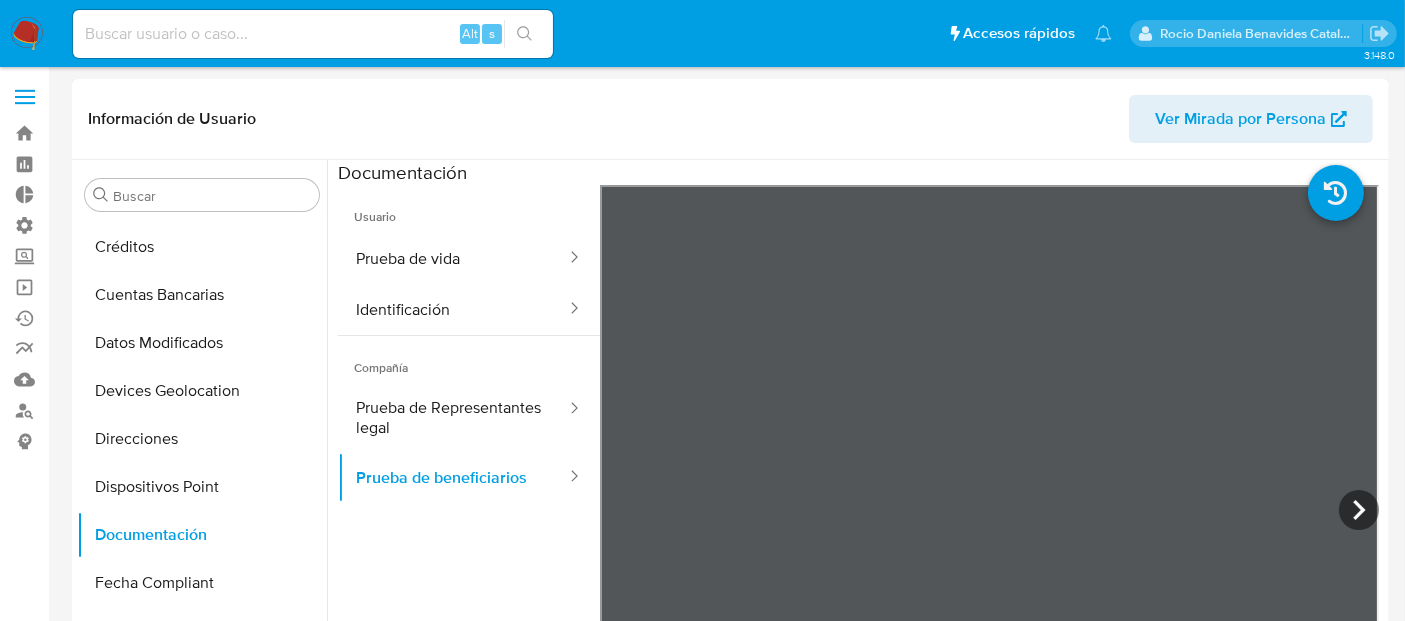 scroll, scrollTop: 174, scrollLeft: 0, axis: vertical 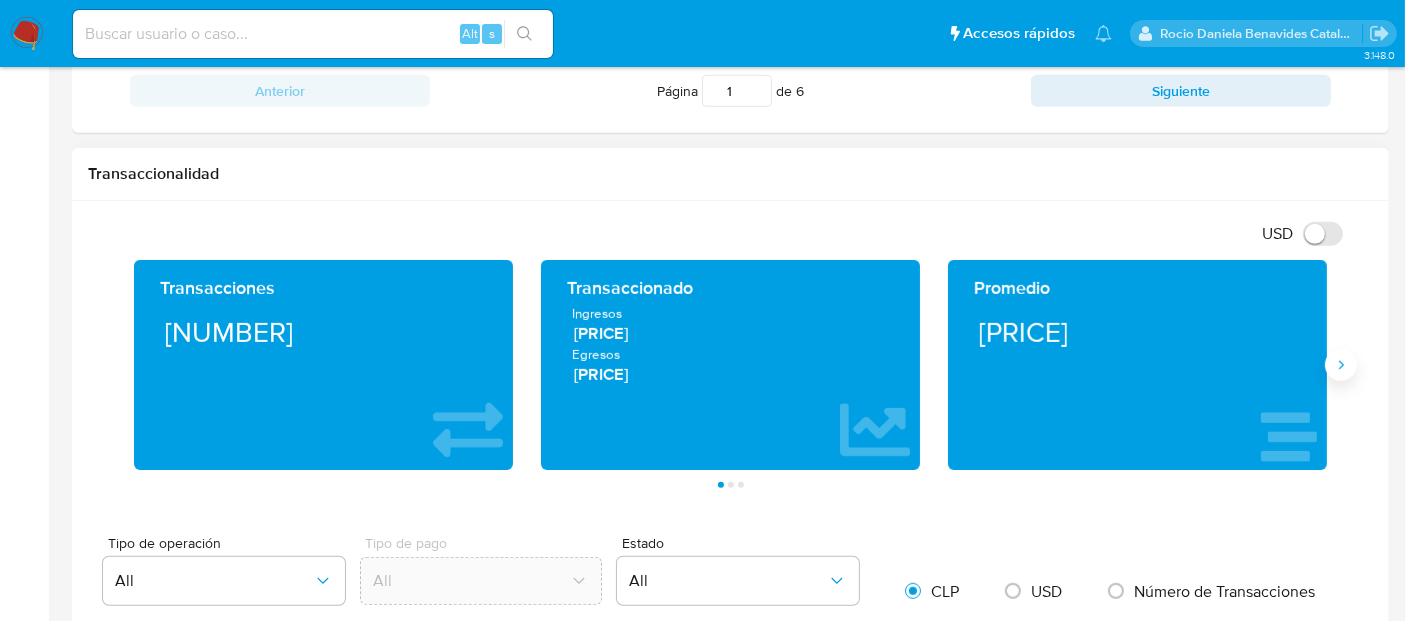 click 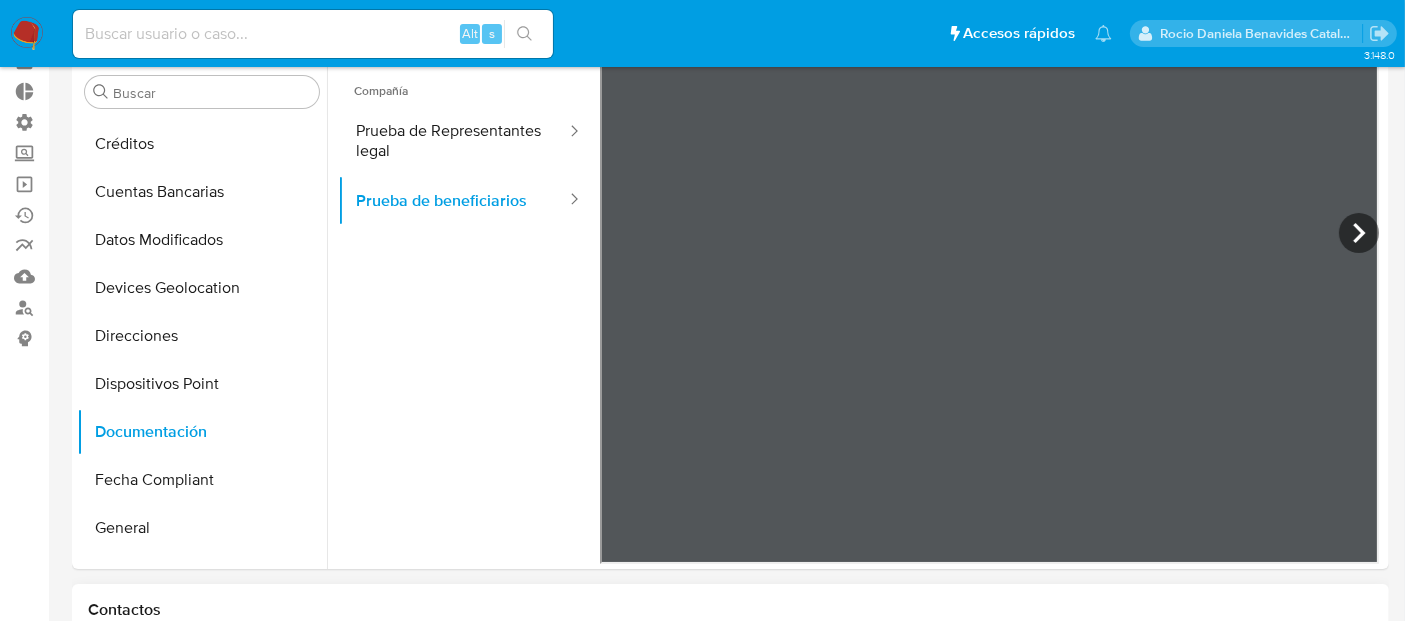 scroll, scrollTop: 88, scrollLeft: 0, axis: vertical 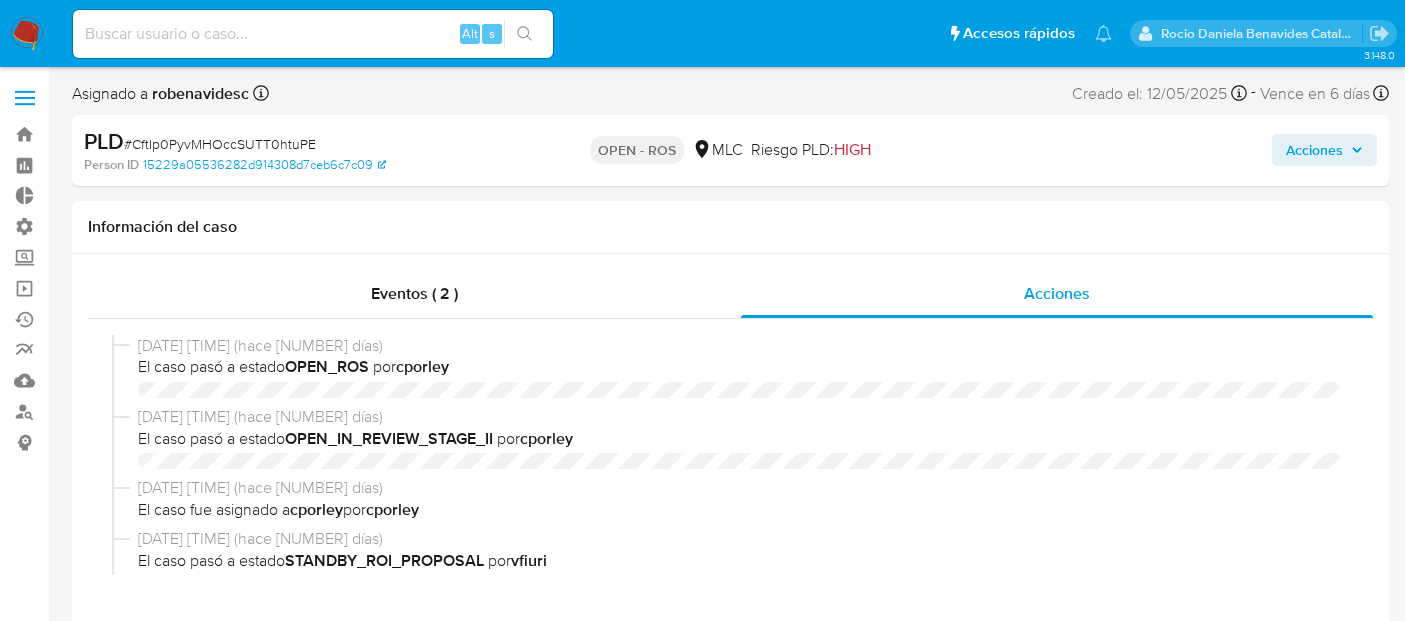 select on "10" 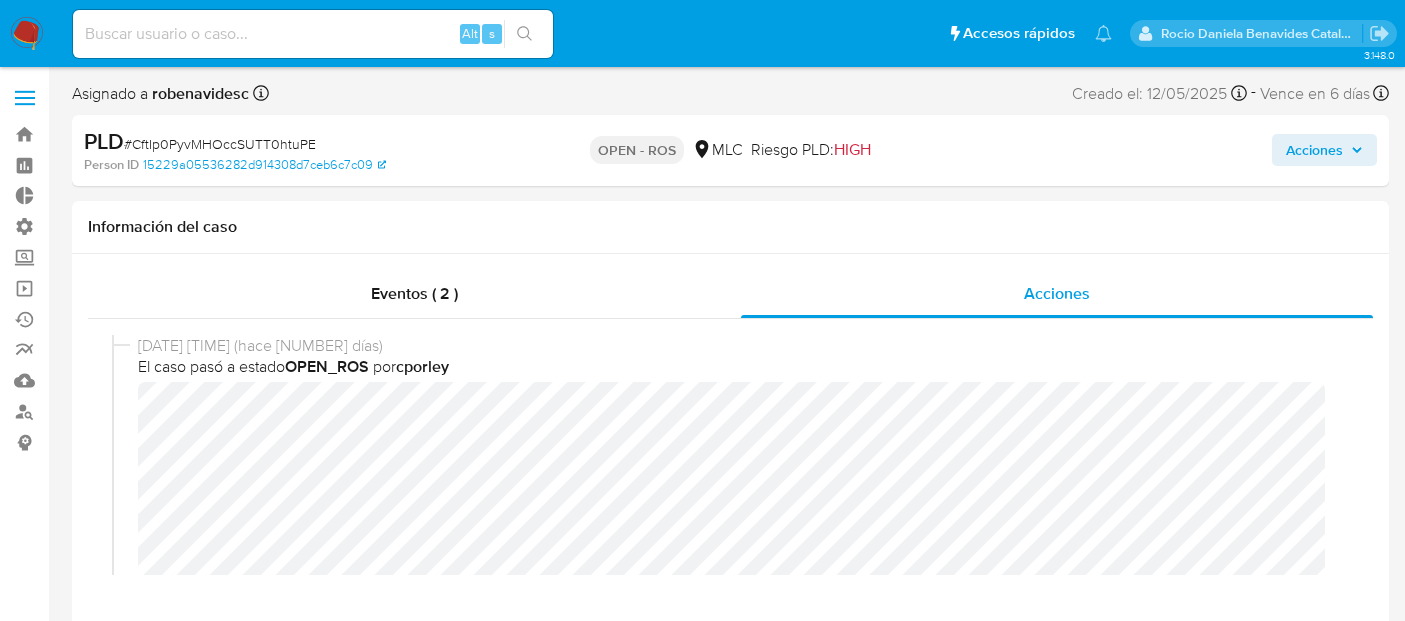 scroll, scrollTop: 0, scrollLeft: 0, axis: both 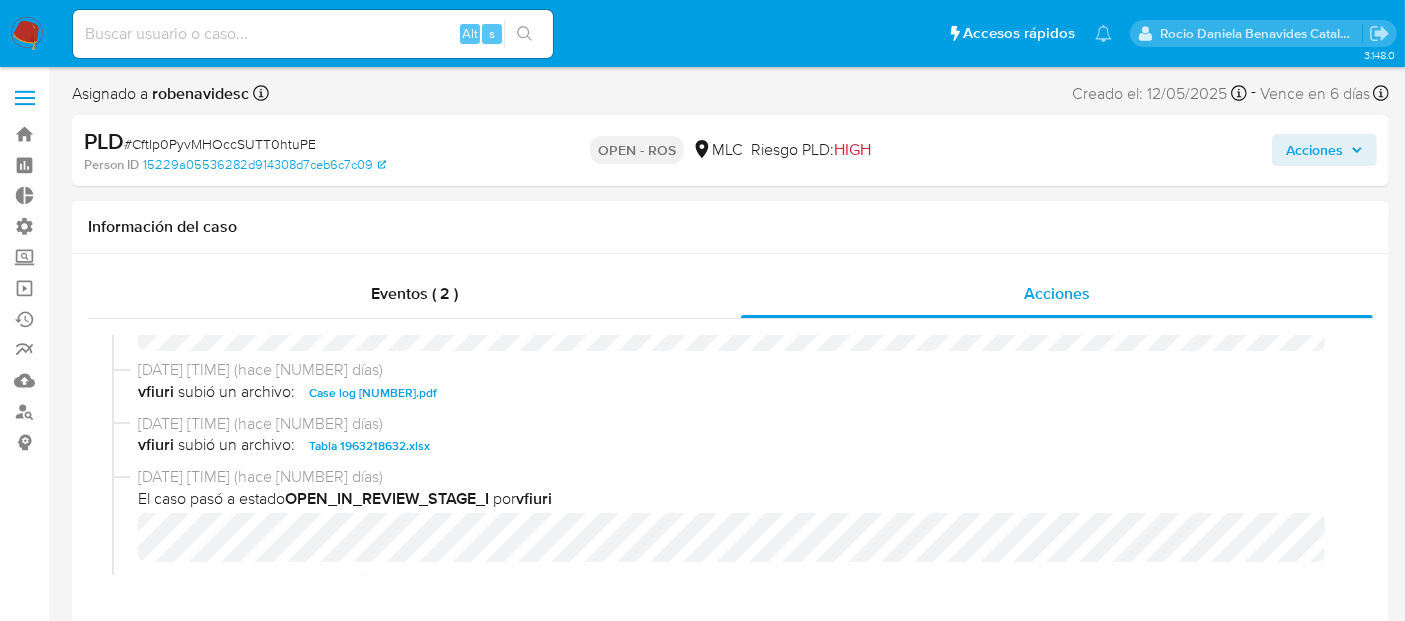 click on "Case log [NUMBER].pdf" at bounding box center (373, 393) 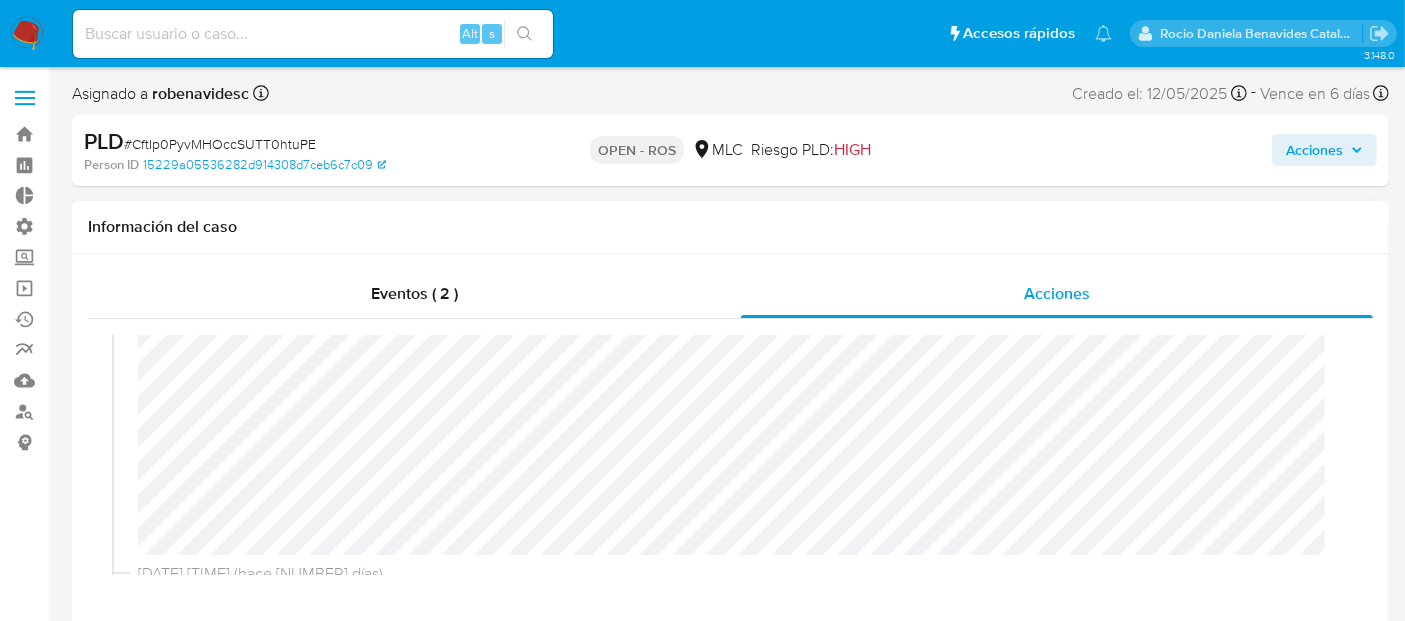 scroll, scrollTop: 148, scrollLeft: 0, axis: vertical 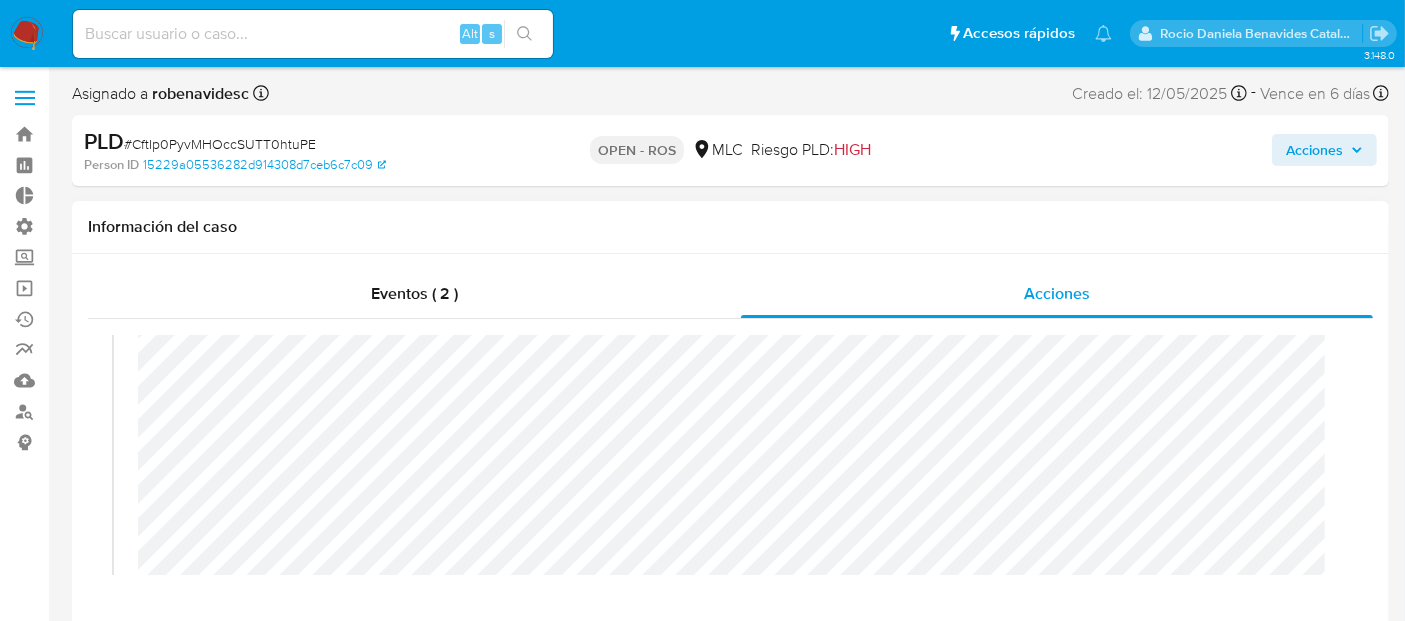 click on "El caso pasó a estado  OPEN_ROS      por  [USERNAME]" at bounding box center [730, 462] 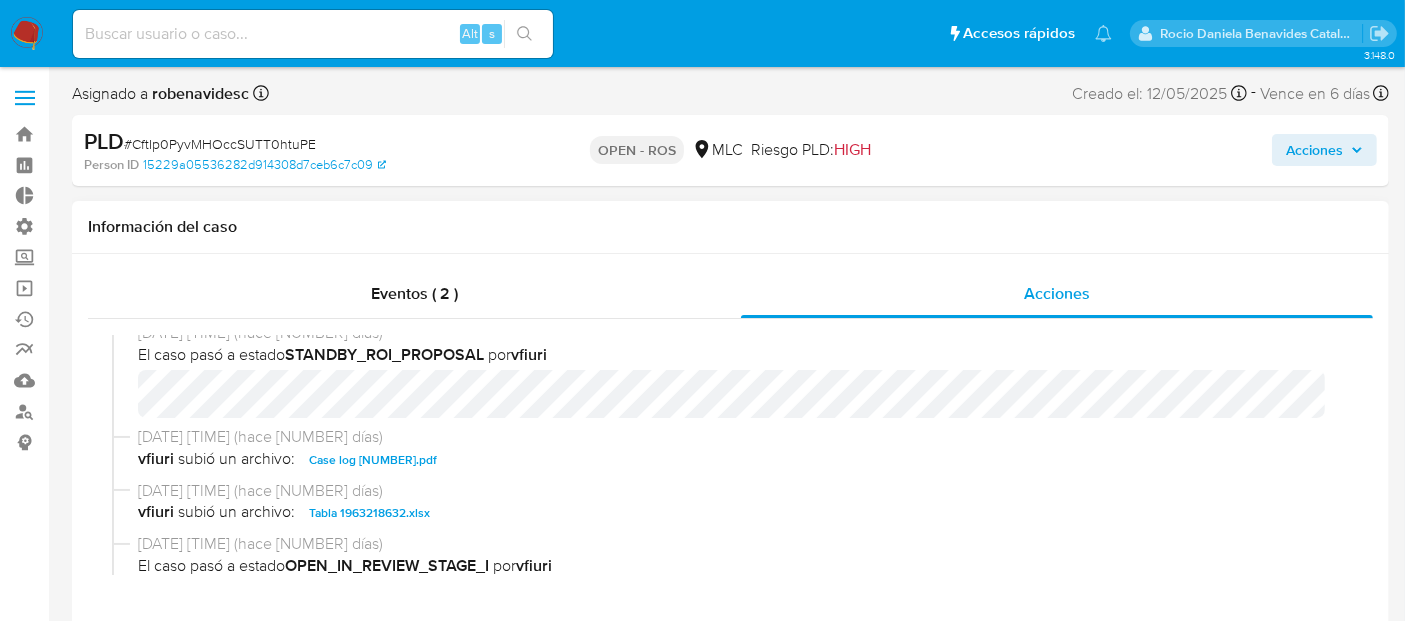 scroll, scrollTop: 555, scrollLeft: 0, axis: vertical 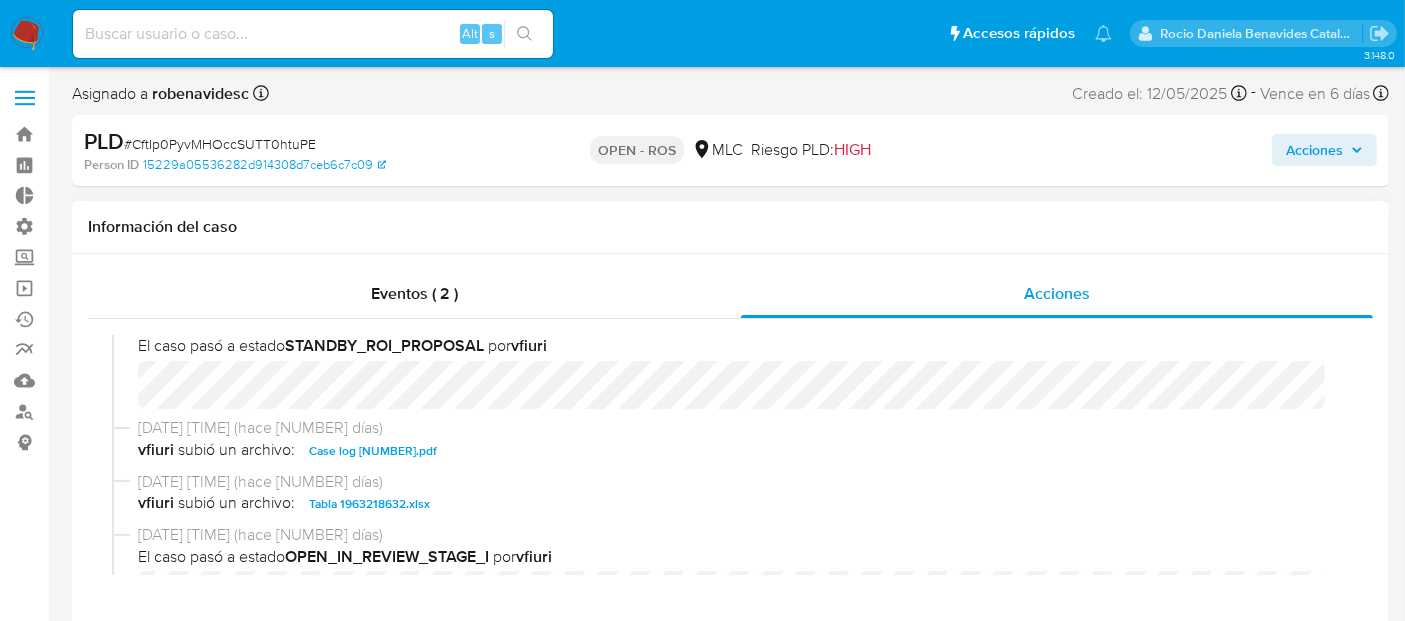 click on "Case log [NUMBER].pdf" at bounding box center [373, 451] 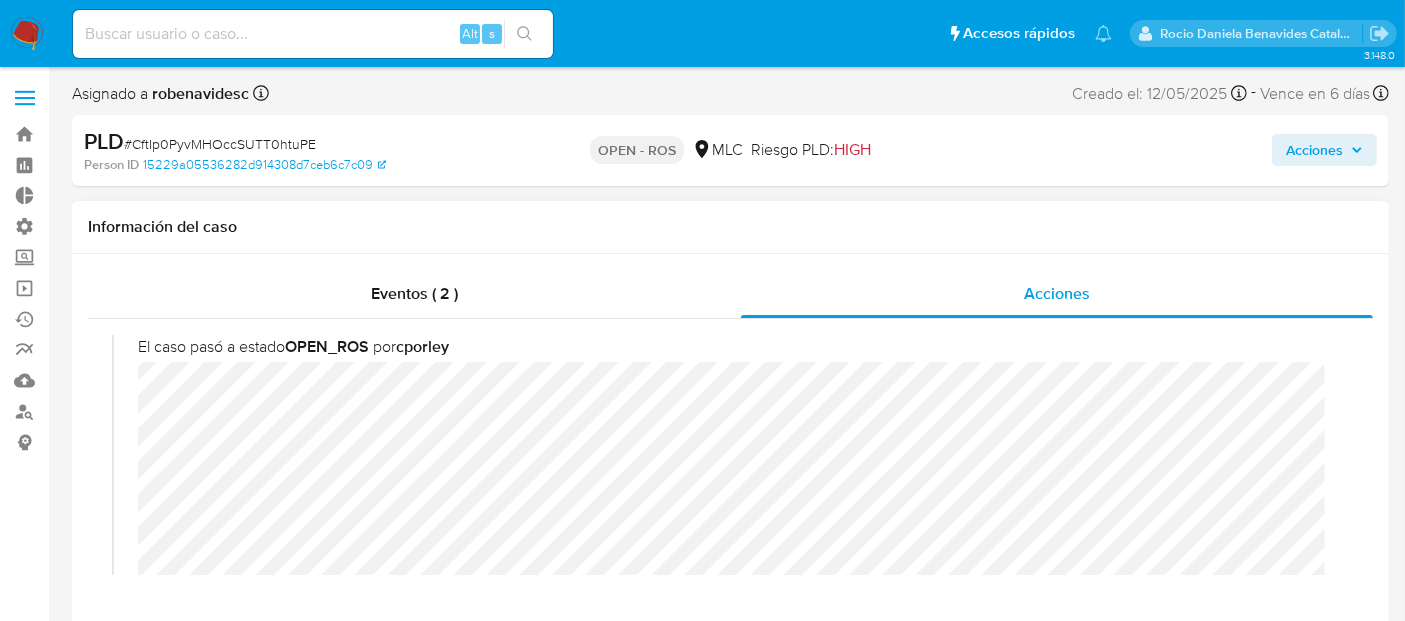 scroll, scrollTop: 0, scrollLeft: 0, axis: both 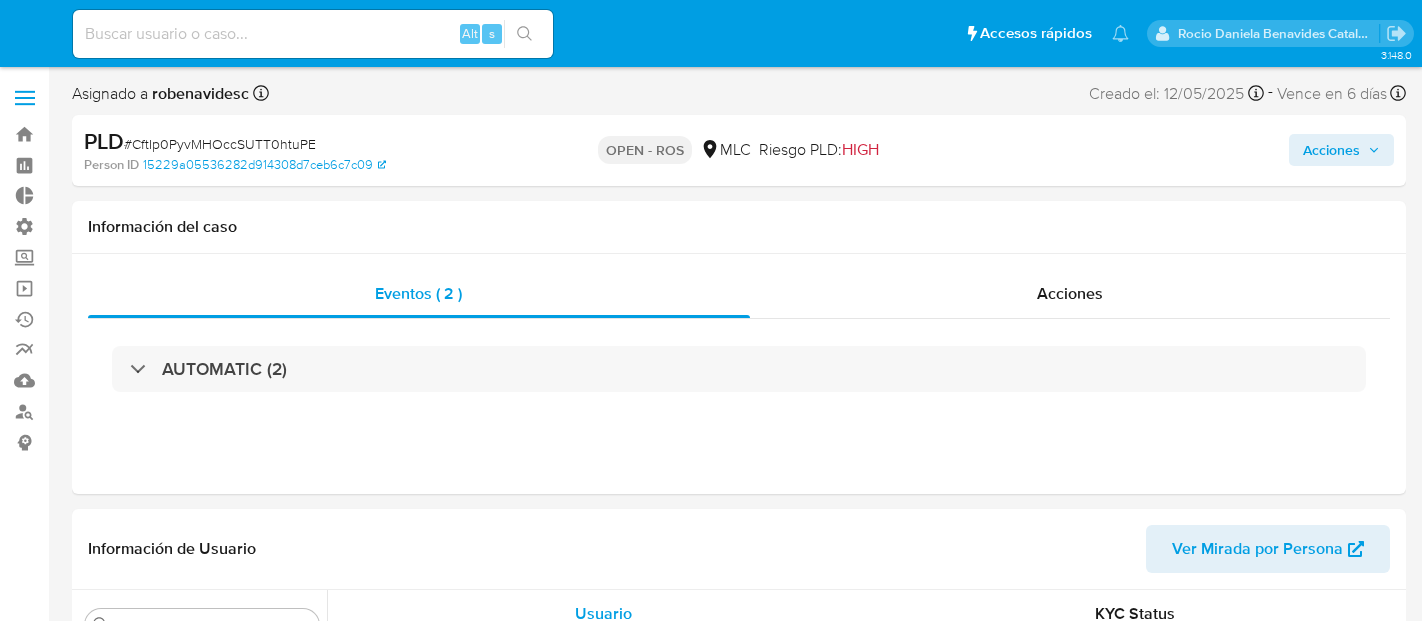 select on "10" 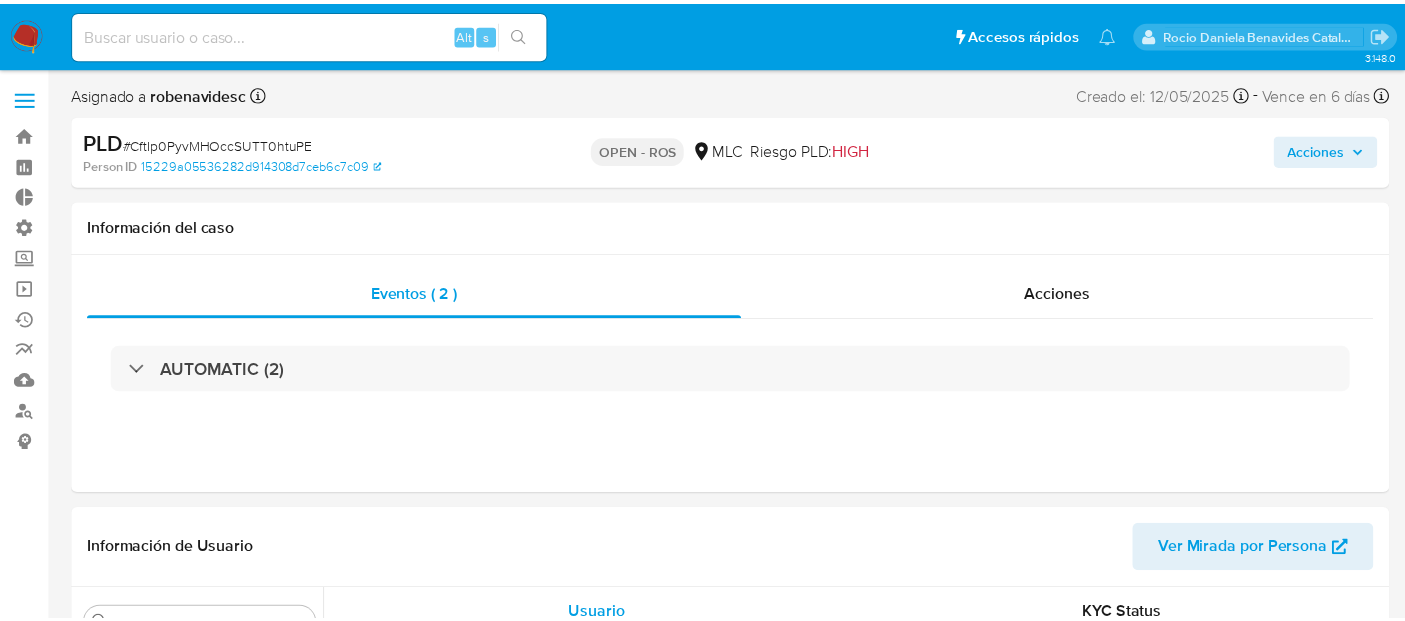 scroll, scrollTop: 0, scrollLeft: 0, axis: both 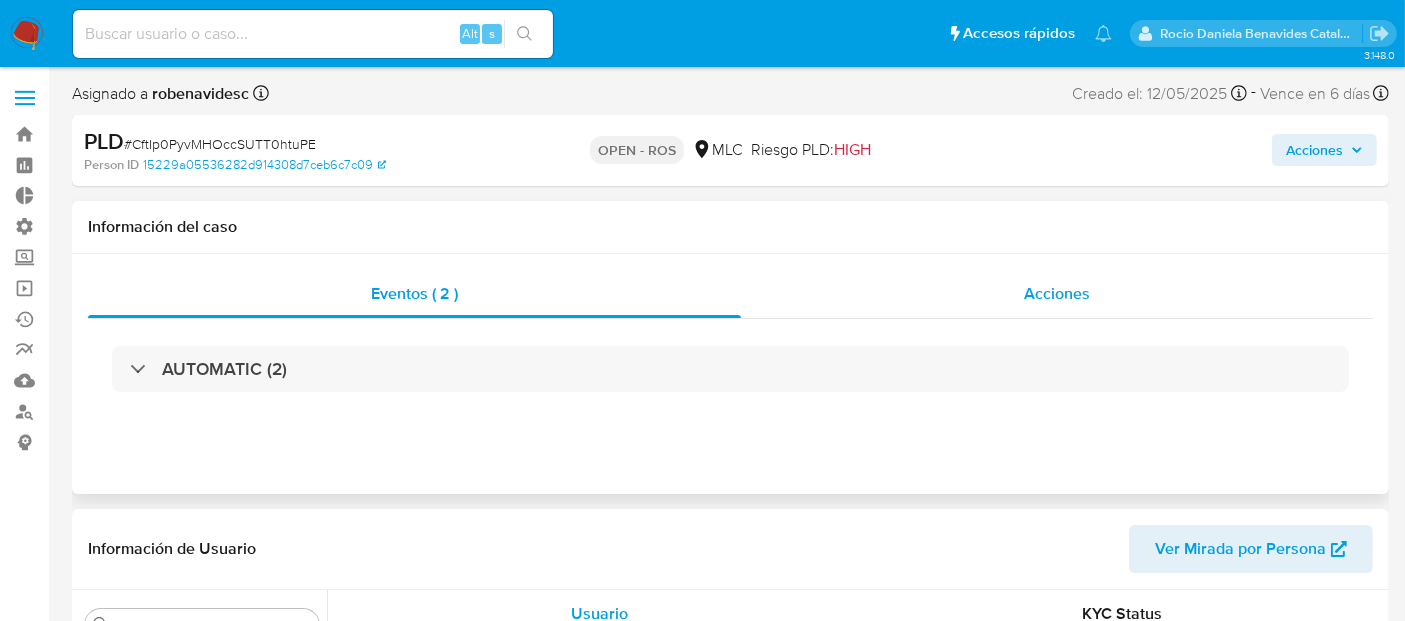 click on "Acciones" at bounding box center (1057, 294) 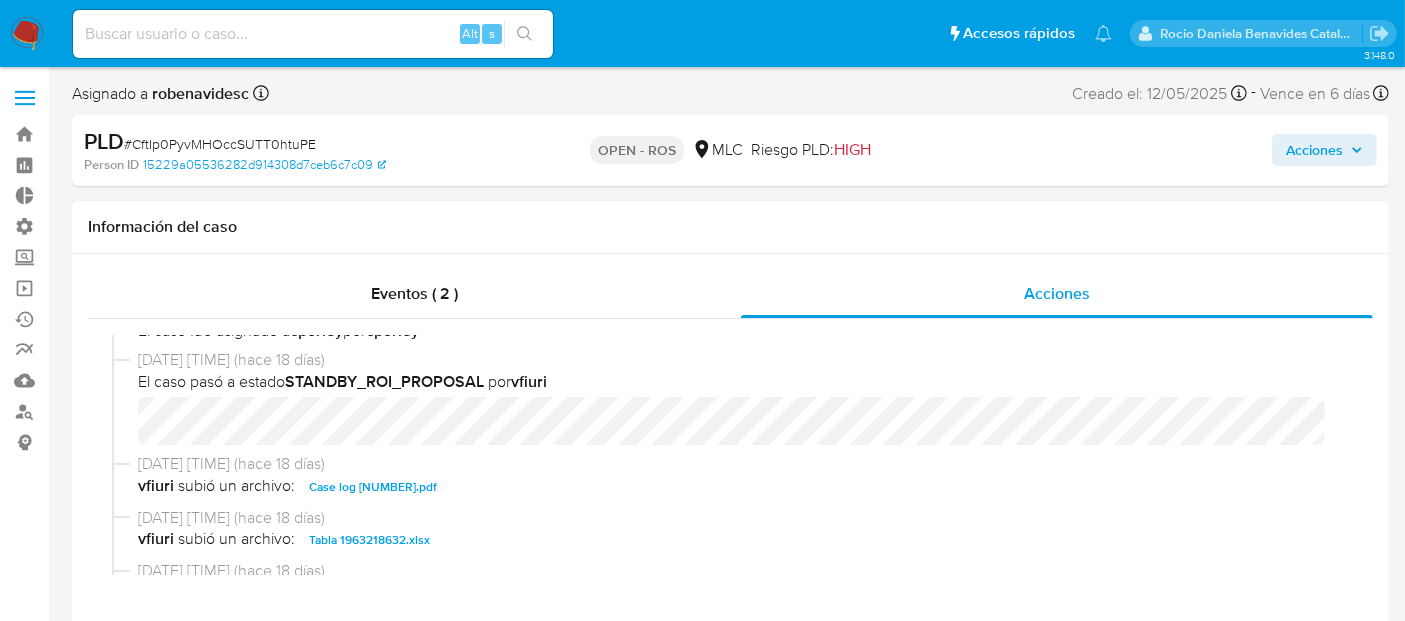 scroll, scrollTop: 520, scrollLeft: 0, axis: vertical 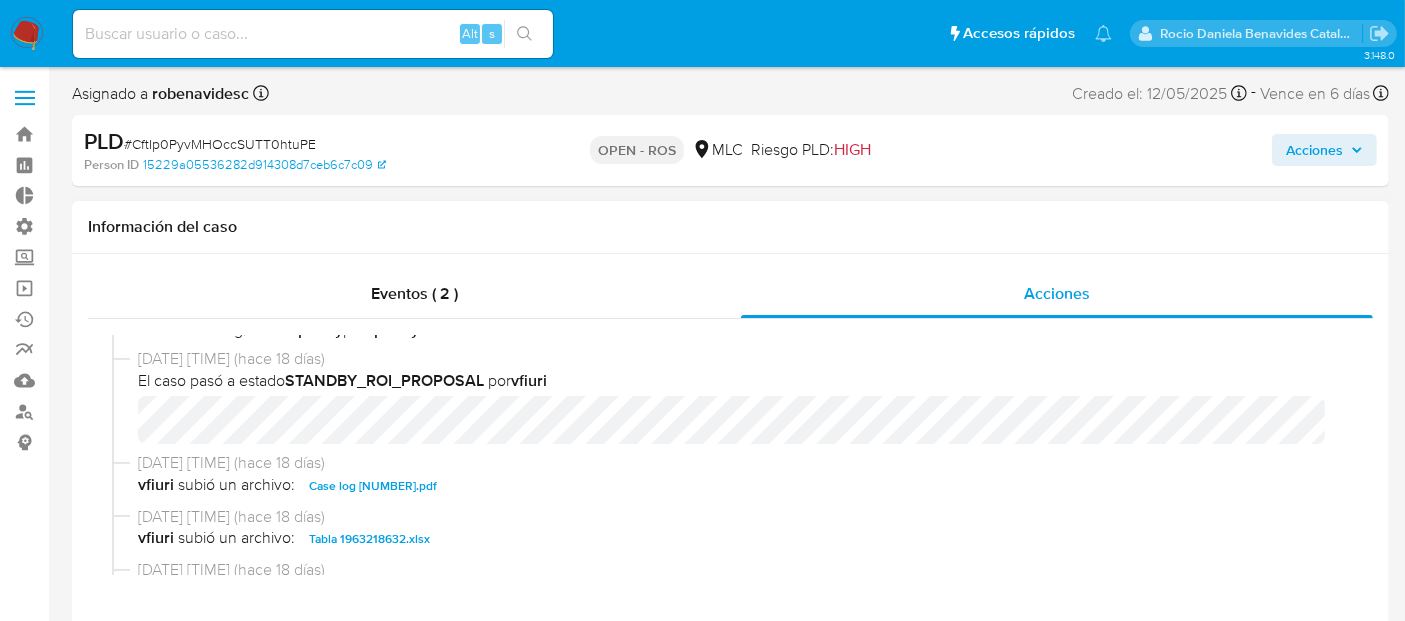 click on "Case log [NUMBER].pdf" at bounding box center (373, 486) 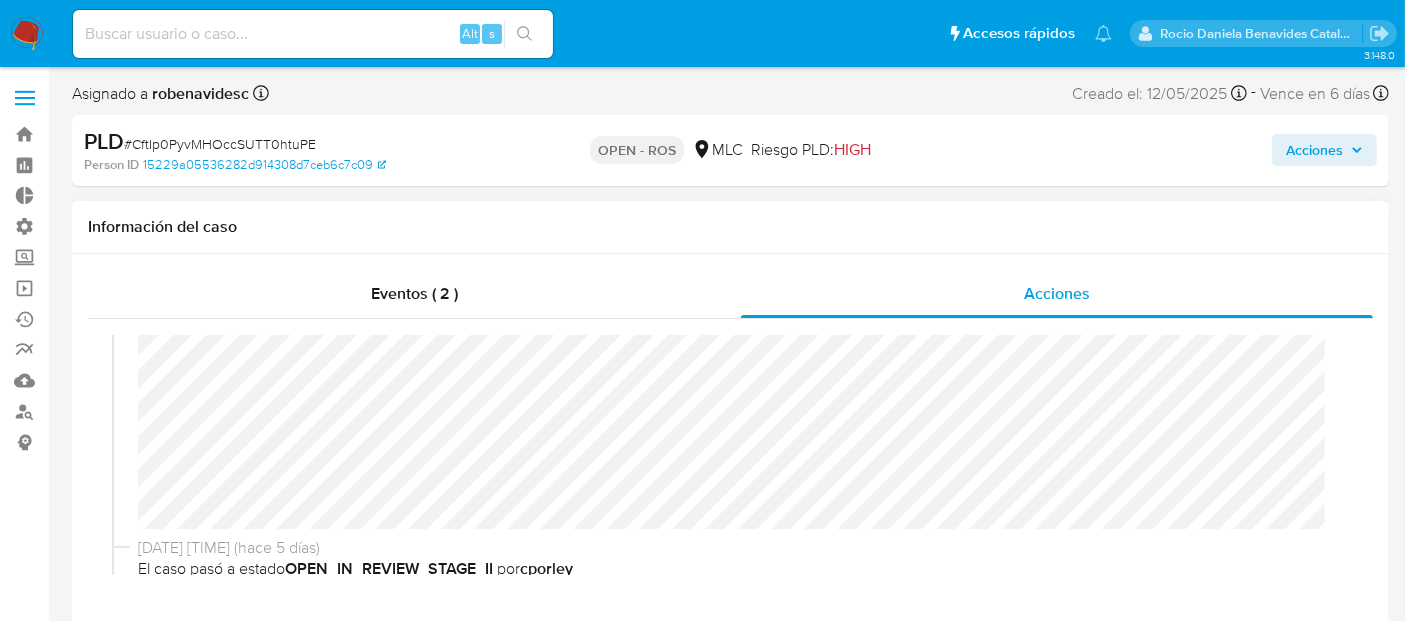 scroll, scrollTop: 177, scrollLeft: 0, axis: vertical 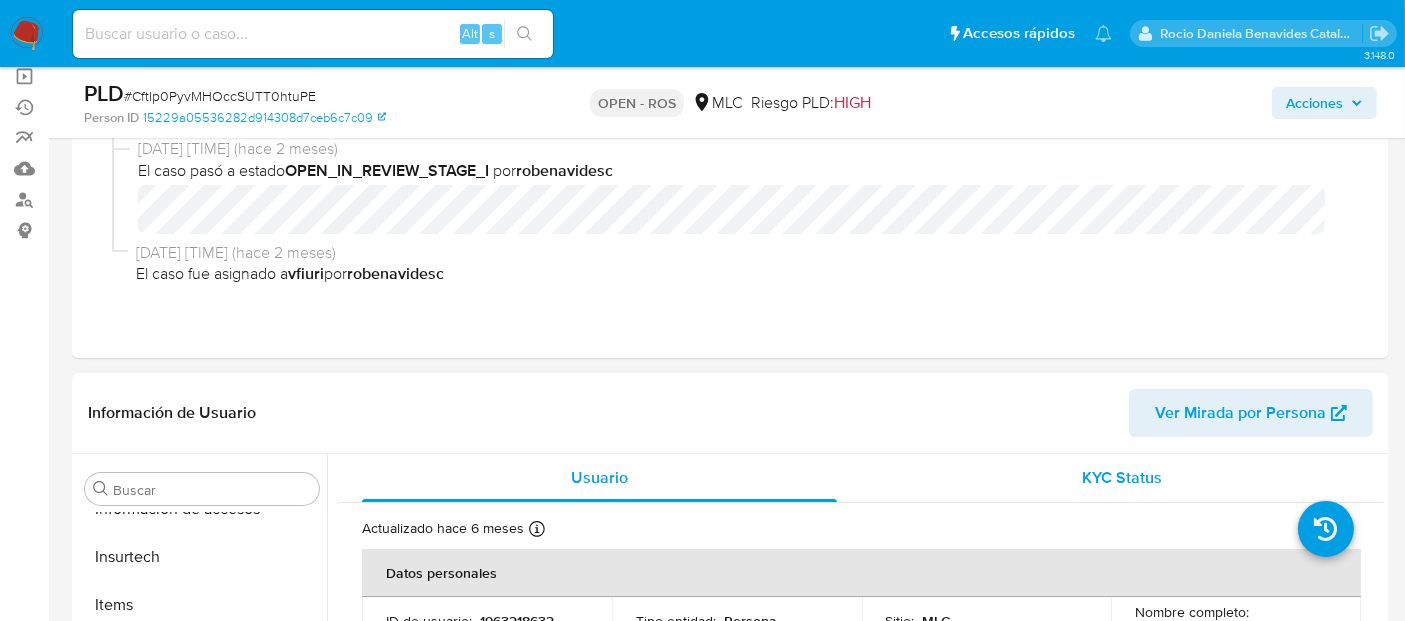click on "KYC Status" at bounding box center [1122, 478] 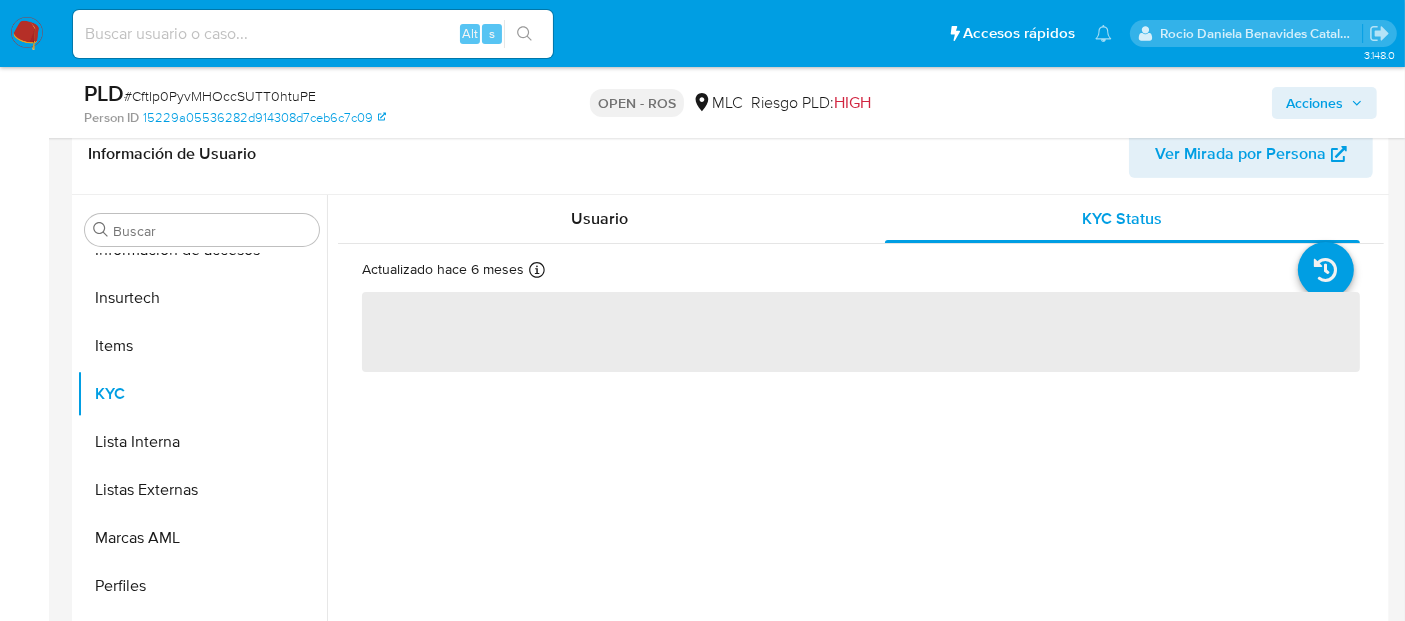 scroll, scrollTop: 477, scrollLeft: 0, axis: vertical 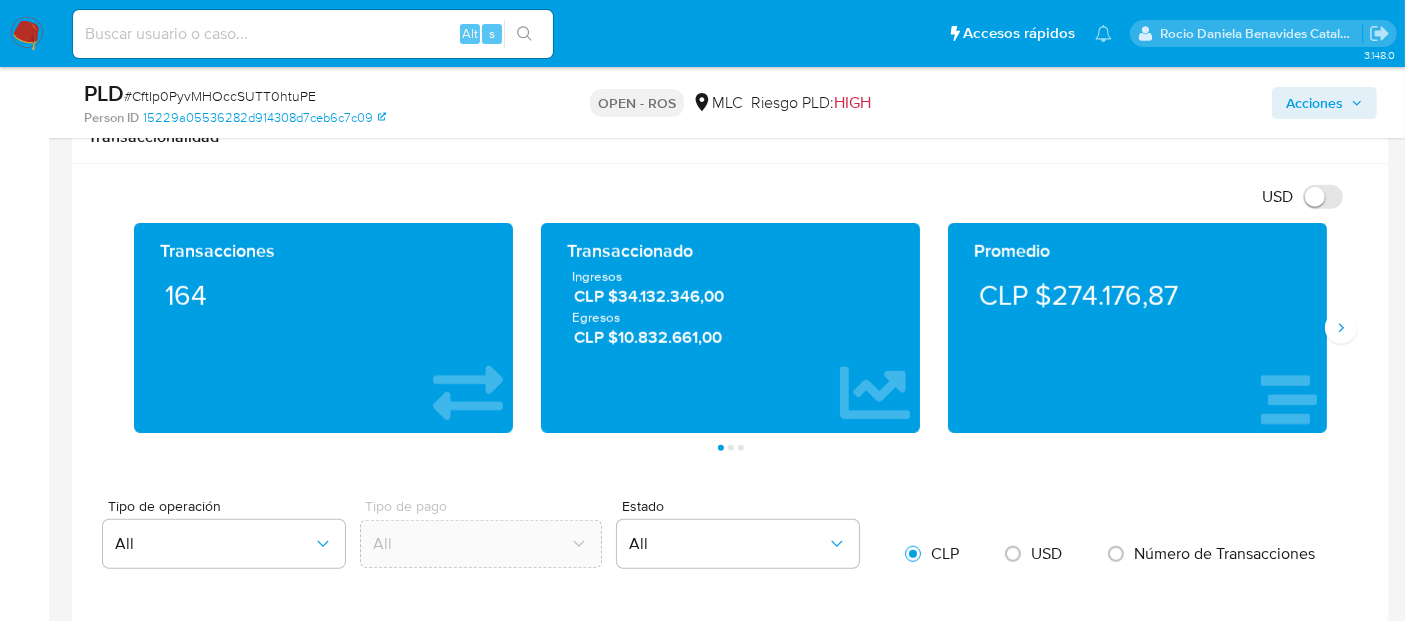 click on "Transacciones 164 Transaccionado Ingresos CLP $34.132.346,00 Egresos CLP $10.832.661,00 Promedio CLP $274.176,87 Saldo MP Total CLP $321.935,00 Disponible CLP $28.005,00 No disponible CLP $293.930,00 Saldo cripto No se encontró saldo cripto en el balance del usuario Saldo inversiones No se encontró saldo inversiones en el balance del usuario Saldo reserva No se encontró saldo reserva en el balance del usuario Página 1 Página 2 Página 3" at bounding box center (730, 337) 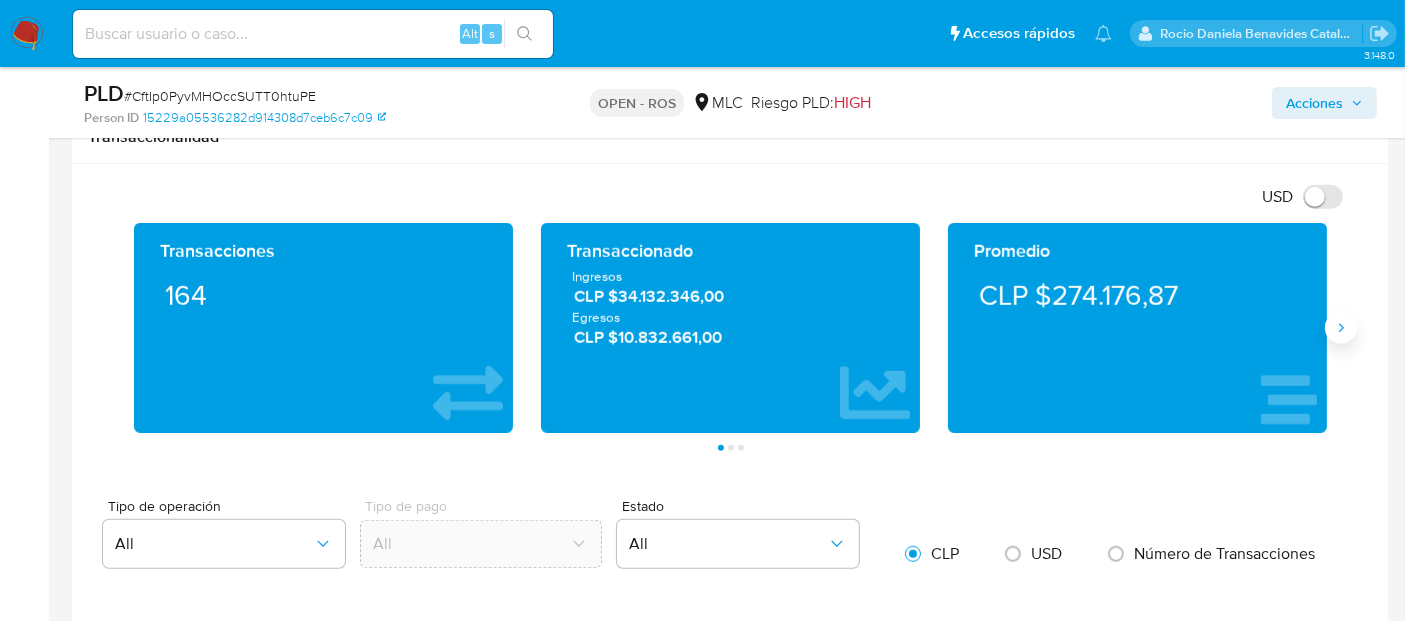 click 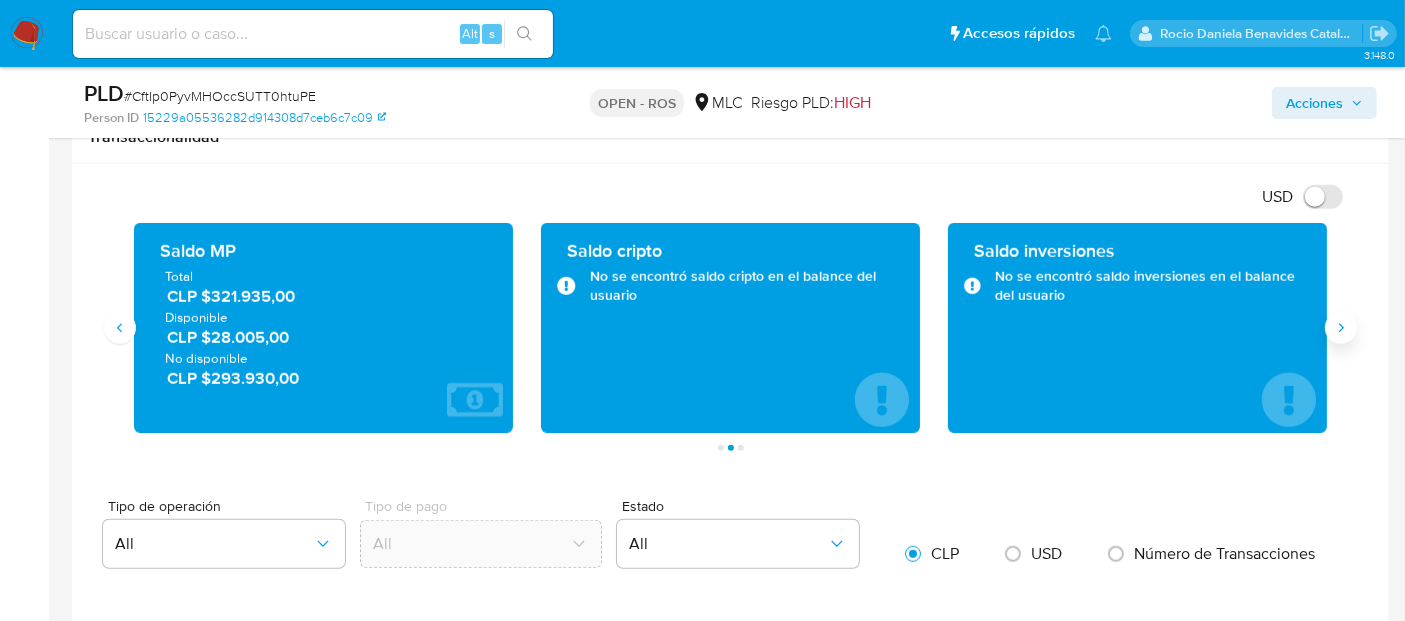click at bounding box center [1341, 328] 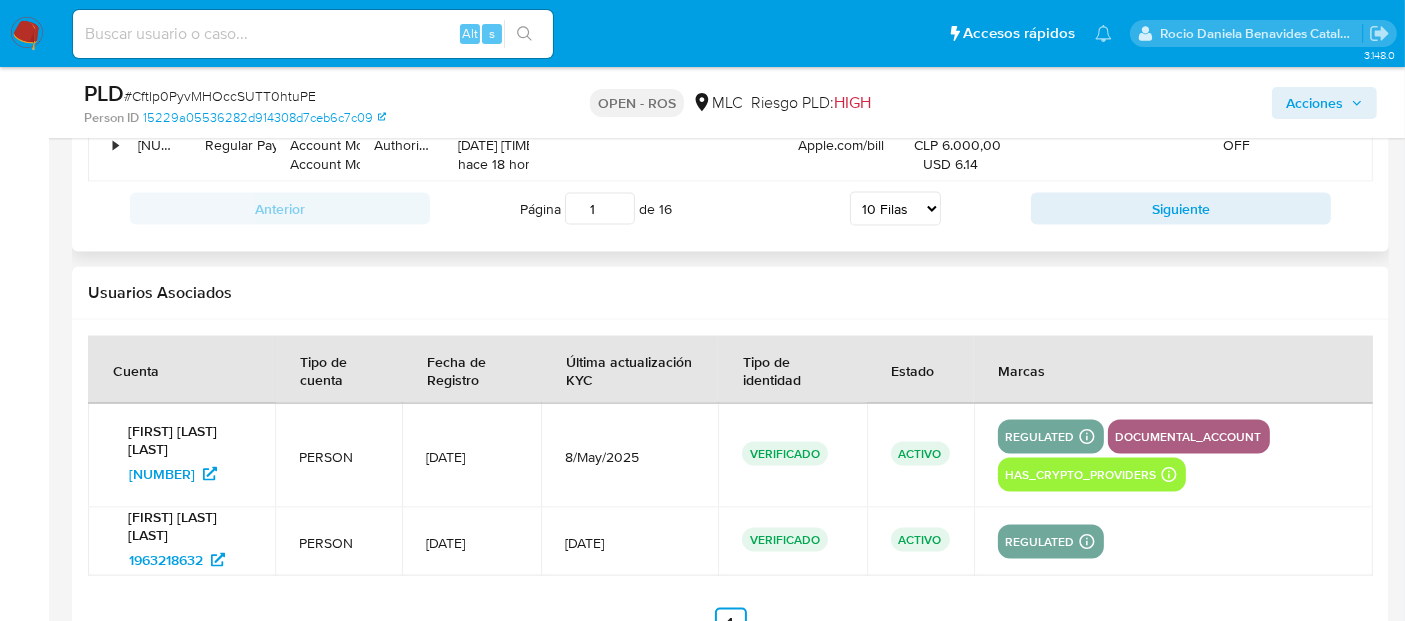 scroll, scrollTop: 3078, scrollLeft: 0, axis: vertical 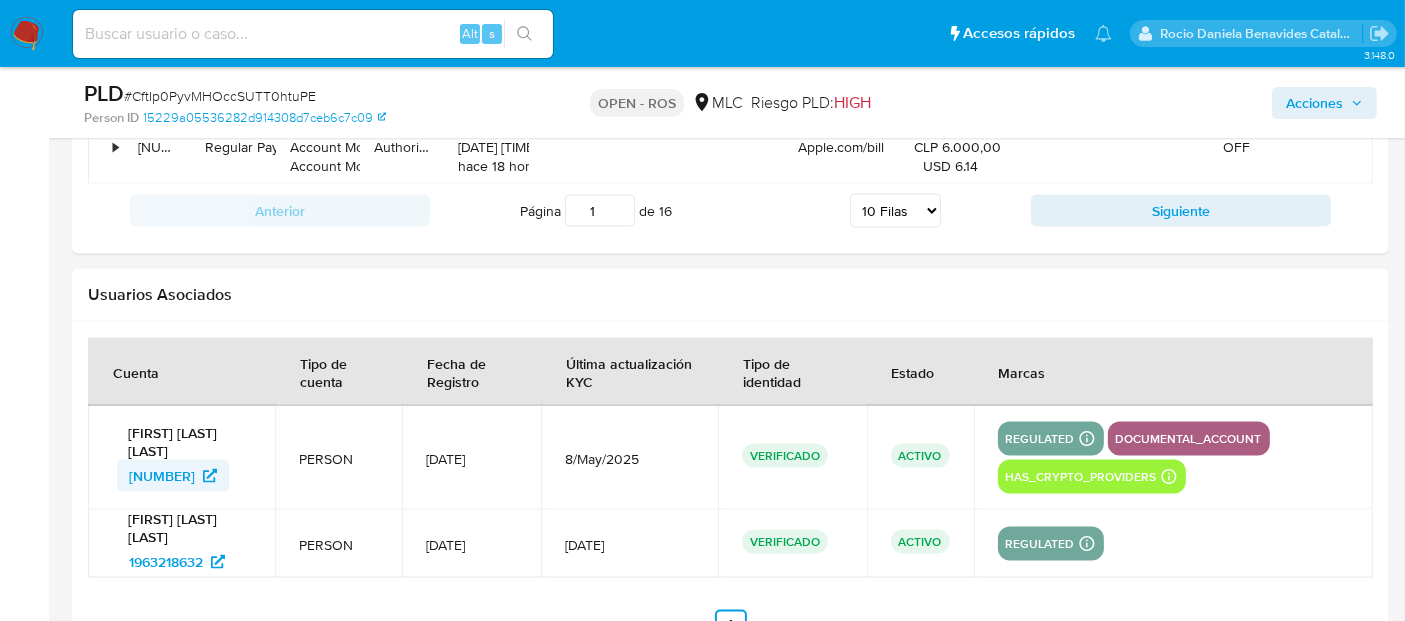 click on "[NUMBER]" at bounding box center [162, 476] 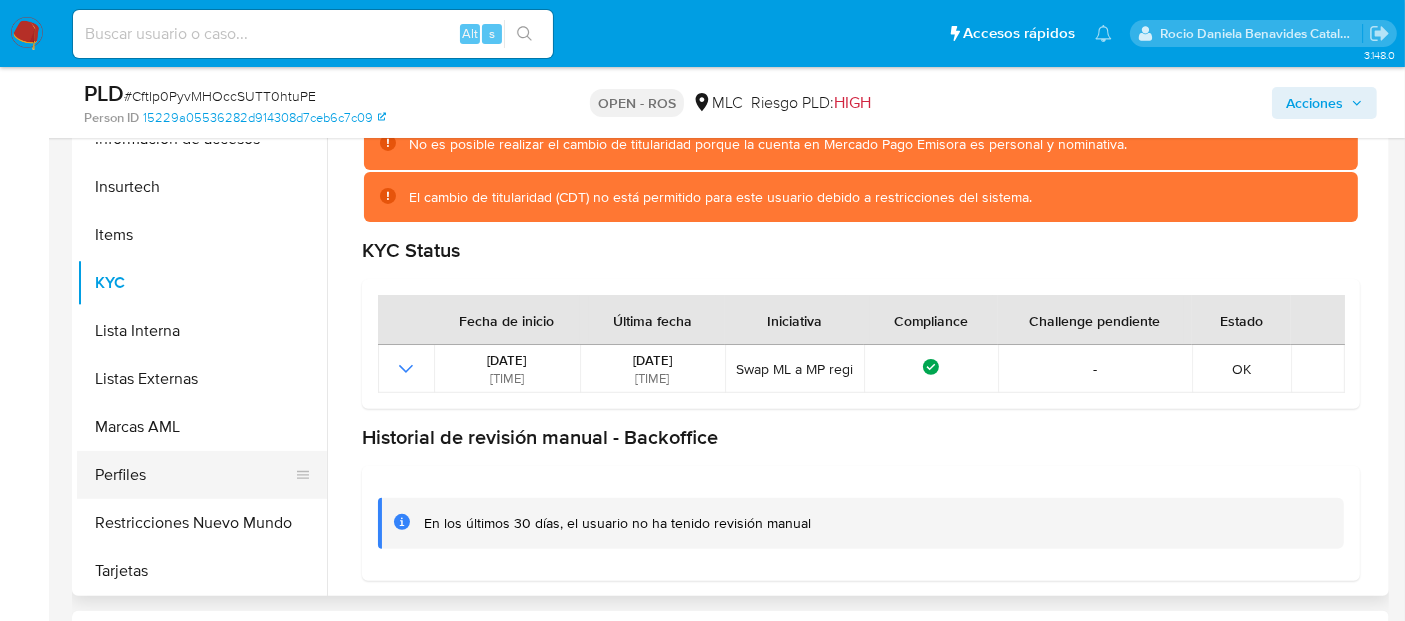 scroll, scrollTop: 580, scrollLeft: 0, axis: vertical 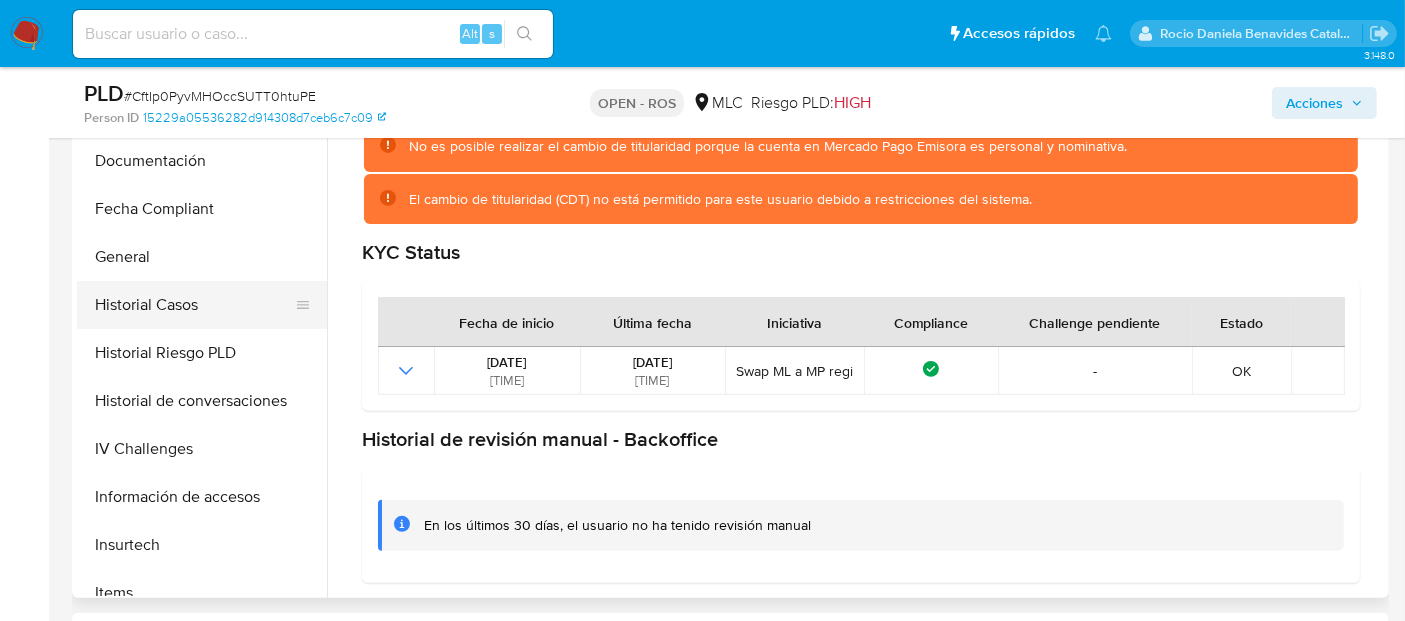 click on "Historial Casos" at bounding box center [194, 305] 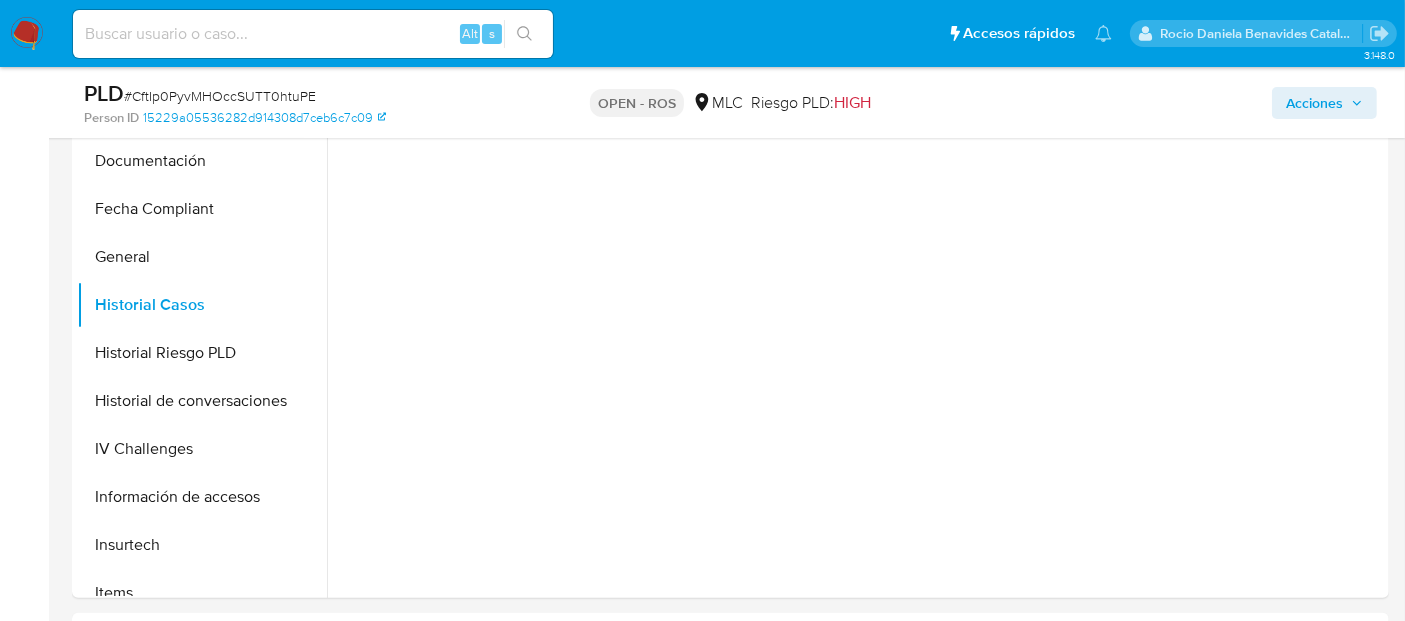 scroll, scrollTop: 0, scrollLeft: 0, axis: both 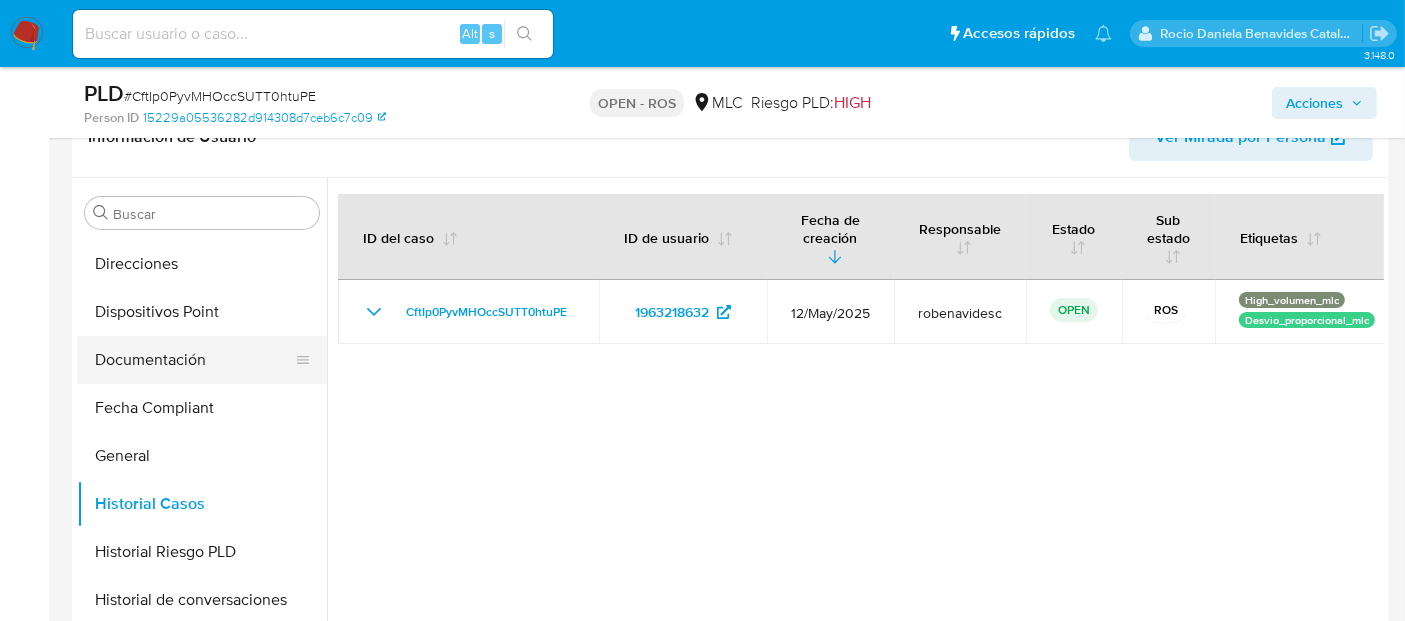 click on "Documentación" at bounding box center (194, 360) 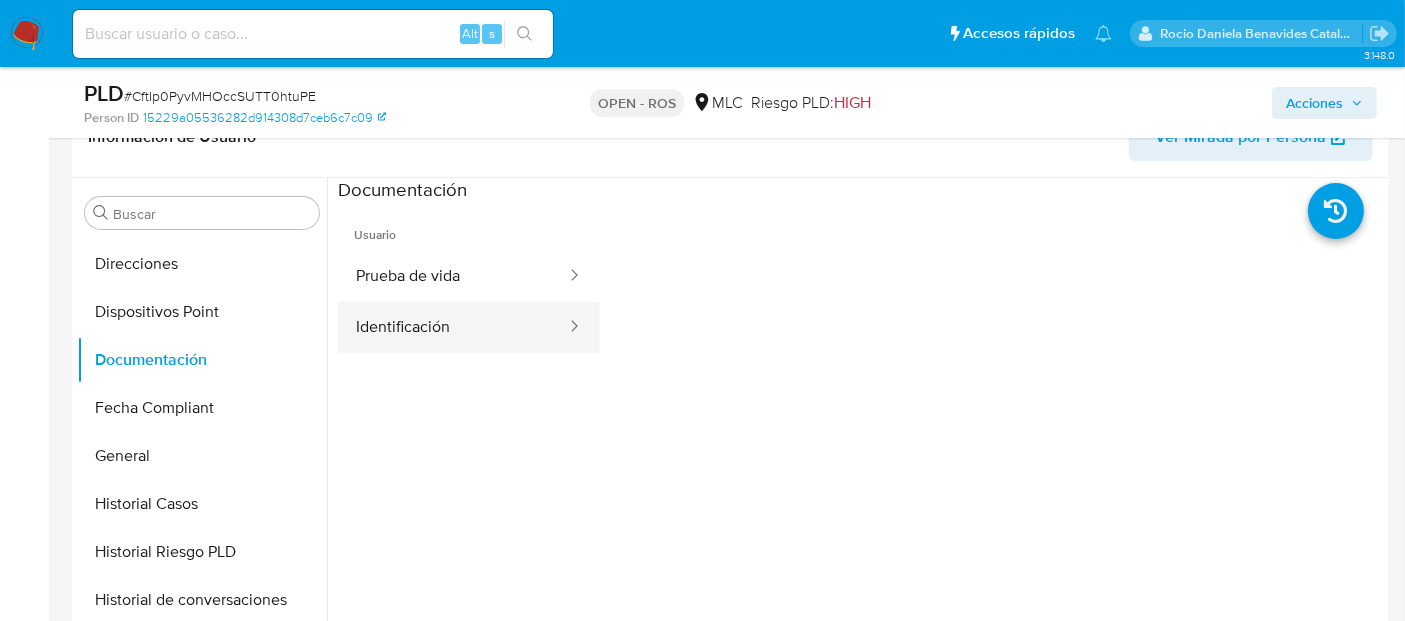 click on "Identificación" at bounding box center [453, 327] 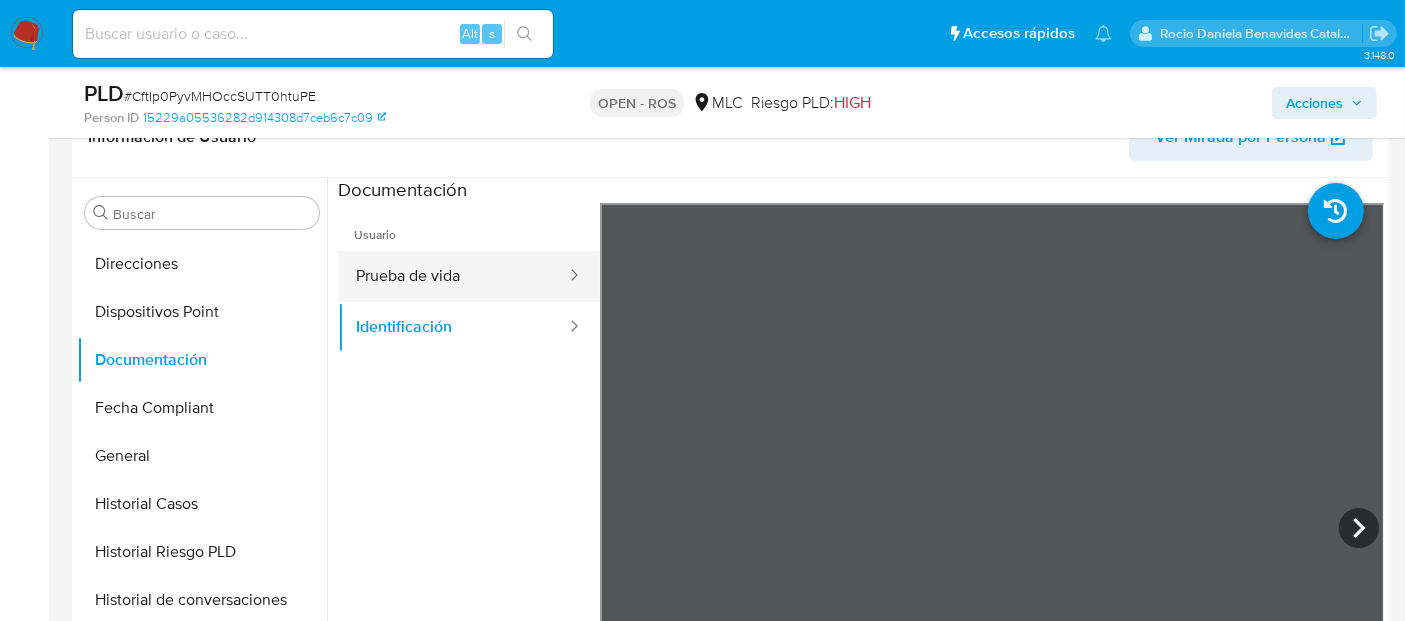 click on "Prueba de vida" at bounding box center (453, 276) 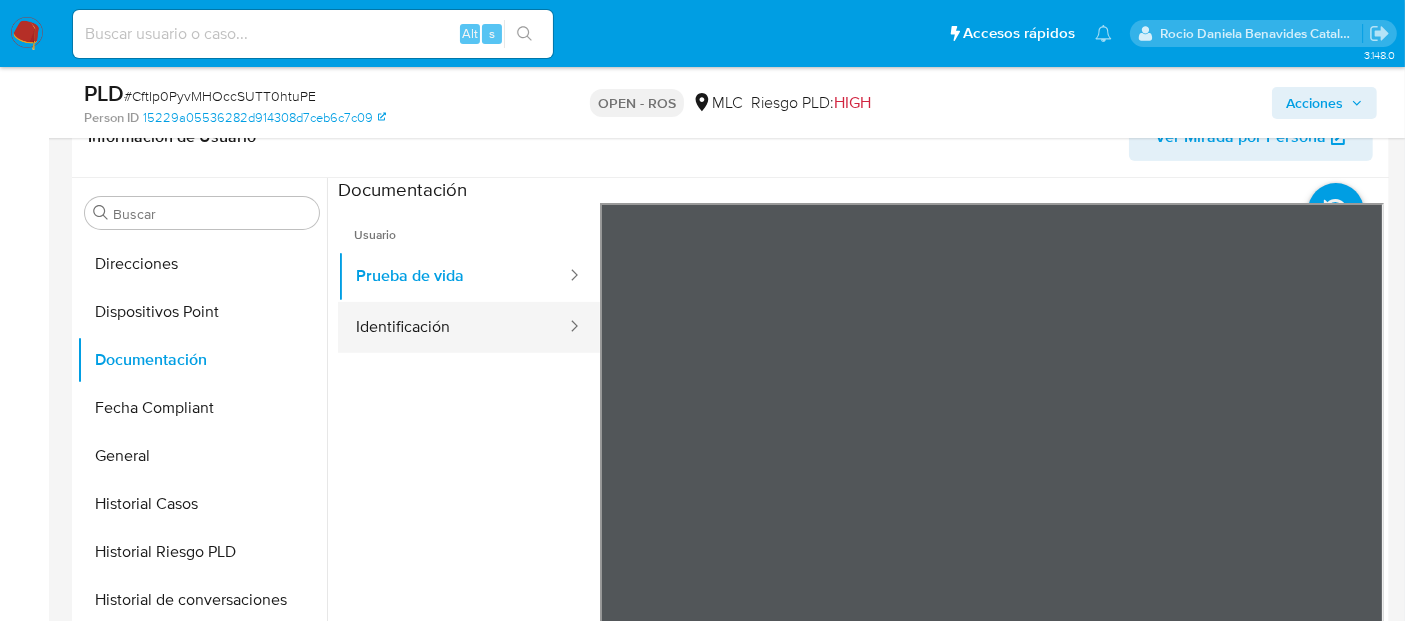 click on "Identificación" at bounding box center [453, 327] 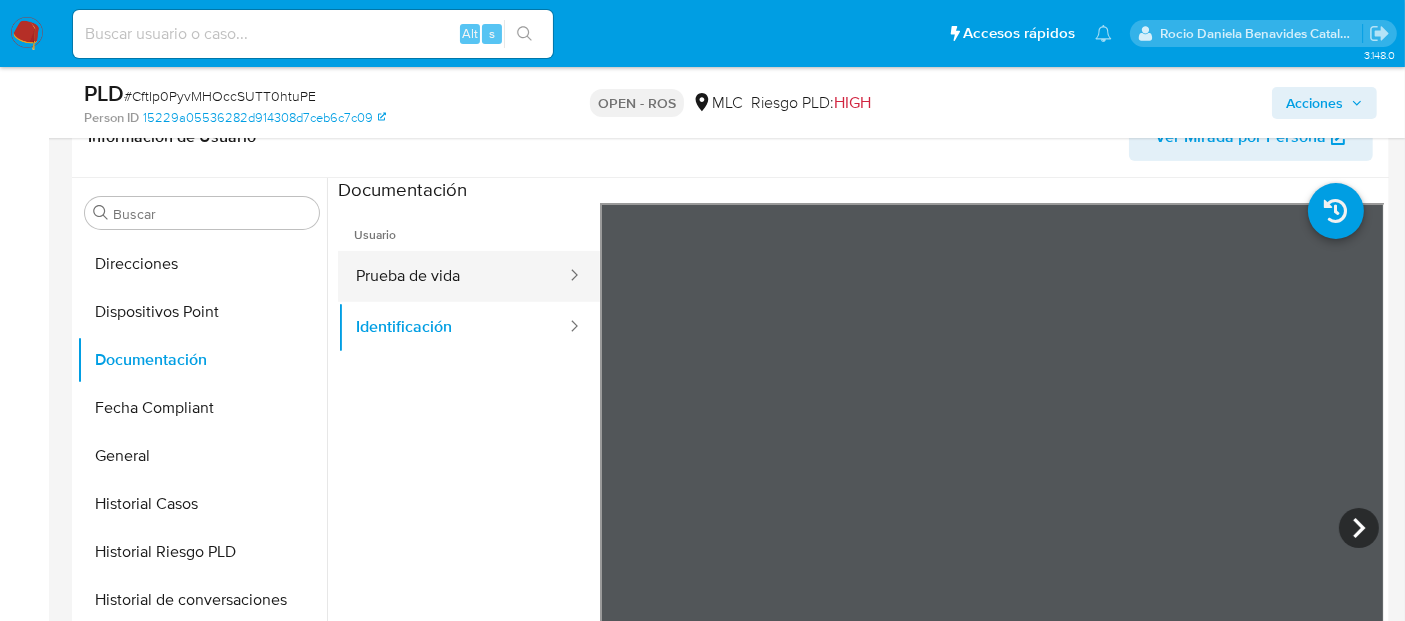 click on "Prueba de vida" at bounding box center (453, 276) 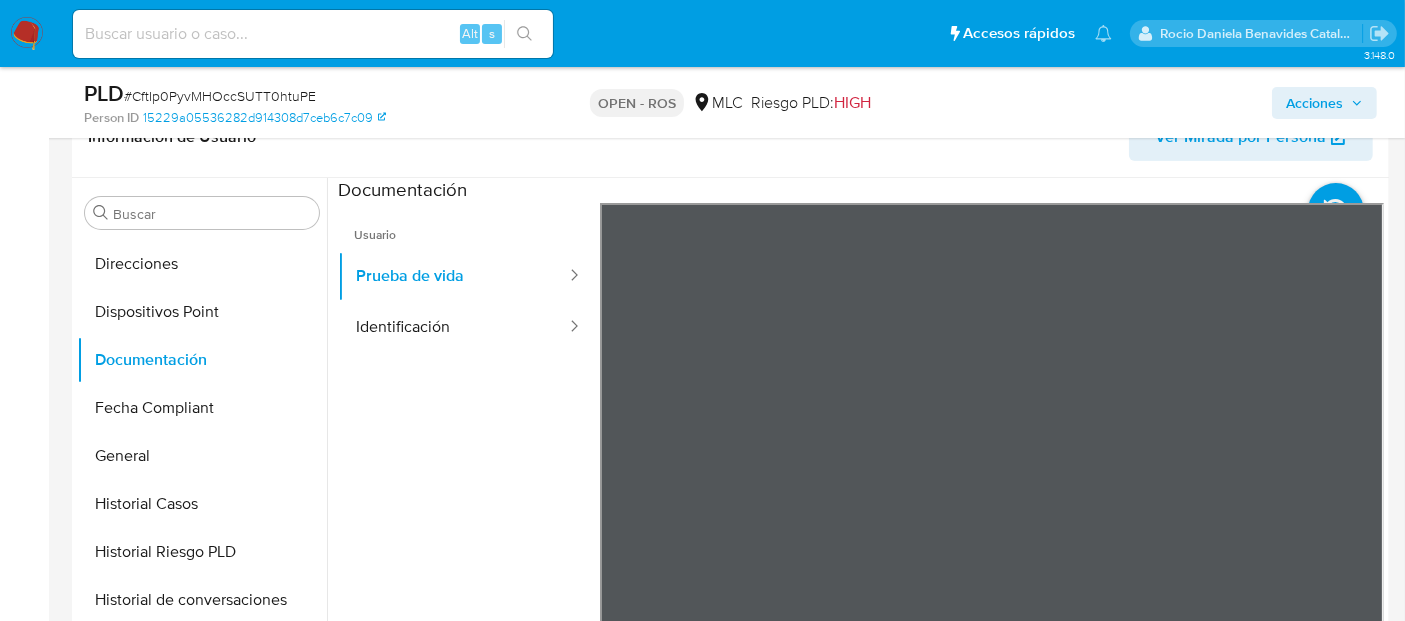 scroll, scrollTop: 0, scrollLeft: 0, axis: both 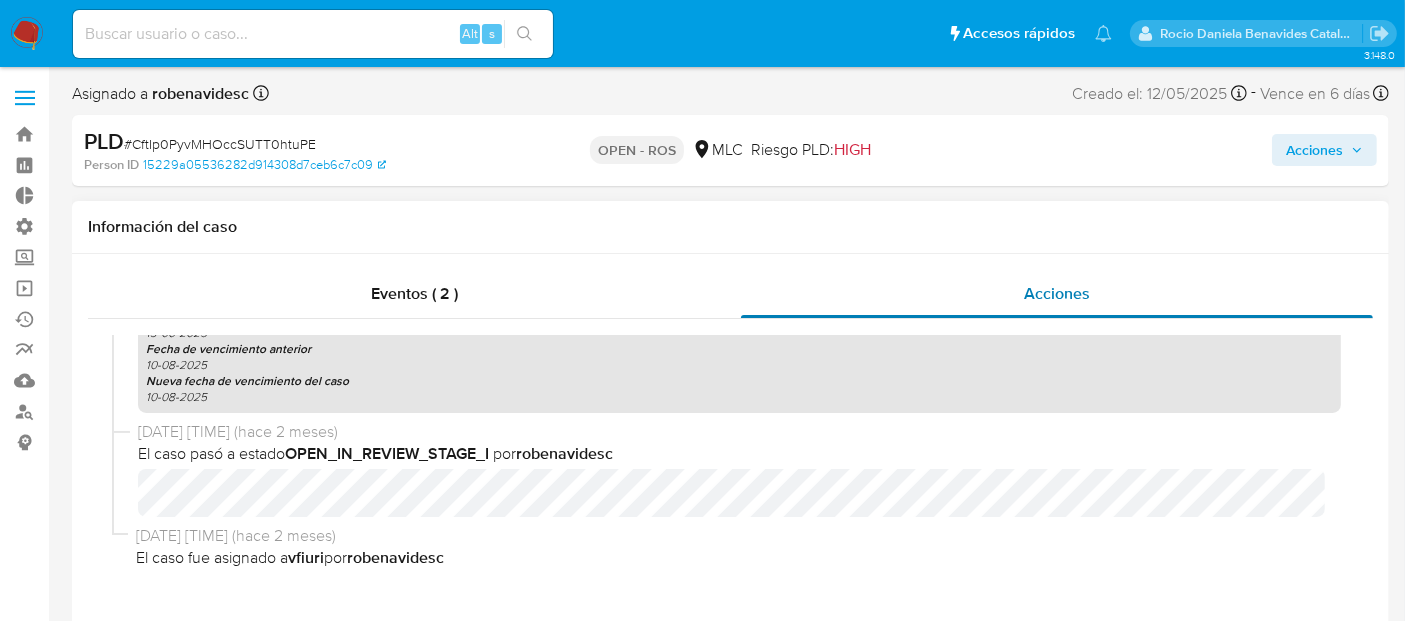 click on "Acciones" at bounding box center (1057, 293) 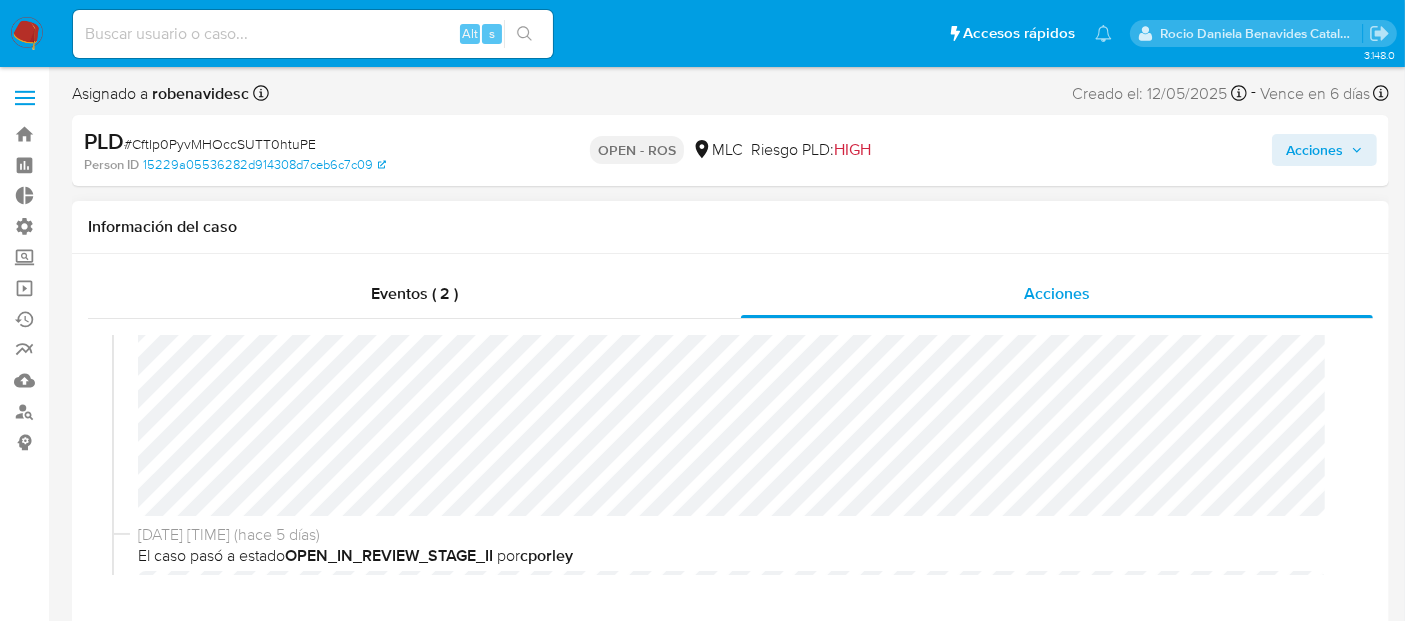 scroll, scrollTop: 0, scrollLeft: 0, axis: both 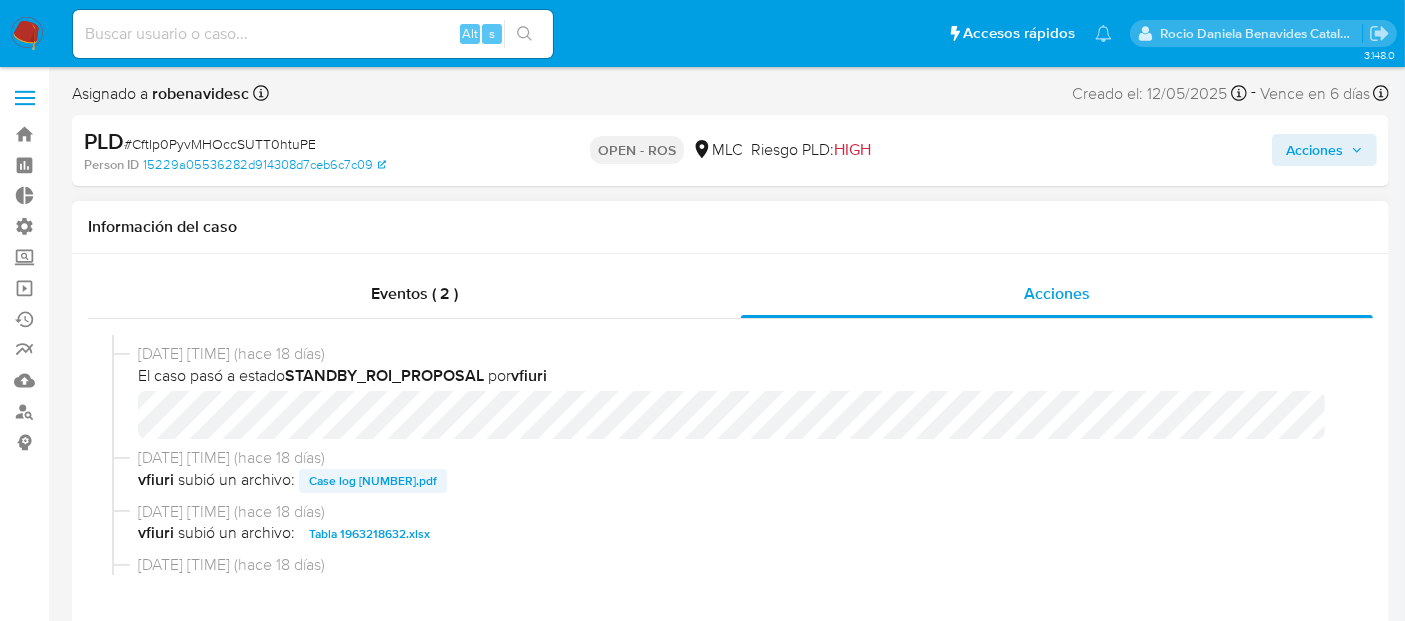 drag, startPoint x: 551, startPoint y: 482, endPoint x: 357, endPoint y: 480, distance: 194.01031 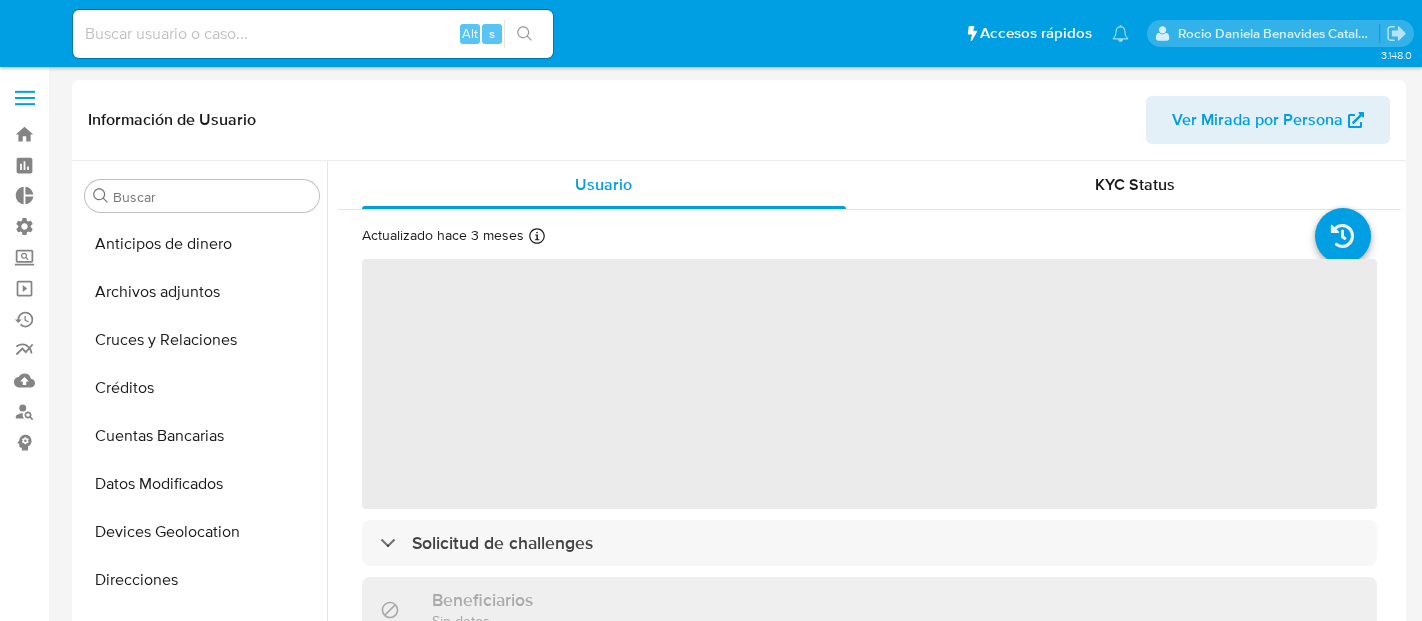 select on "10" 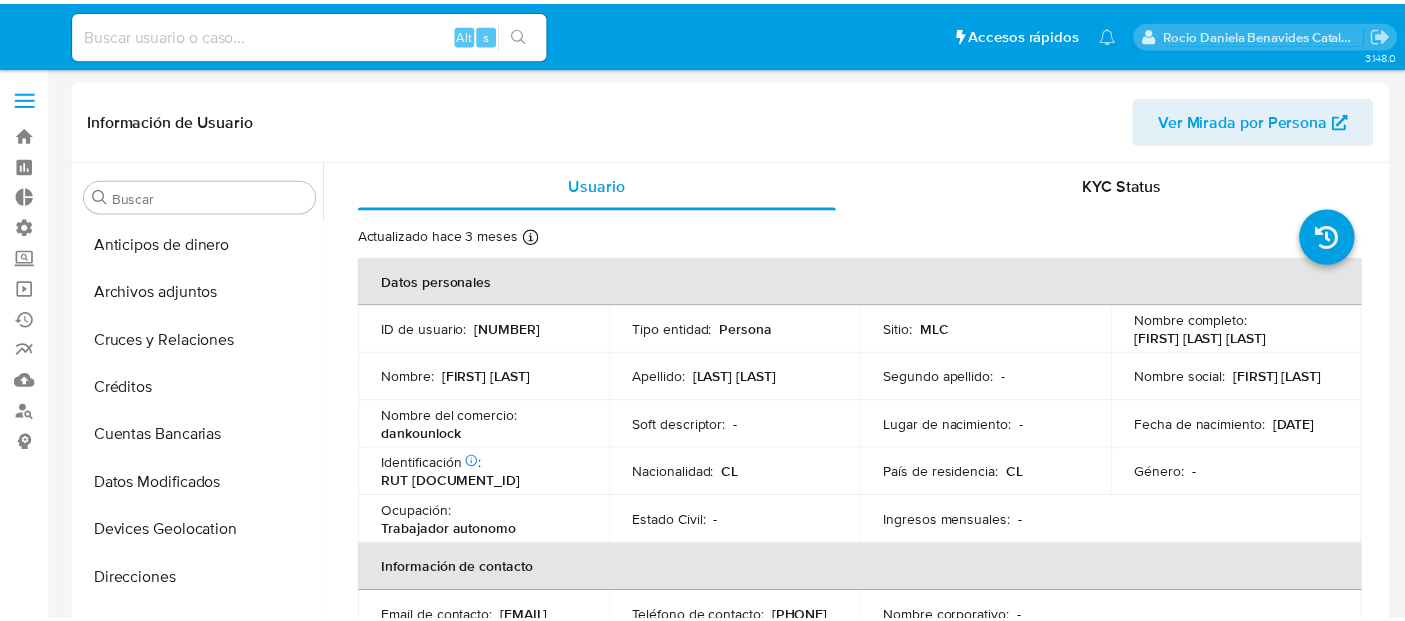 scroll, scrollTop: 0, scrollLeft: 0, axis: both 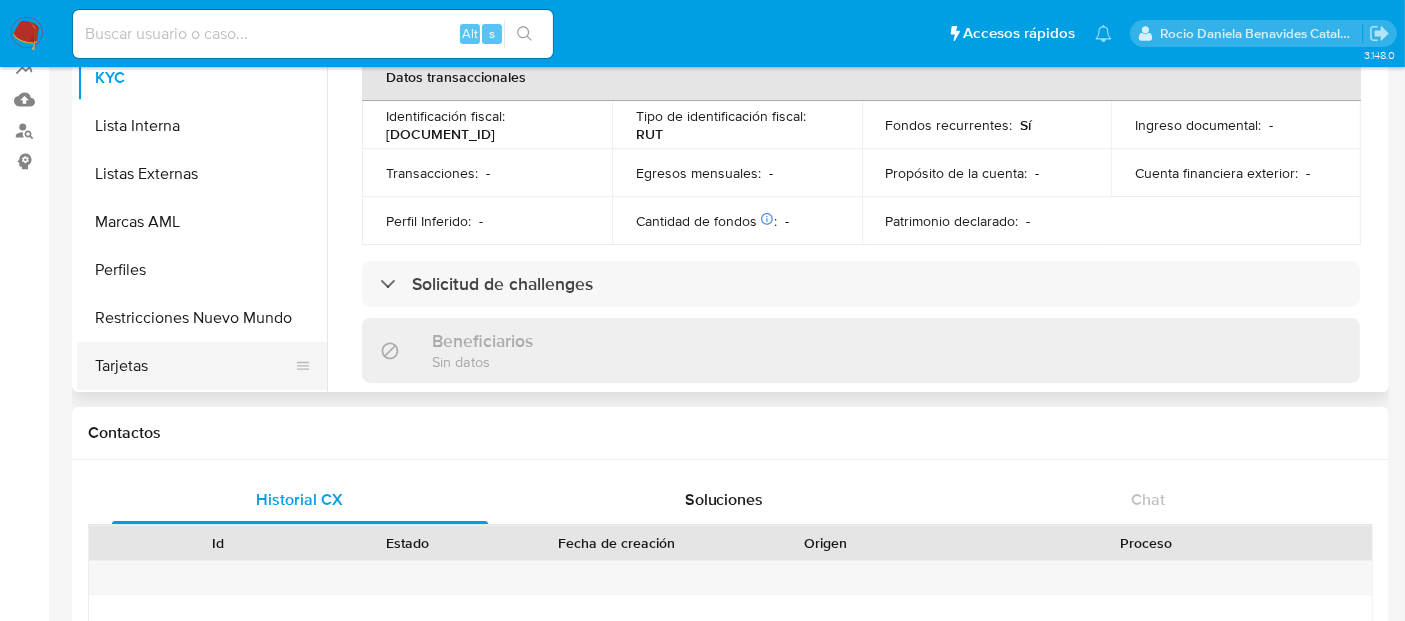 click on "Tarjetas" at bounding box center [194, 366] 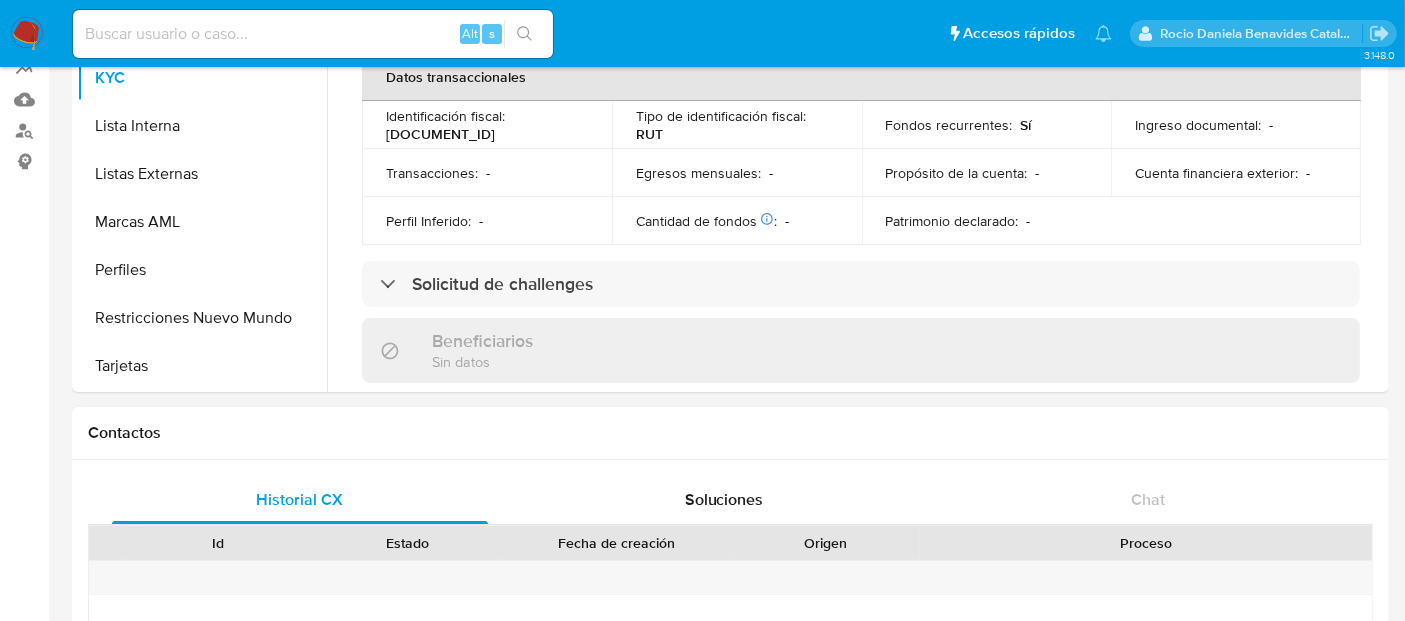 scroll, scrollTop: 0, scrollLeft: 0, axis: both 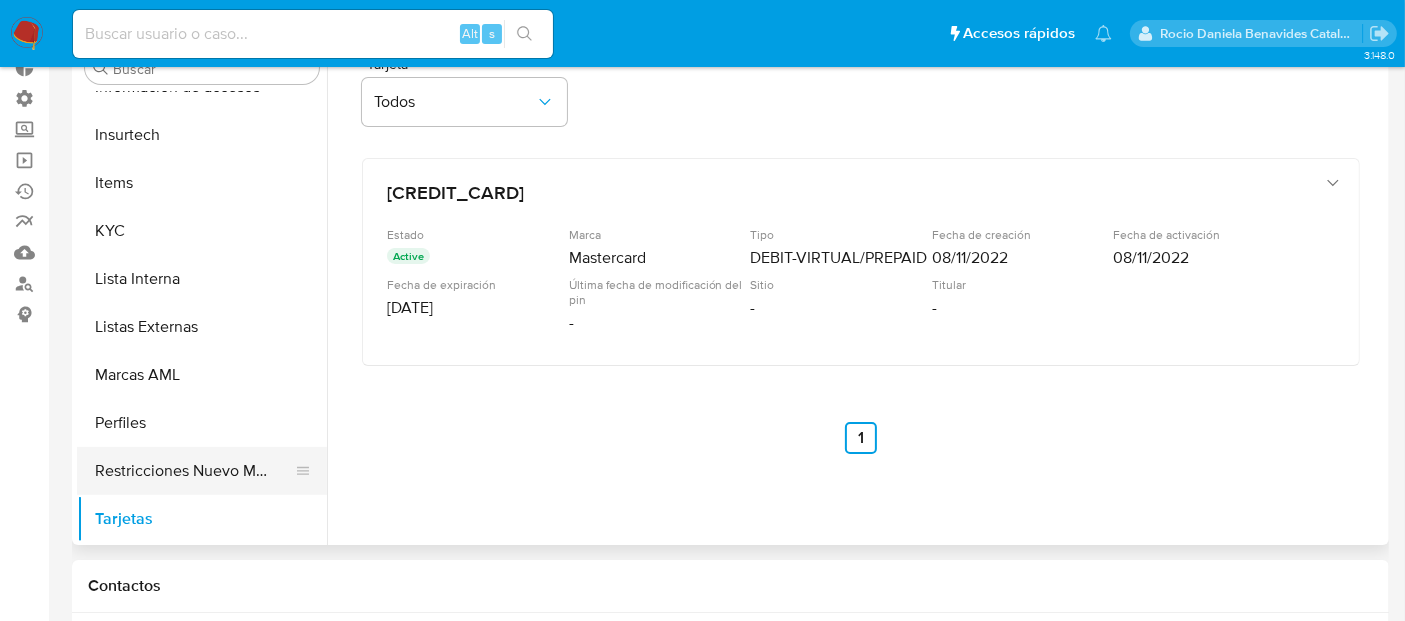 click on "Restricciones Nuevo Mundo" at bounding box center [194, 471] 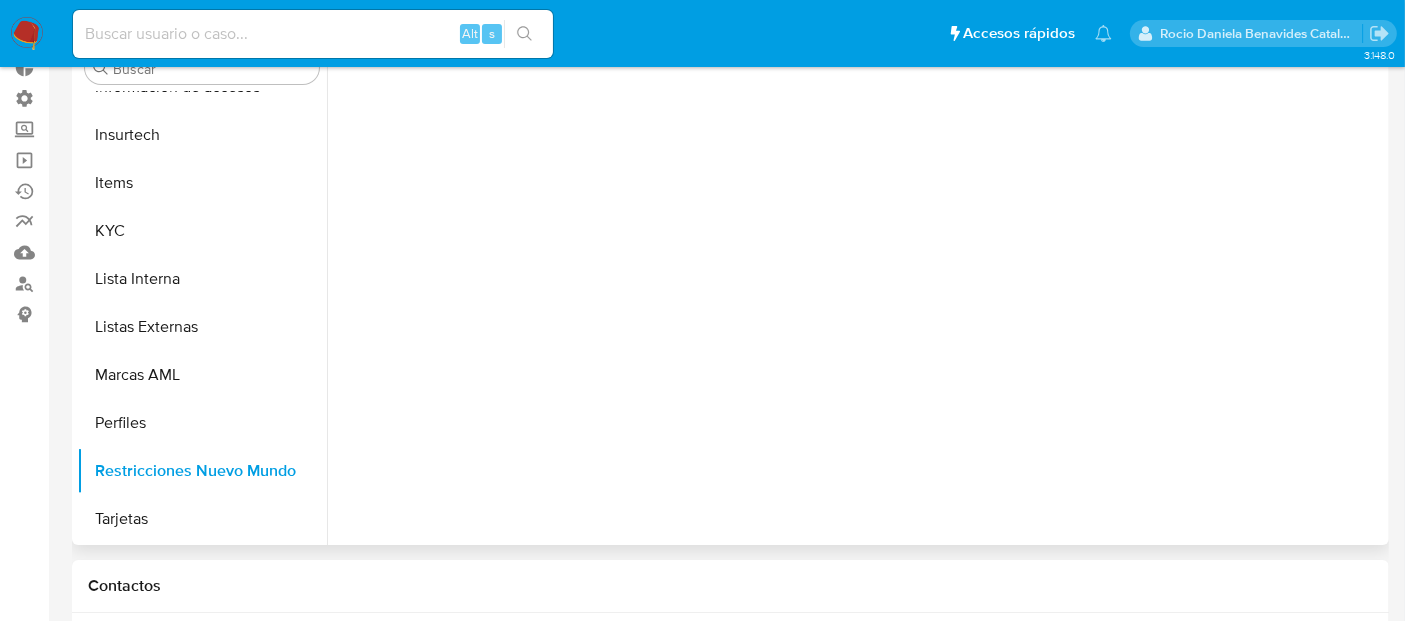 scroll, scrollTop: 796, scrollLeft: 0, axis: vertical 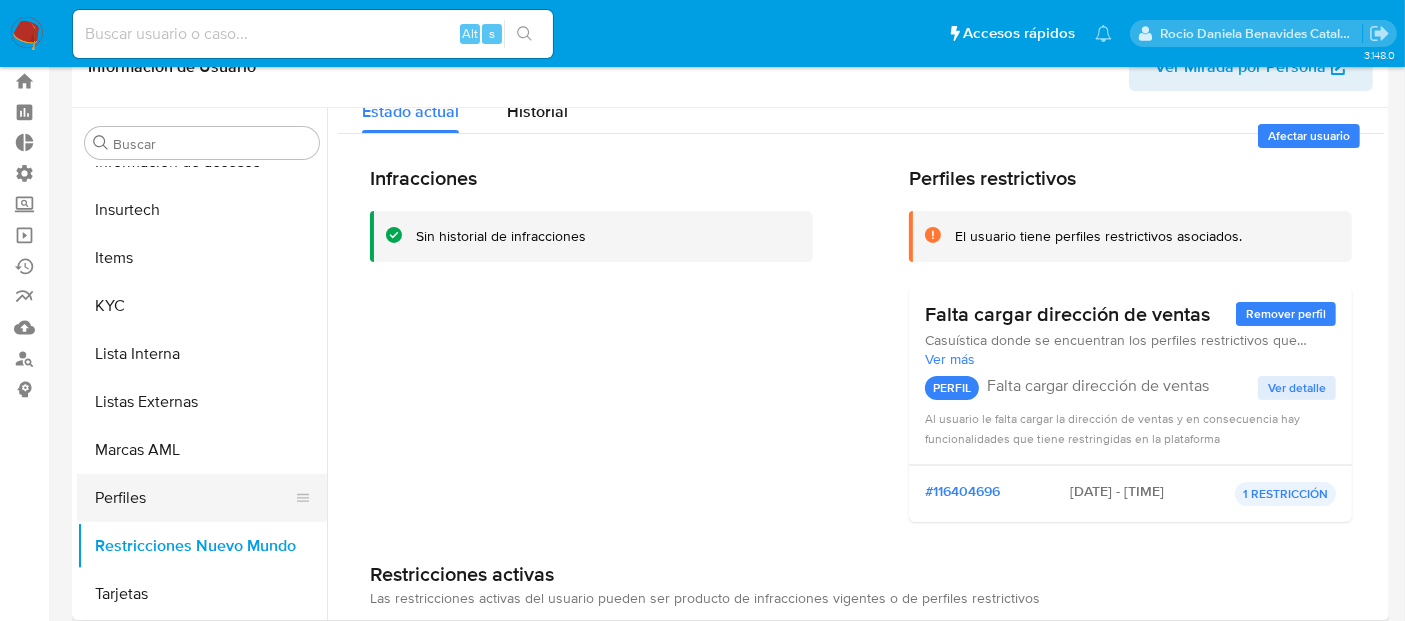 click on "Perfiles" at bounding box center (194, 498) 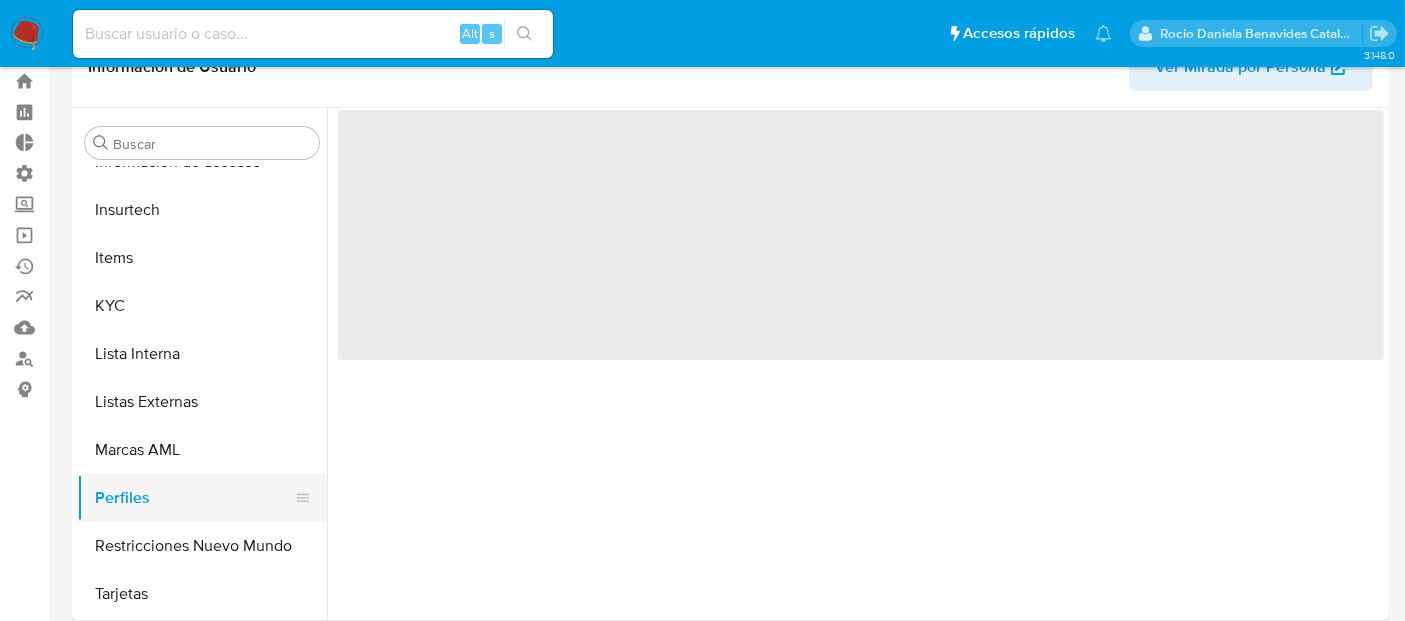scroll, scrollTop: 0, scrollLeft: 0, axis: both 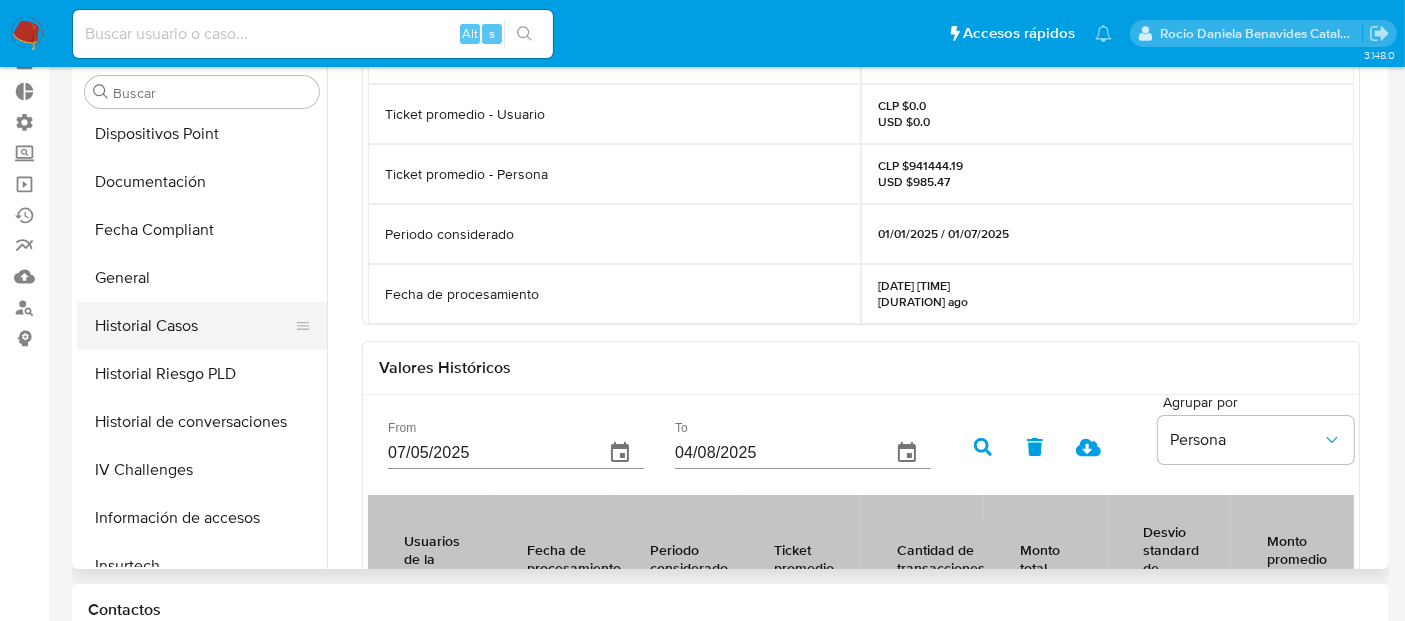 click on "Historial Casos" at bounding box center (194, 326) 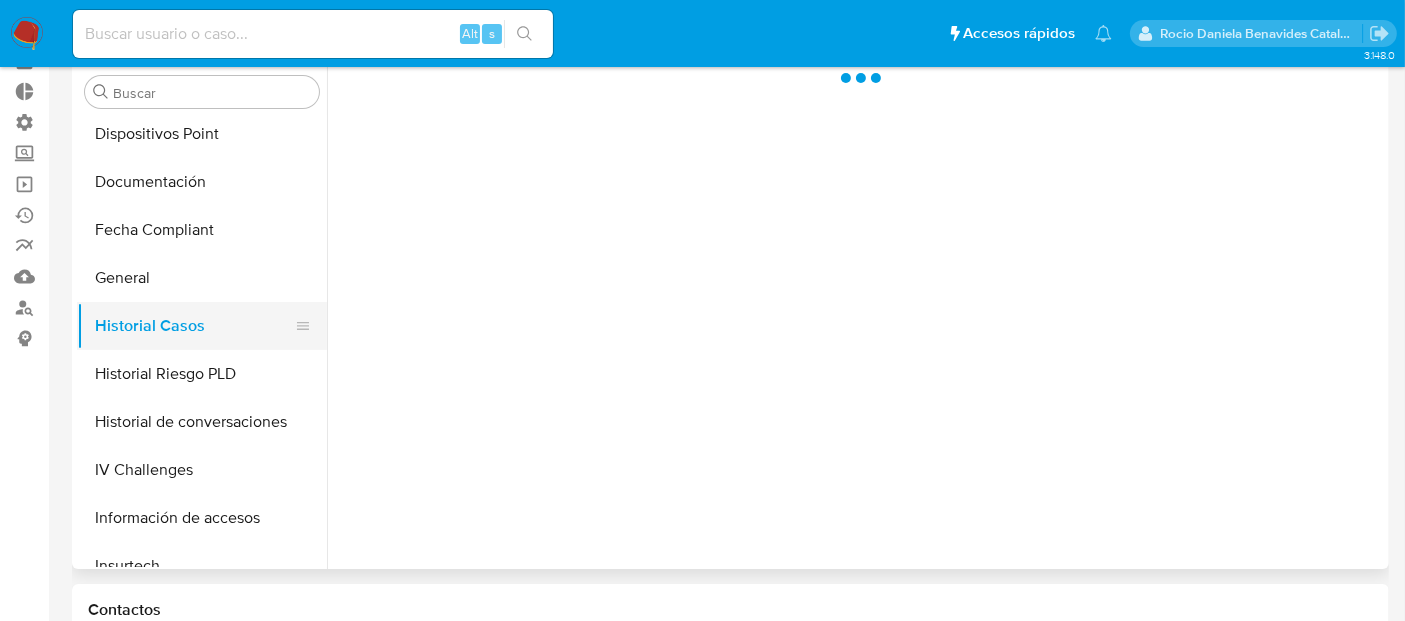 scroll, scrollTop: 0, scrollLeft: 0, axis: both 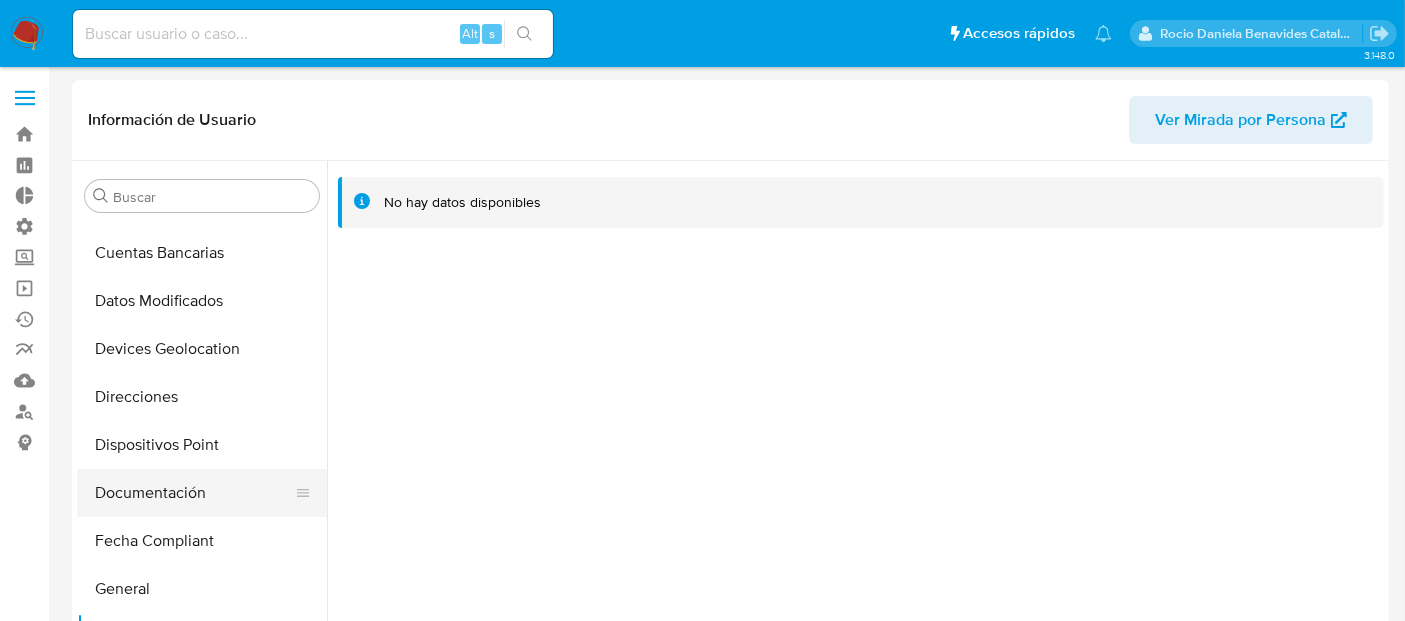 click on "Documentación" at bounding box center (194, 493) 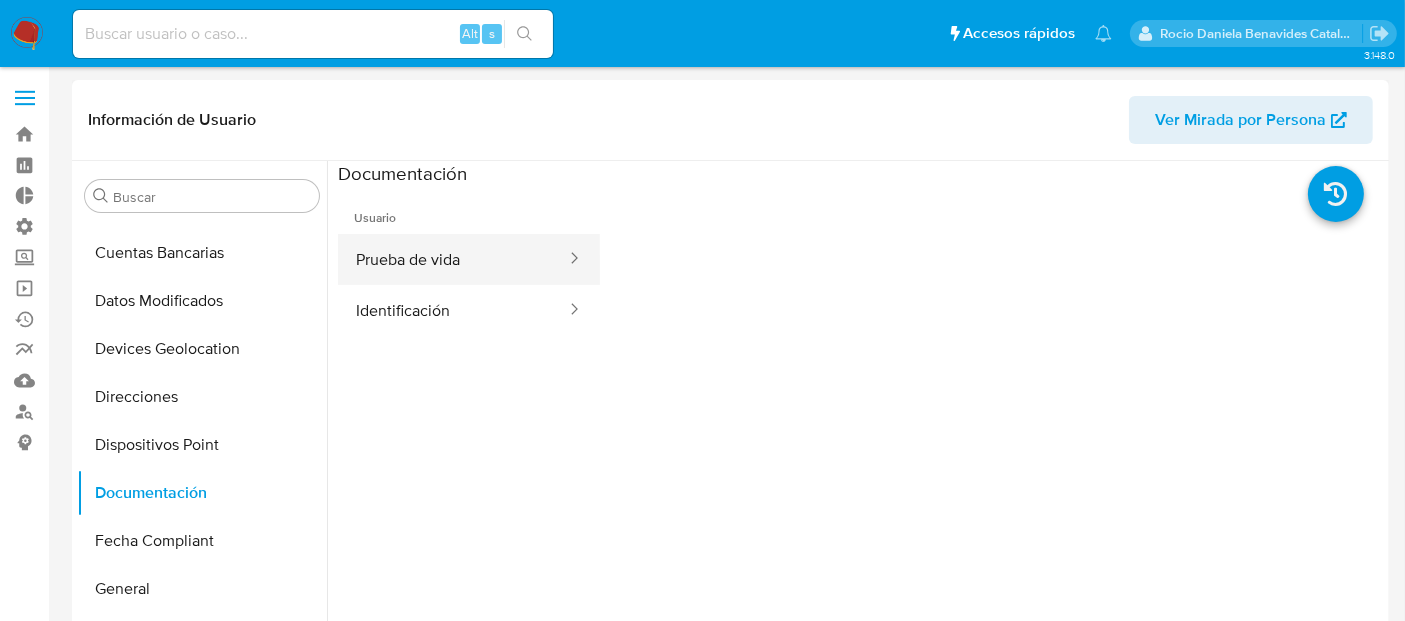 click on "Prueba de vida" at bounding box center (453, 259) 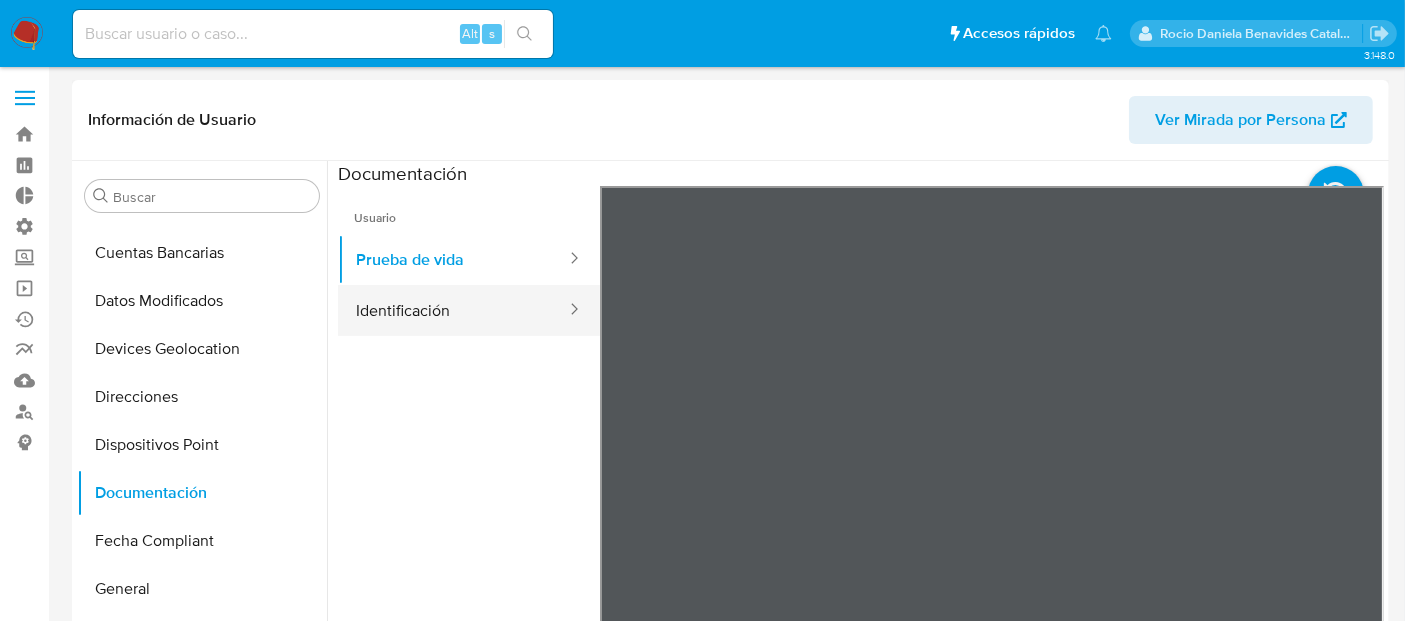 click on "Identificación" at bounding box center (453, 310) 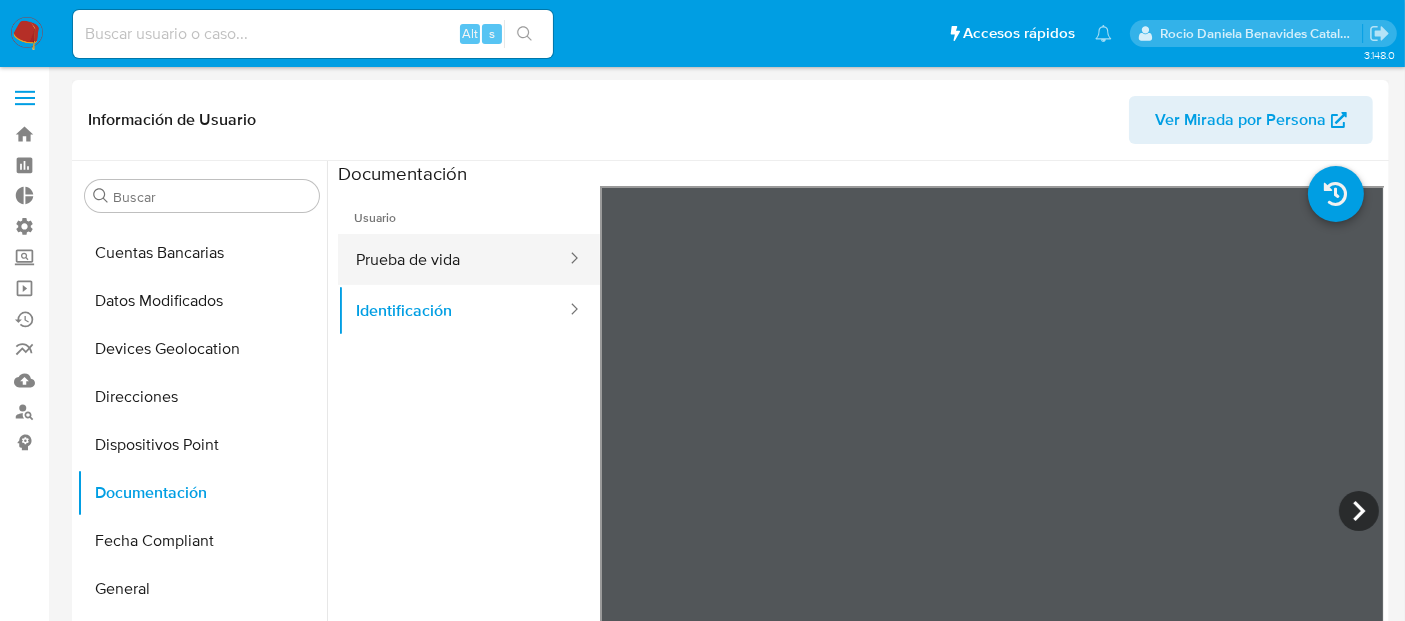 click on "Prueba de vida" at bounding box center [453, 259] 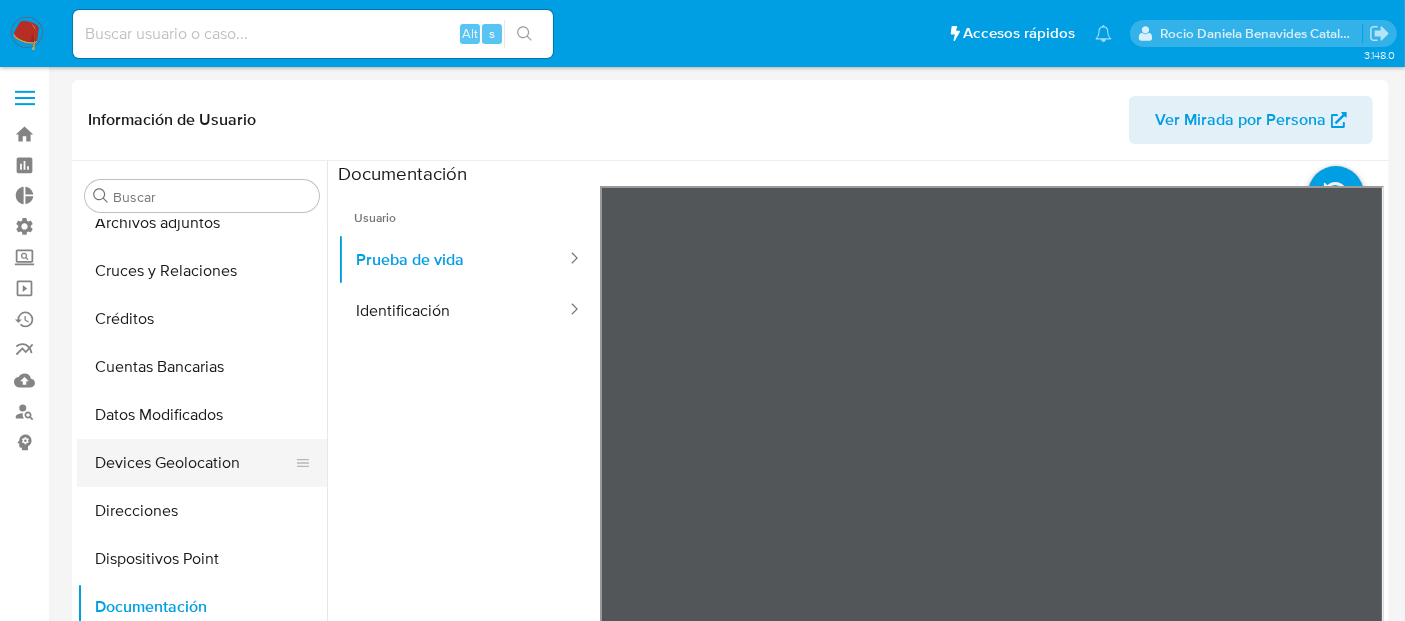 scroll, scrollTop: 0, scrollLeft: 0, axis: both 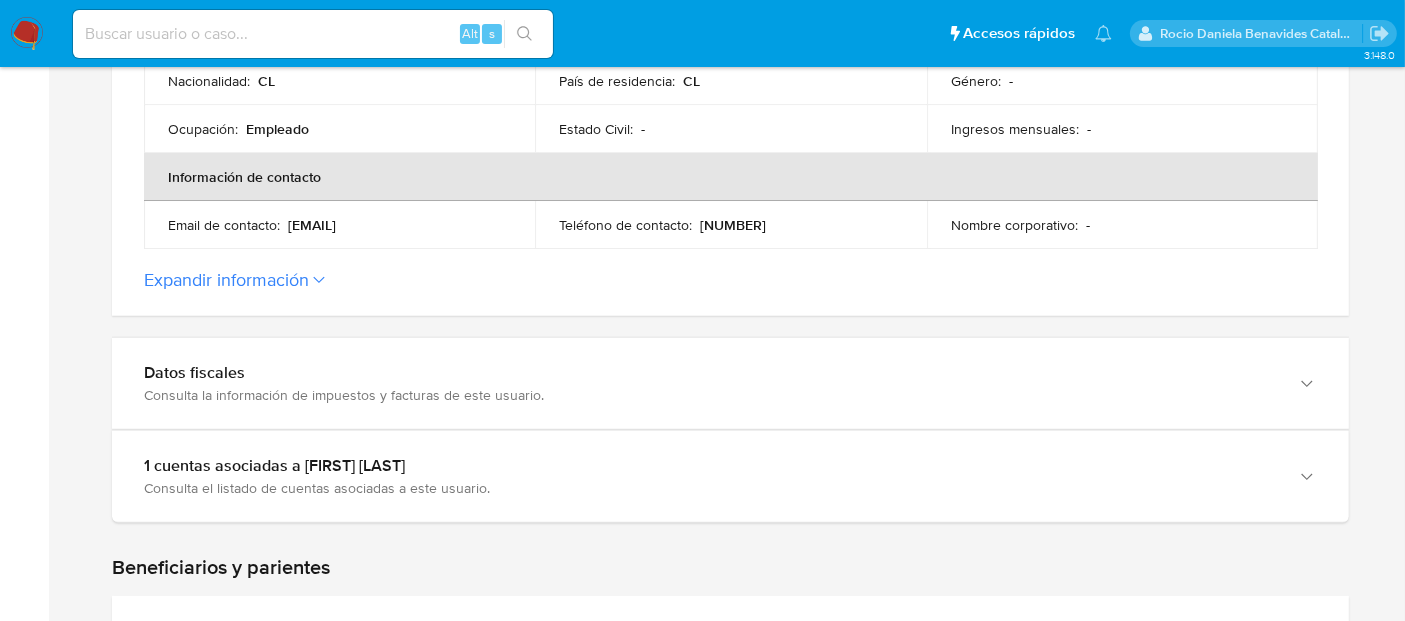 click on "Expandir información" at bounding box center (226, 280) 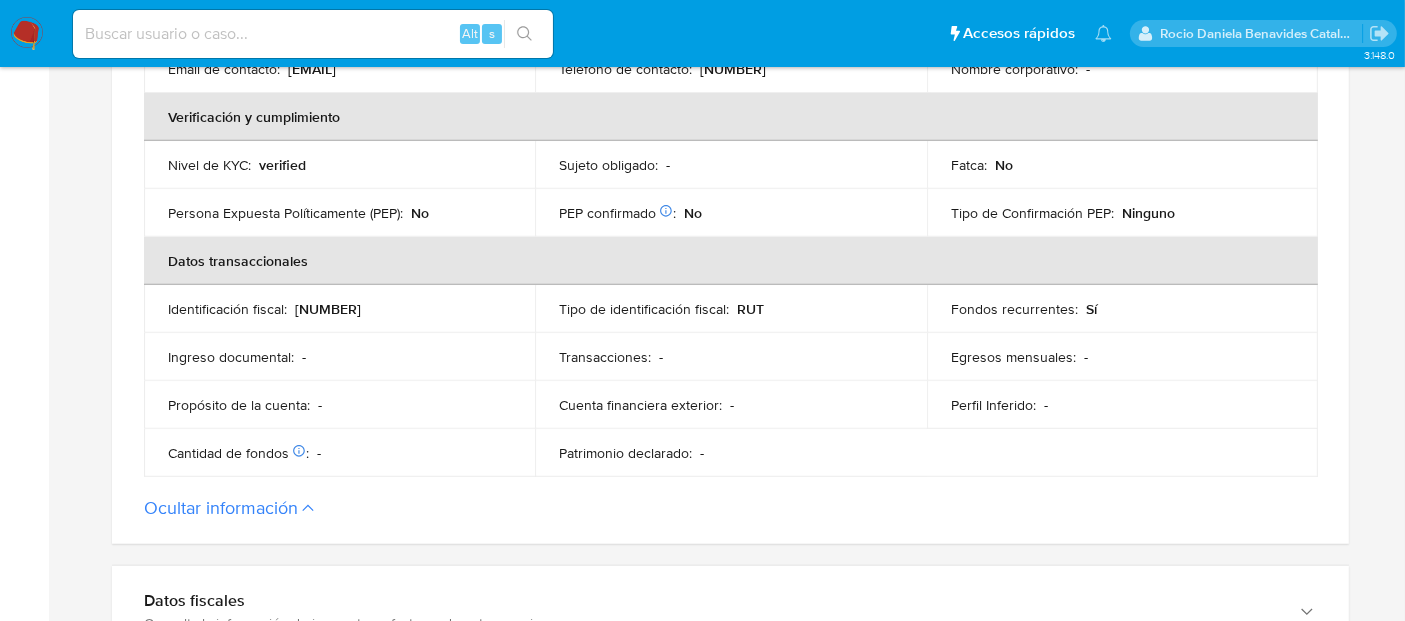 scroll, scrollTop: 819, scrollLeft: 0, axis: vertical 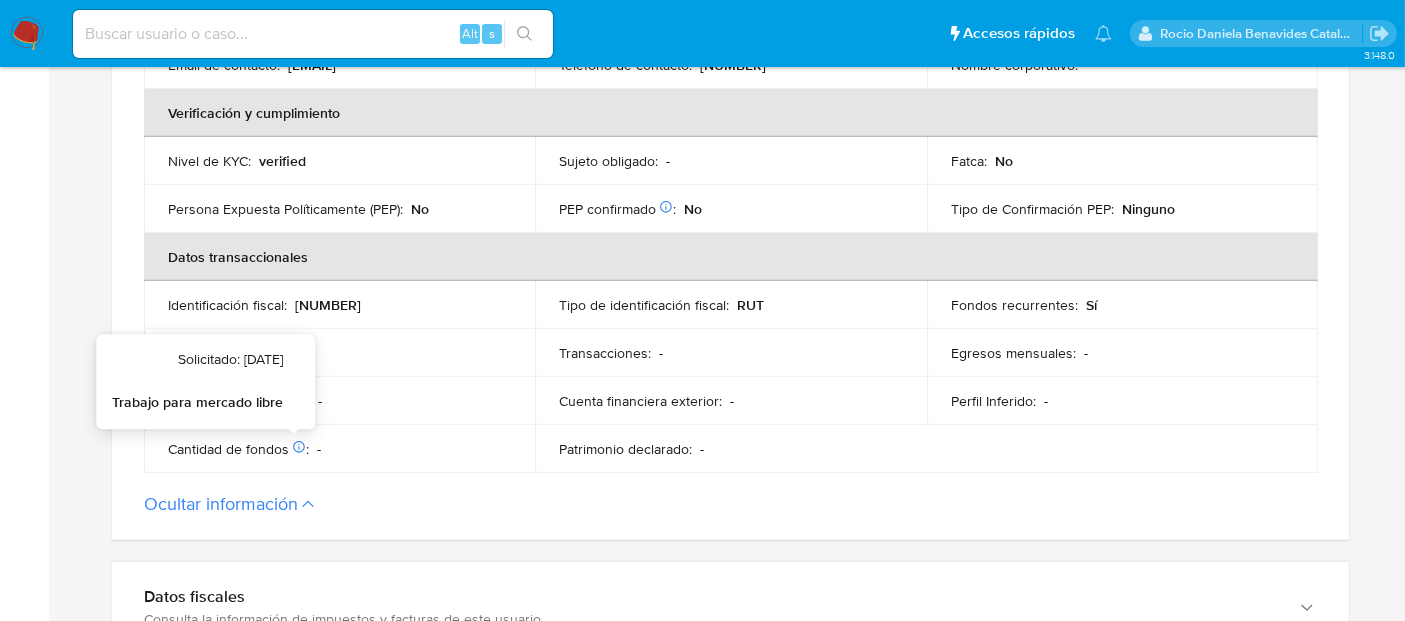 type 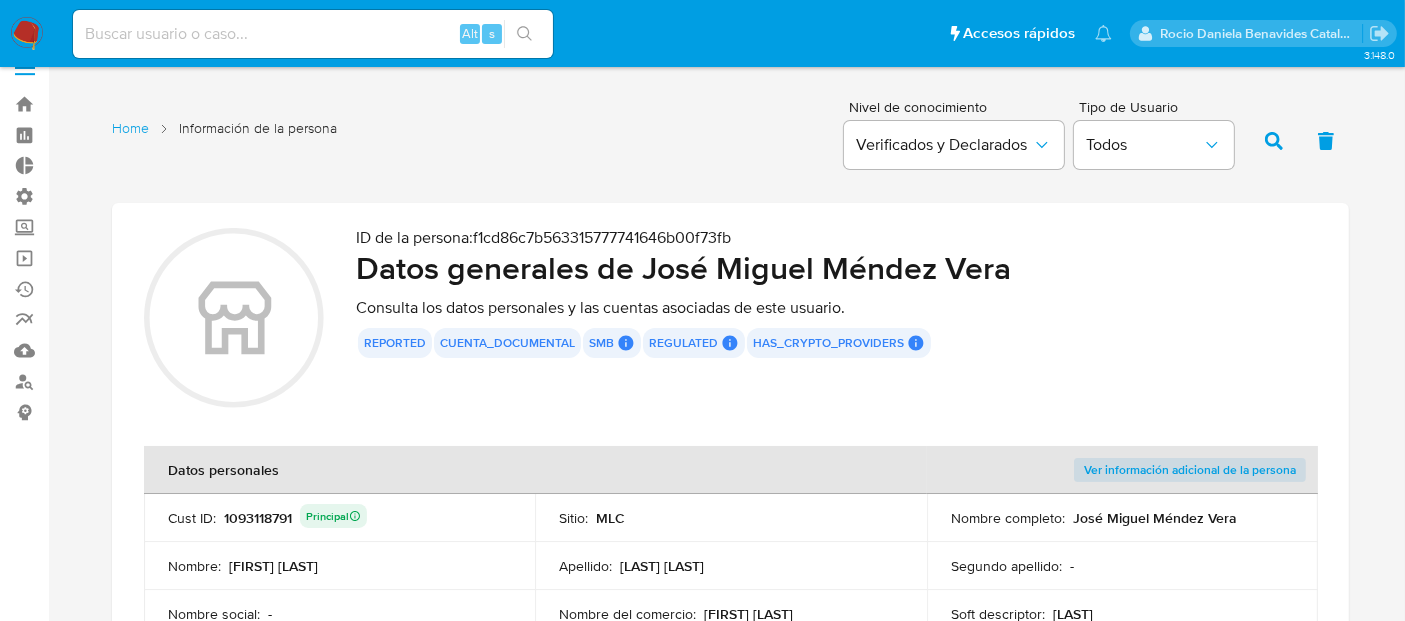 scroll, scrollTop: 28, scrollLeft: 0, axis: vertical 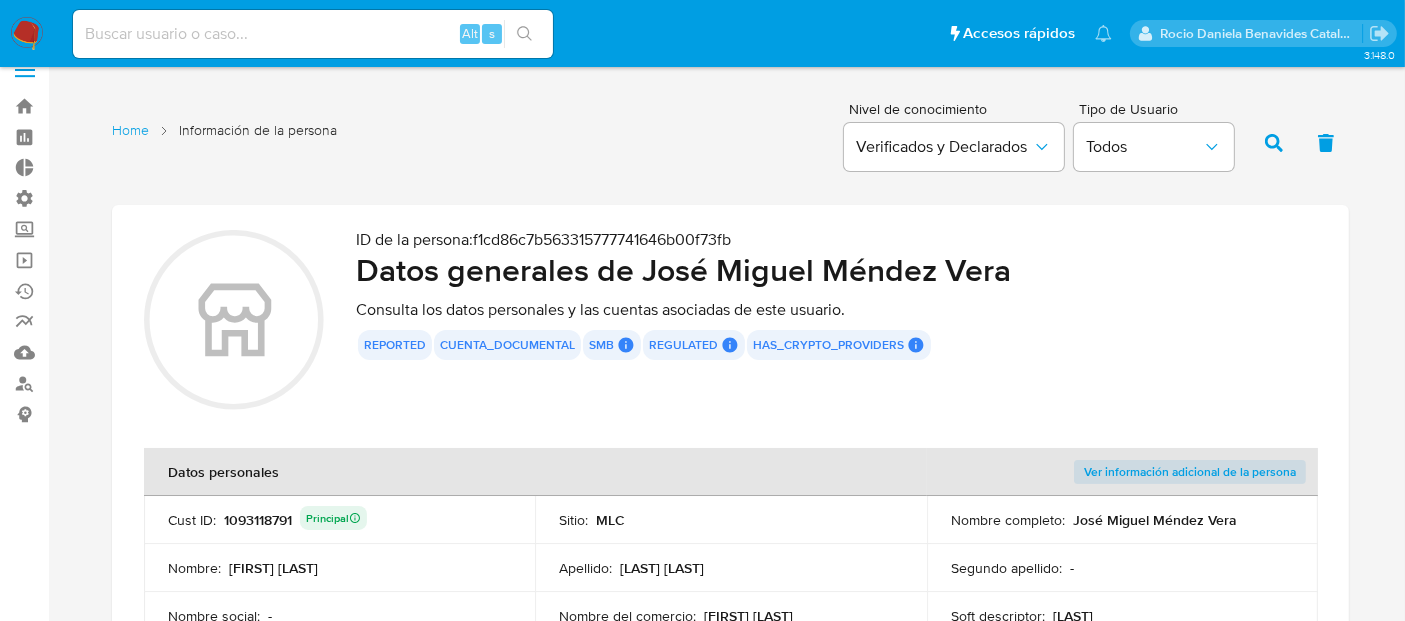 click on "ID de la persona : [UUID] Datos generales de [FIRST] [LAST] [LAST] Consulta los datos personales y las cuentas asociadas de este usuario. reported cuenta_documental smb SMB SMB User Id Identificado como usuario principal [NUMBER] Advisor Email - Advisor Name - regulated Regulated MLC EMISOR User Id Identificado como usuario principal [NUMBER] Evaluation Result COMPLIES User Regulated Date [DATE] User Cancelled Date - Cancelled Regulation Status APPLIED MLC OPERADOR User Id Identificado como usuario principal [NUMBER] Evaluation Result COMPLIES User Regulated Date [DATETIME] User Cancelled Date - Cancelled Regulation Status APPLIED has_crypto_providers Has Crypto Providers Ripio User Id Identificado como usuario principal [NUMBER] Coins Id UNI,MUSD,BTC,ETH,USDC,LTC,LINK" at bounding box center (836, 323) 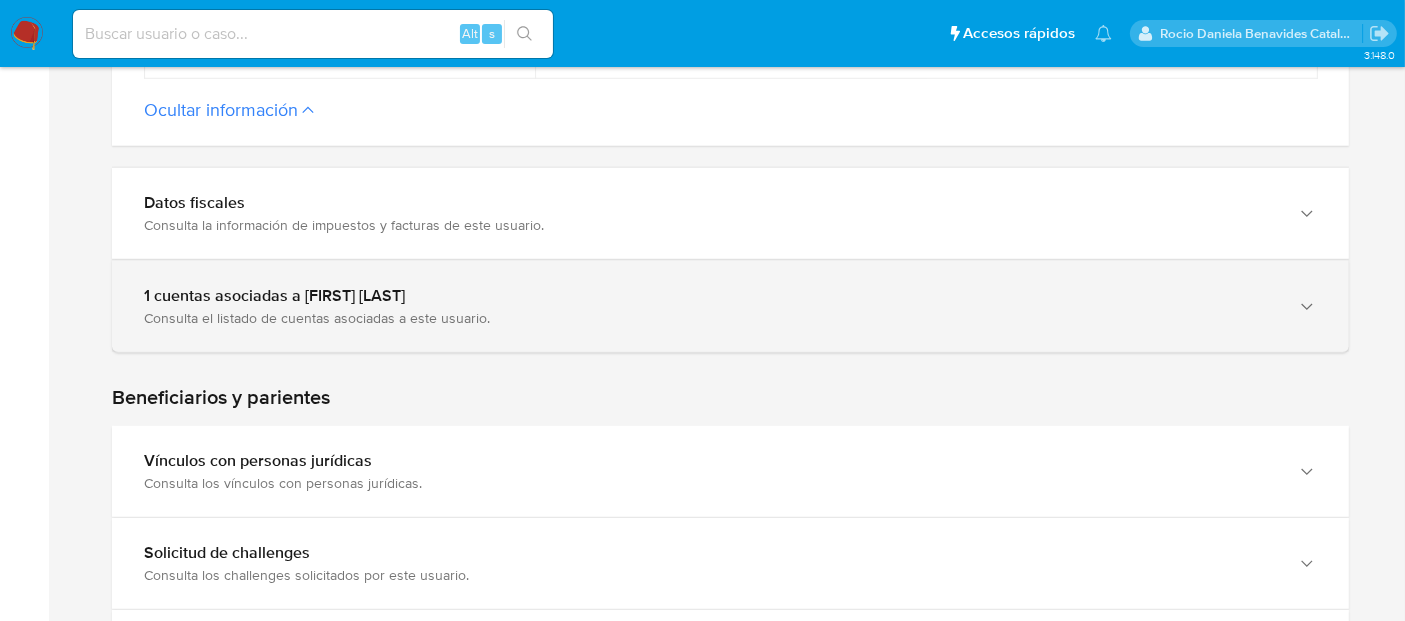 scroll, scrollTop: 1220, scrollLeft: 0, axis: vertical 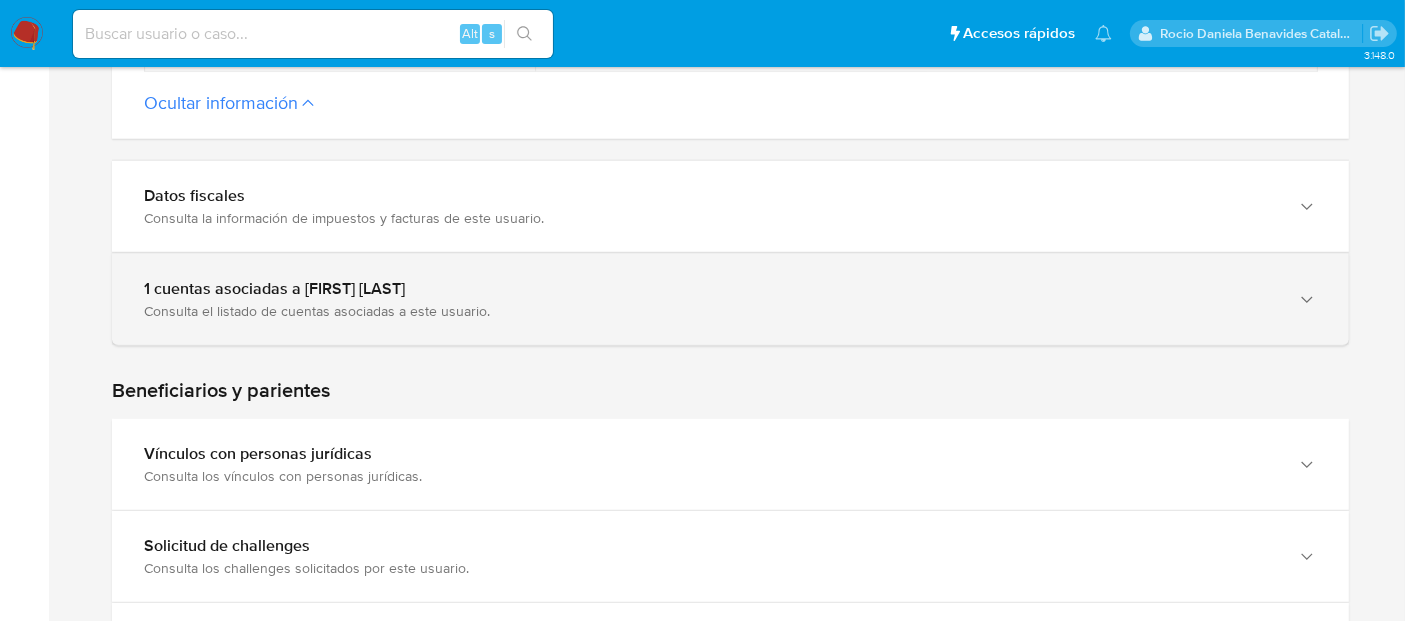 click on "Consulta el listado de cuentas asociadas a este usuario." at bounding box center (710, 311) 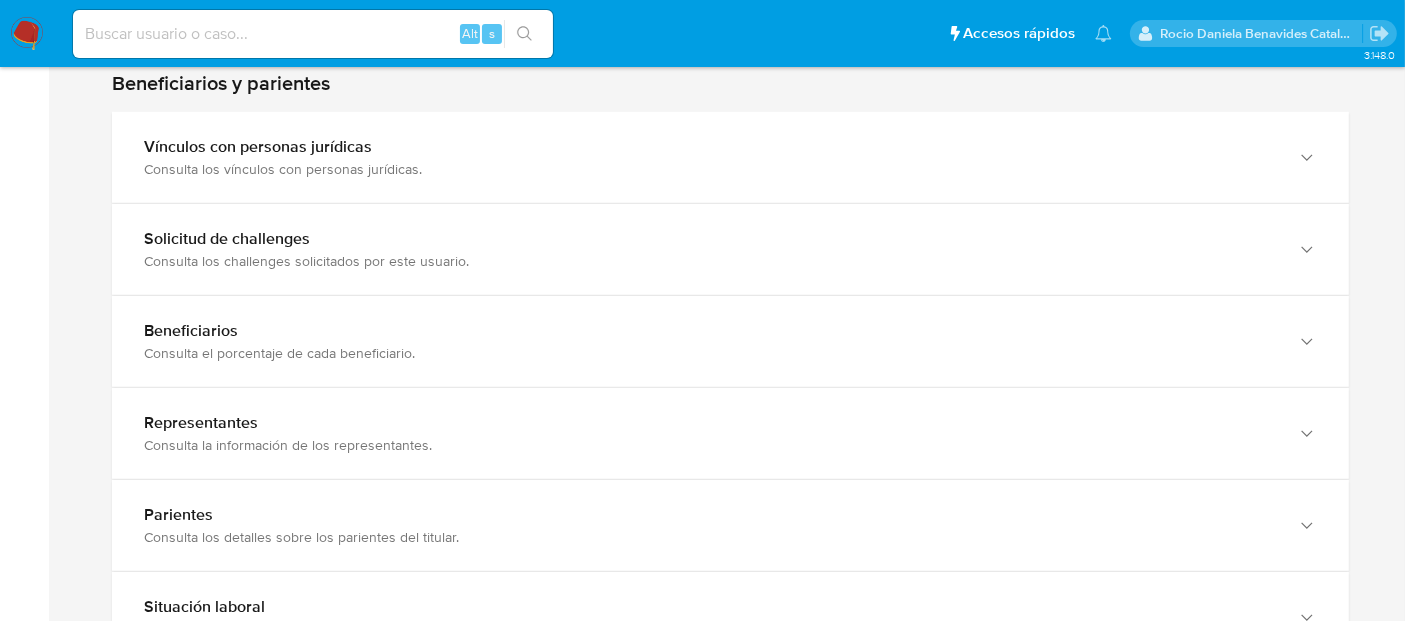 scroll, scrollTop: 1852, scrollLeft: 0, axis: vertical 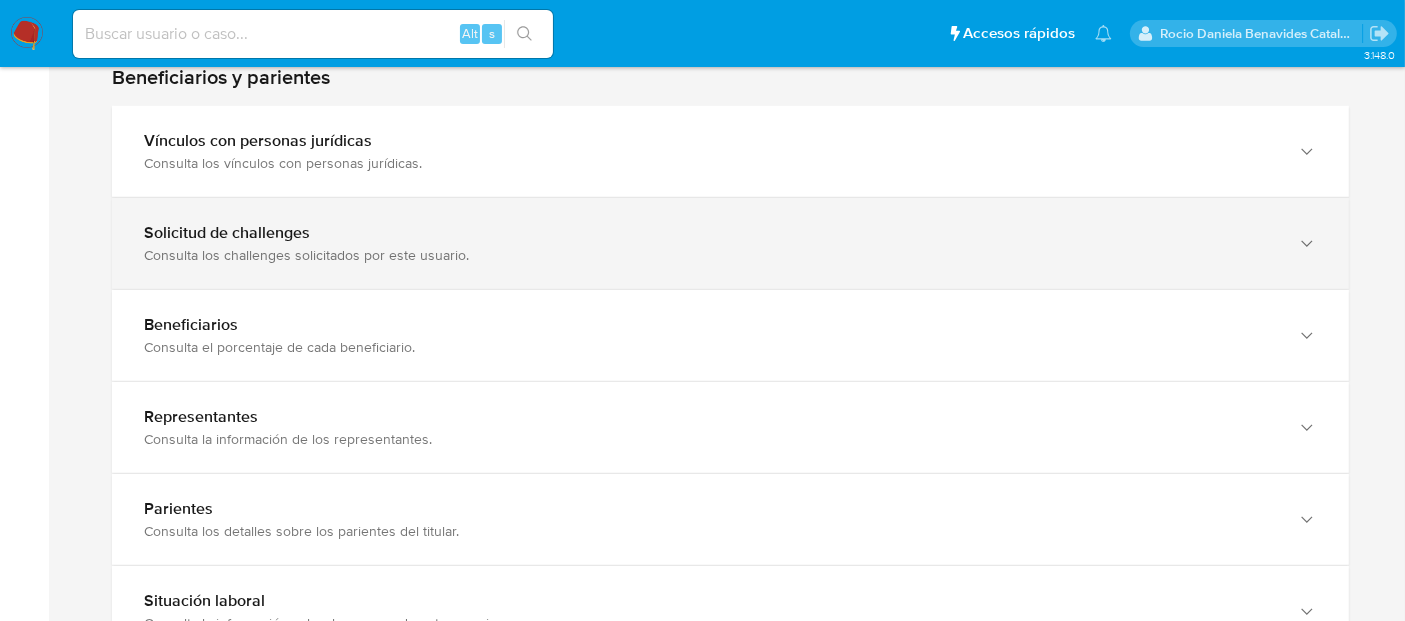 click on "Solicitud de challenges Consulta los challenges solicitados por este usuario." at bounding box center (730, 243) 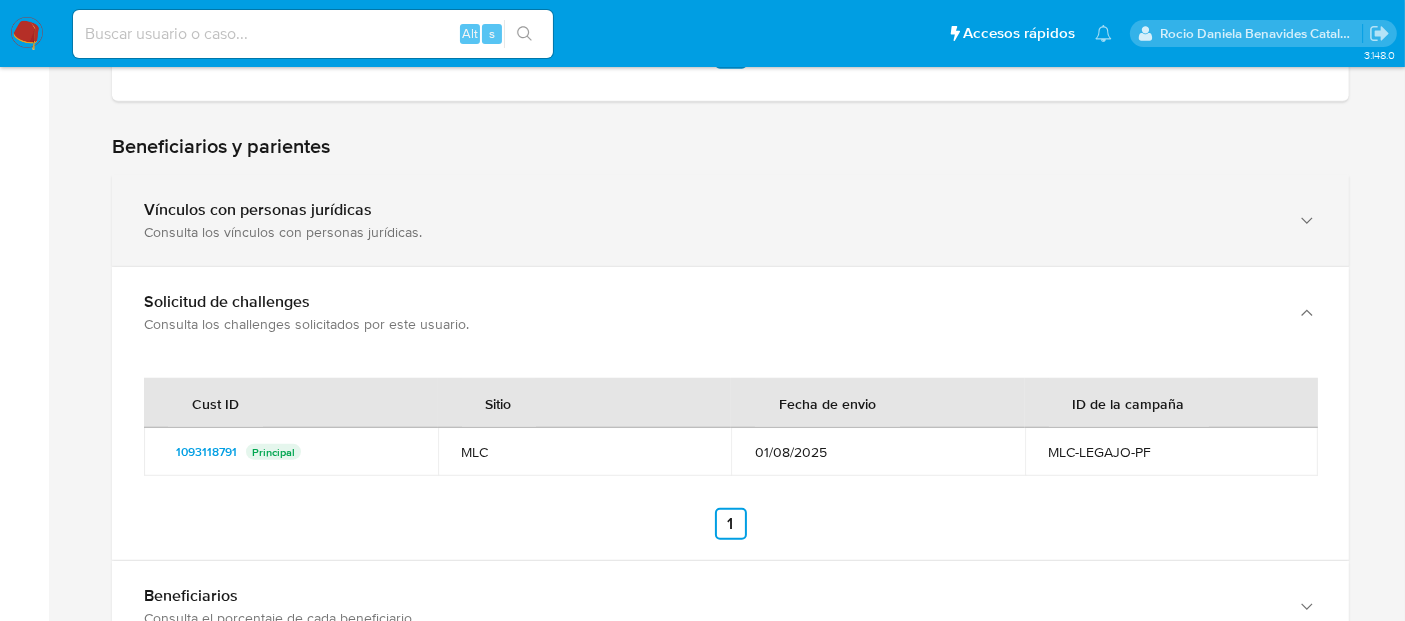 scroll, scrollTop: 1779, scrollLeft: 0, axis: vertical 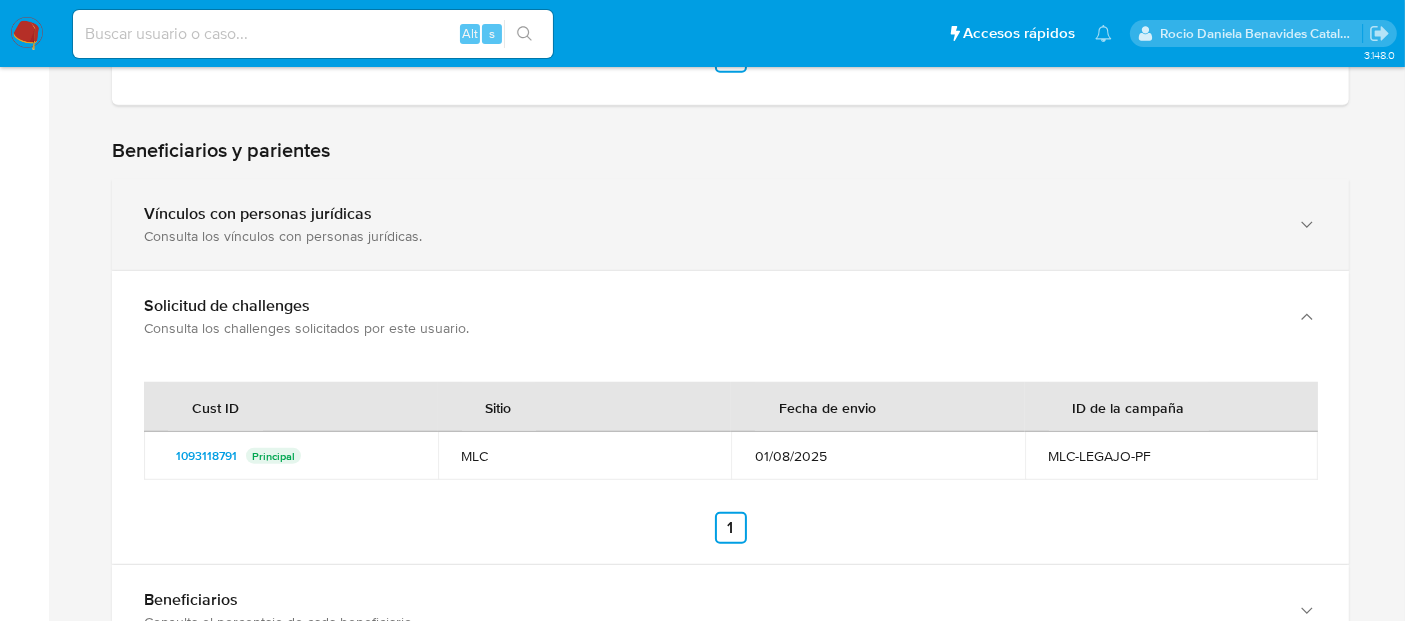 click on "Vínculos con personas jurídicas" at bounding box center [710, 214] 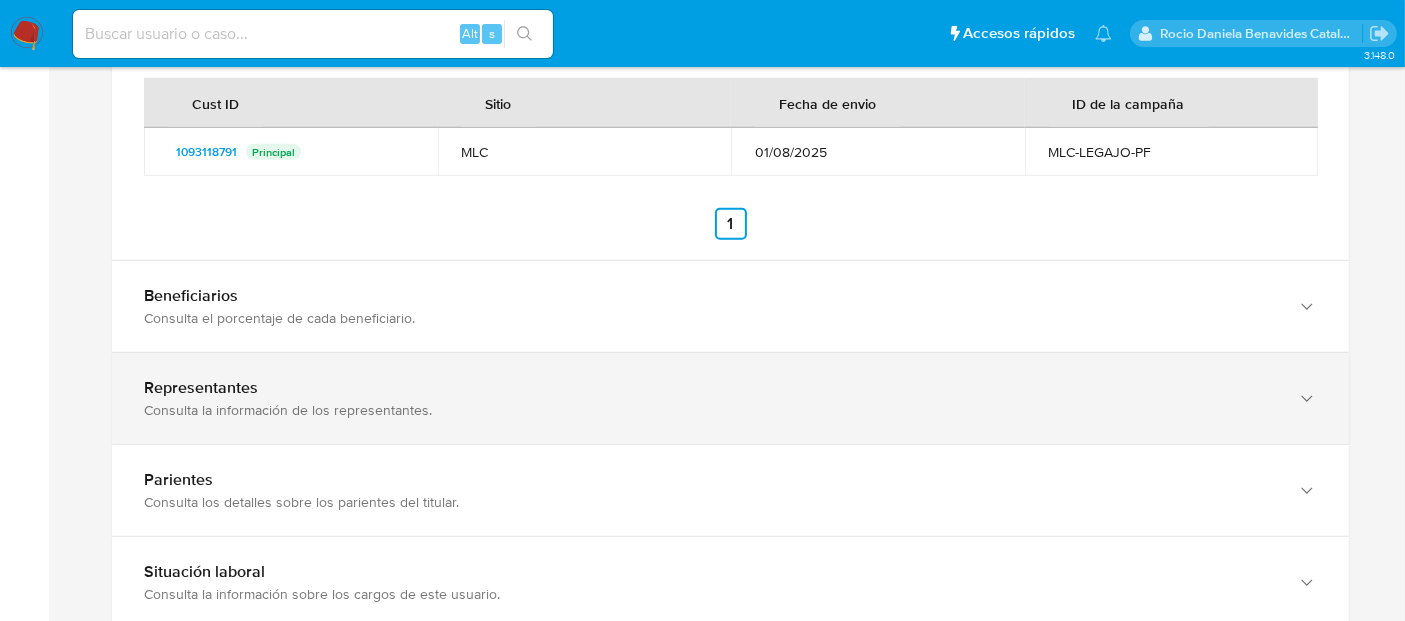 scroll, scrollTop: 2197, scrollLeft: 0, axis: vertical 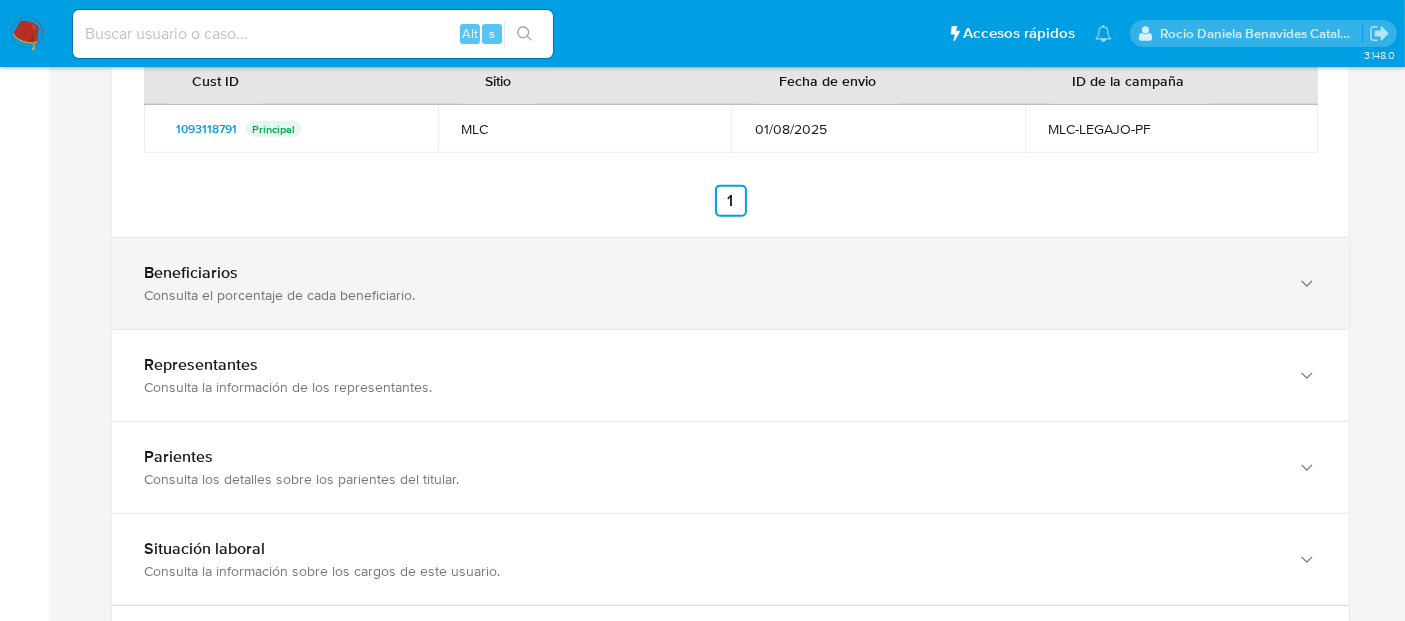 click on "Consulta el porcentaje de cada beneficiario." at bounding box center (710, 295) 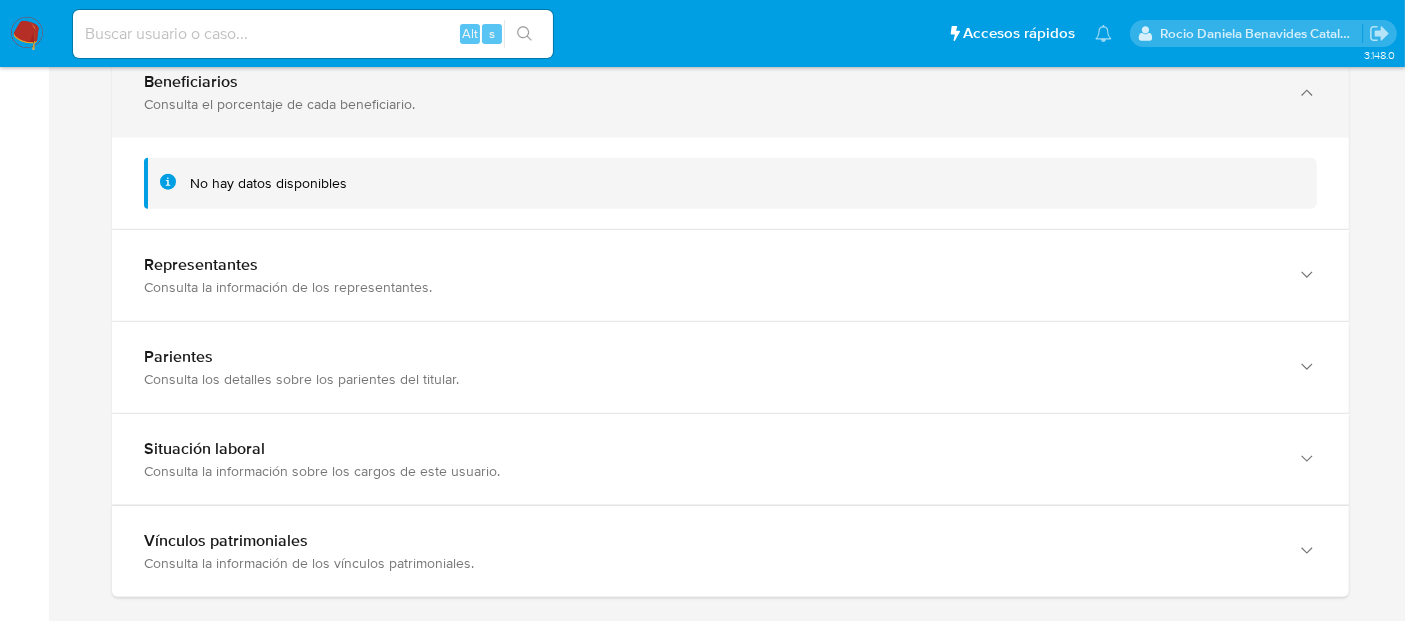 click on "Representantes Consulta la información de los representantes." at bounding box center (730, 275) 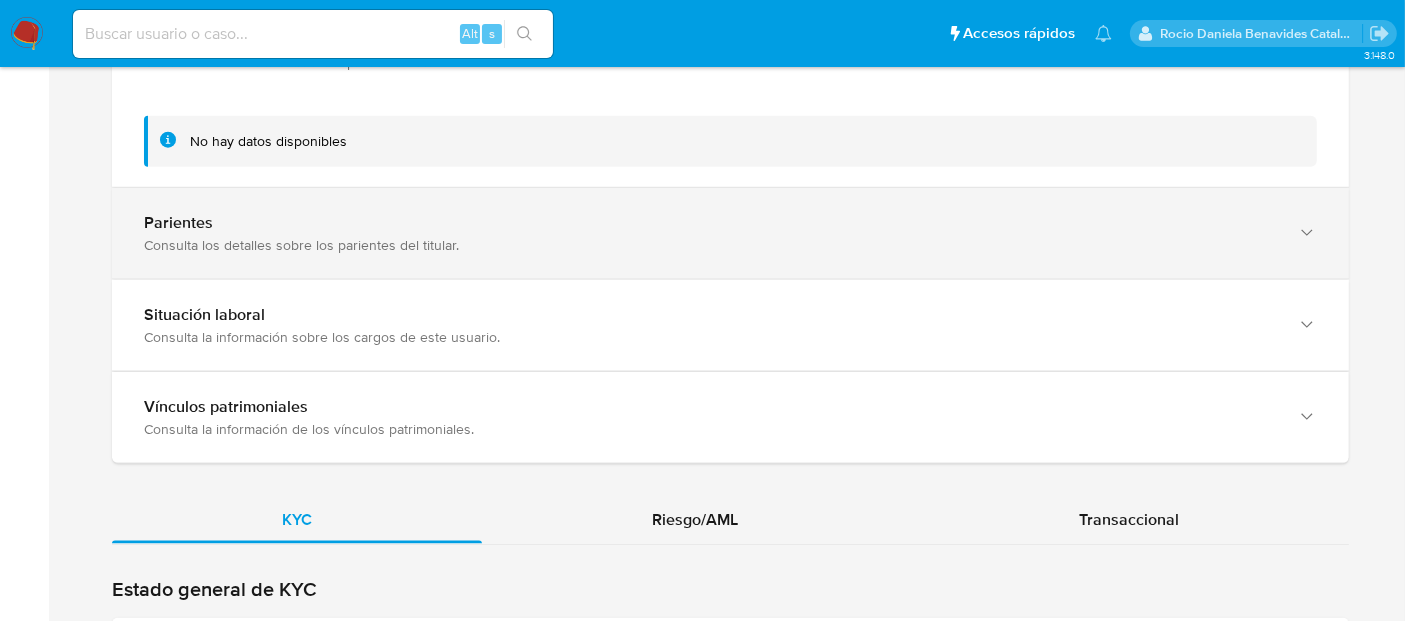 scroll, scrollTop: 2614, scrollLeft: 0, axis: vertical 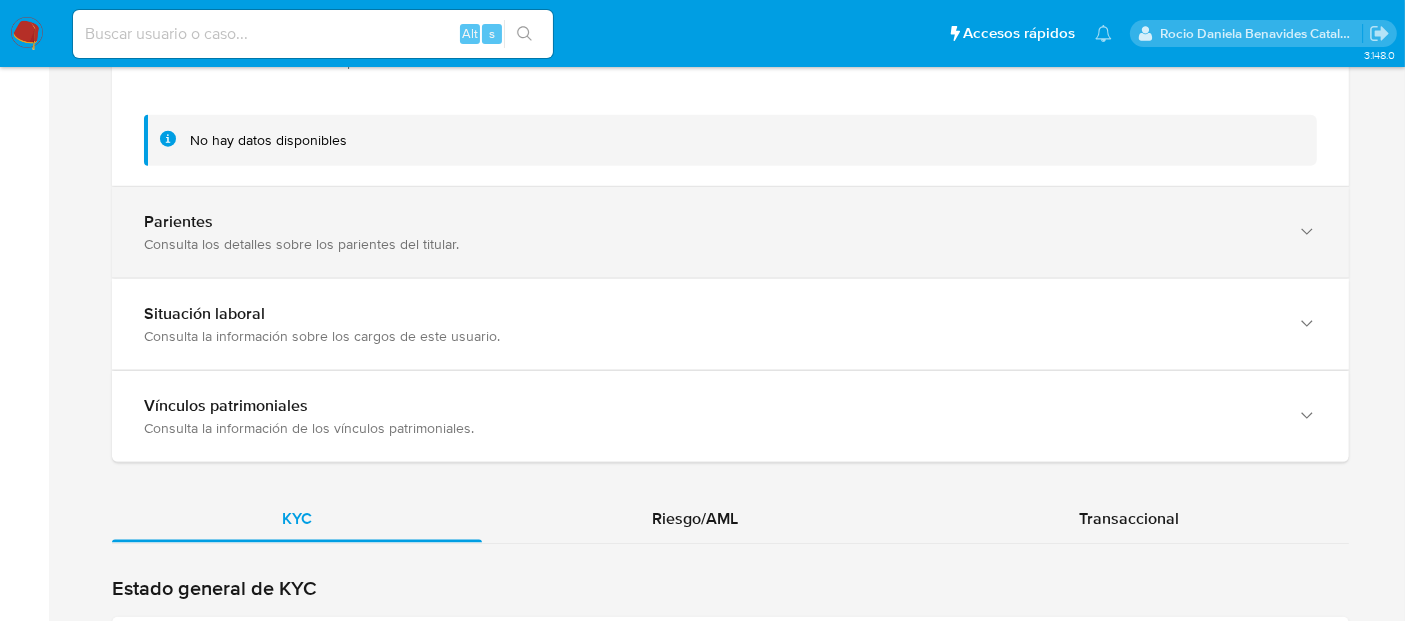 click on "Parientes Consulta los detalles sobre los parientes del titular." at bounding box center (730, 232) 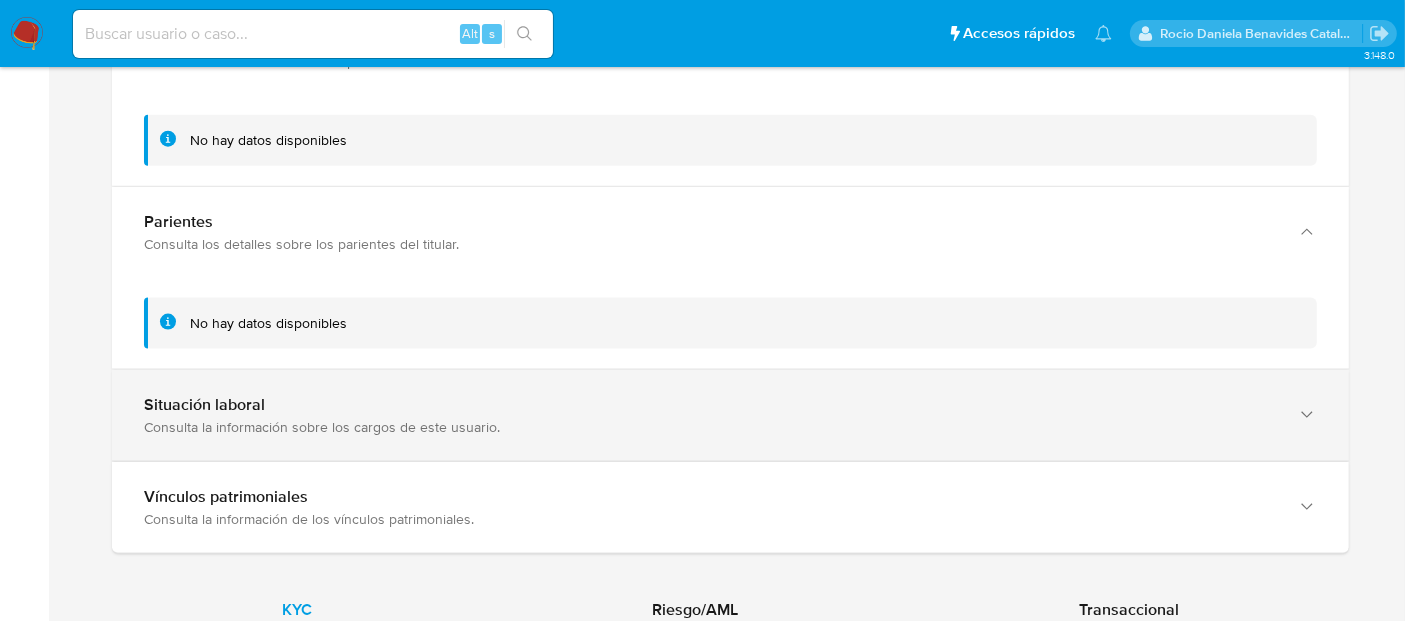 click on "Situación laboral Consulta la información sobre los cargos de este usuario." at bounding box center [730, 415] 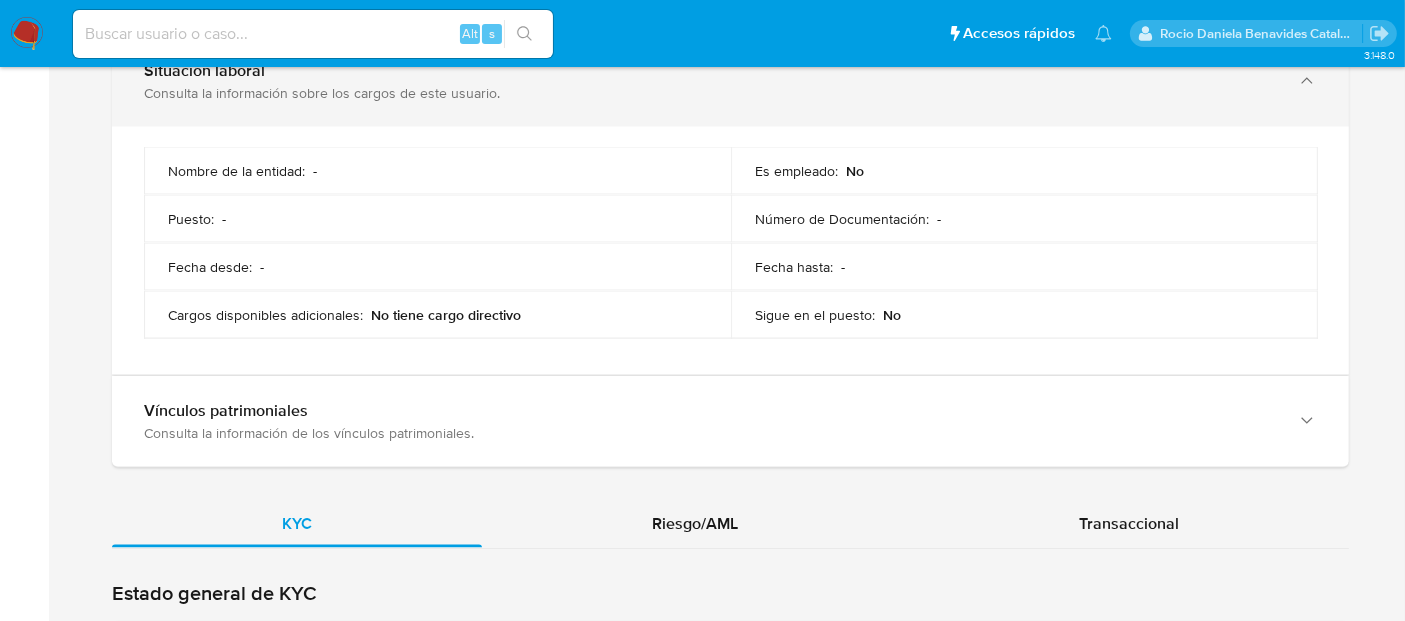 scroll, scrollTop: 2950, scrollLeft: 0, axis: vertical 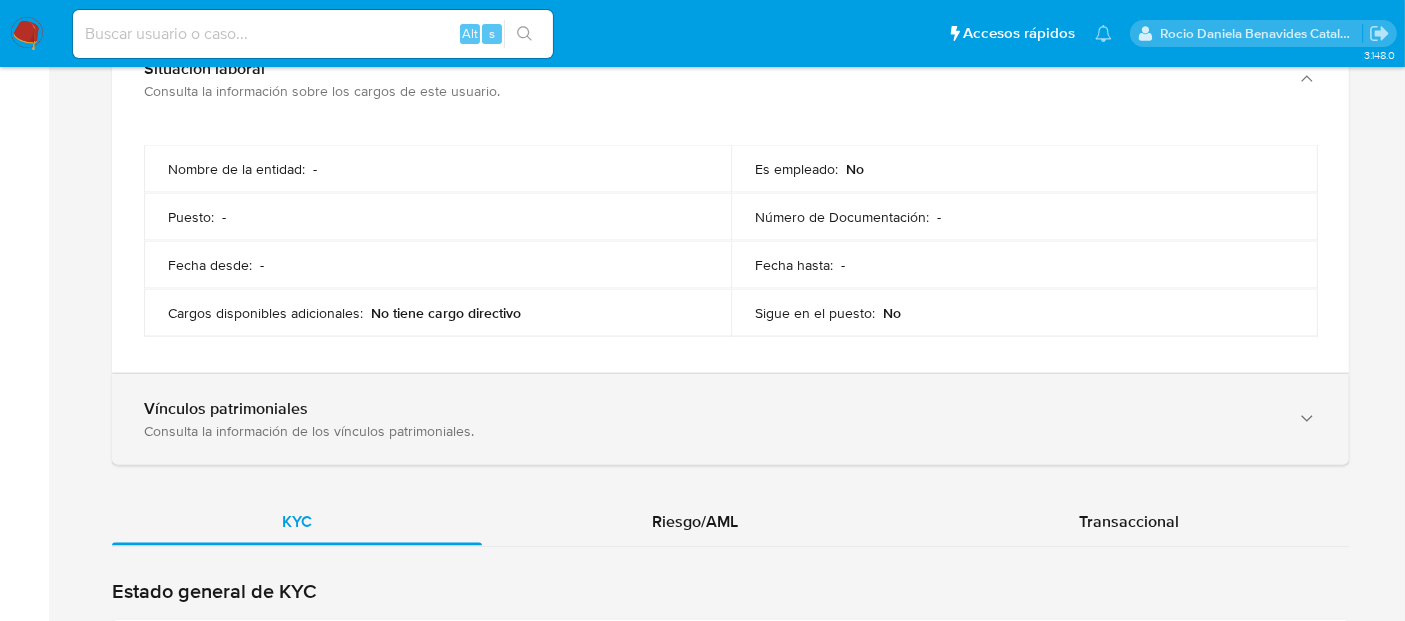 click on "Vínculos patrimoniales" at bounding box center (710, 409) 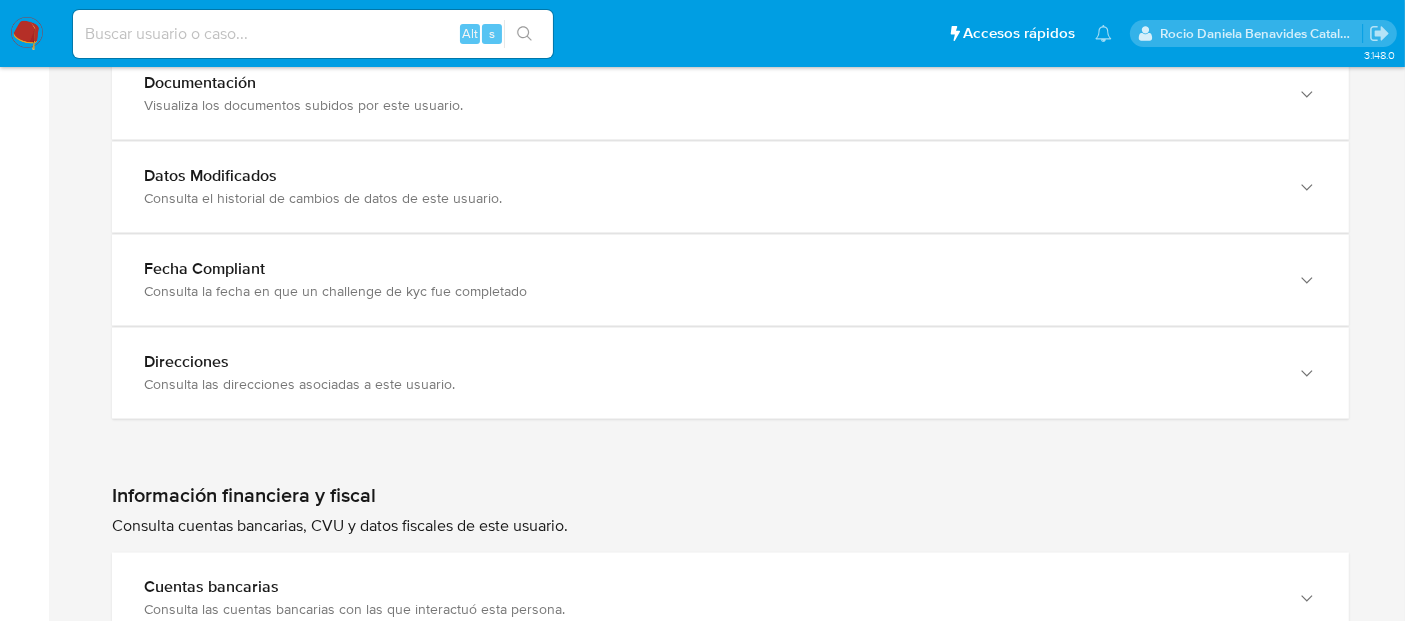 scroll, scrollTop: 3805, scrollLeft: 0, axis: vertical 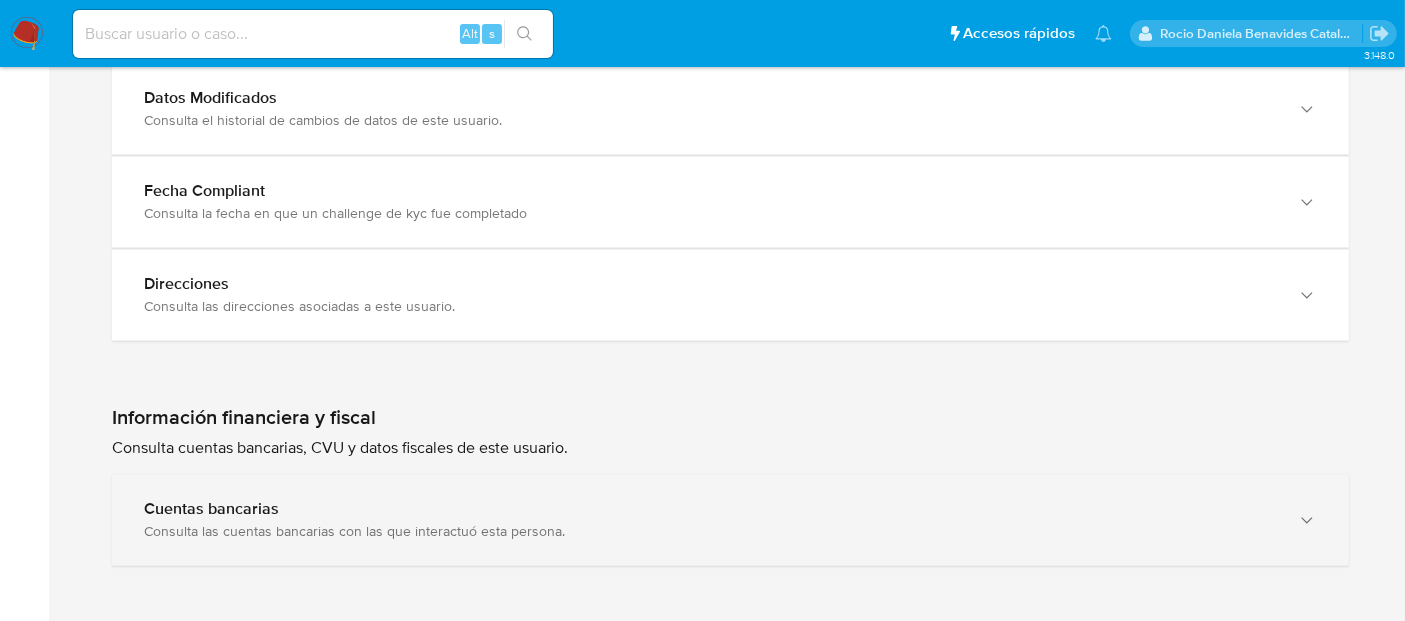 click on "Consulta las cuentas bancarias con las que interactuó esta persona." at bounding box center (710, 531) 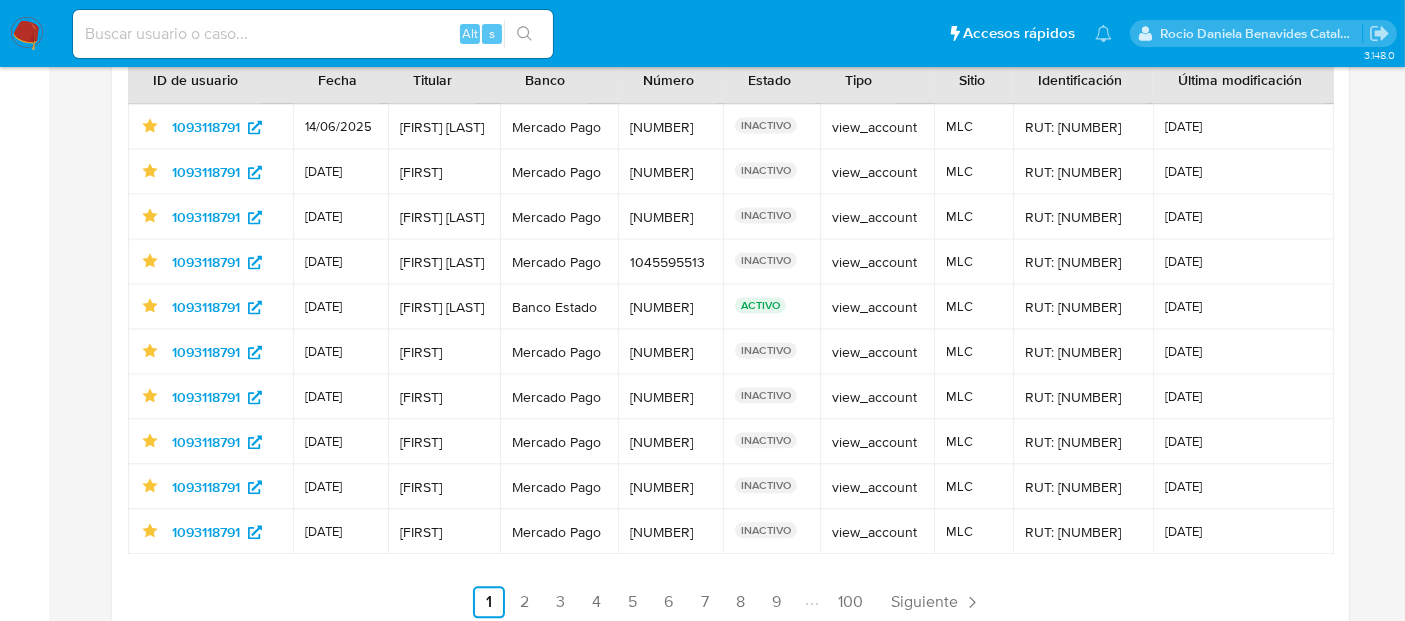 scroll, scrollTop: 4380, scrollLeft: 0, axis: vertical 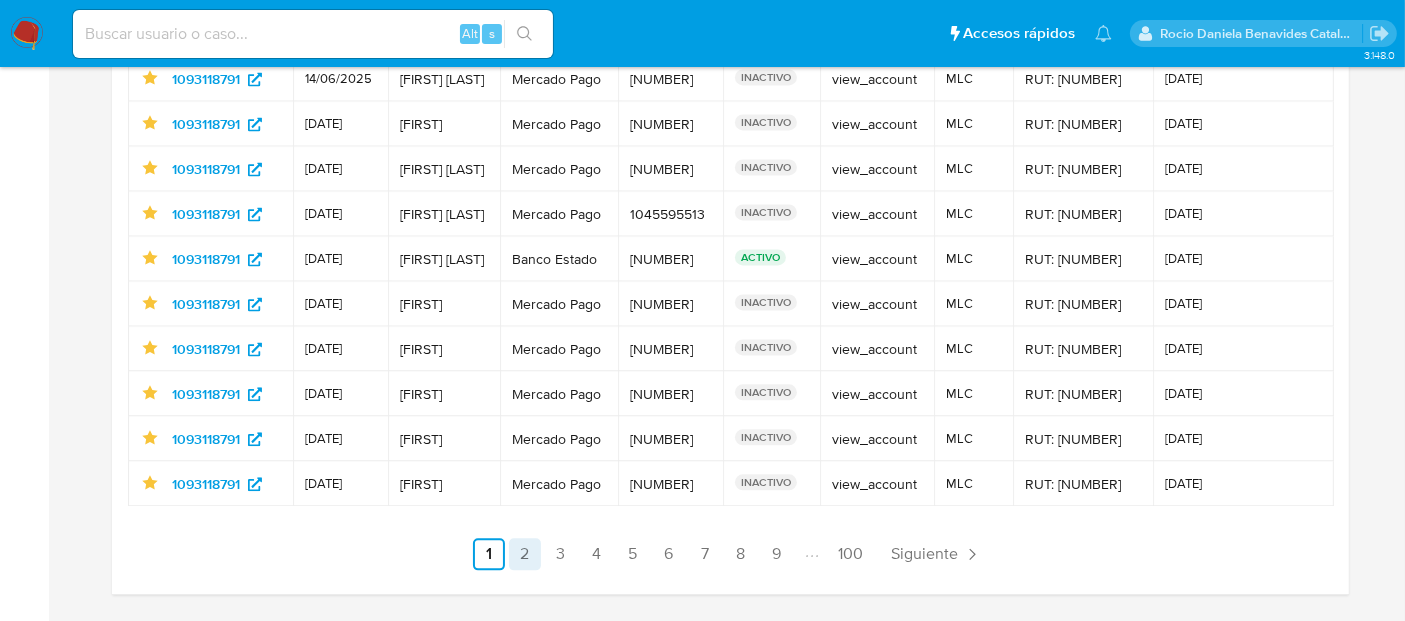 click on "2" at bounding box center (525, 554) 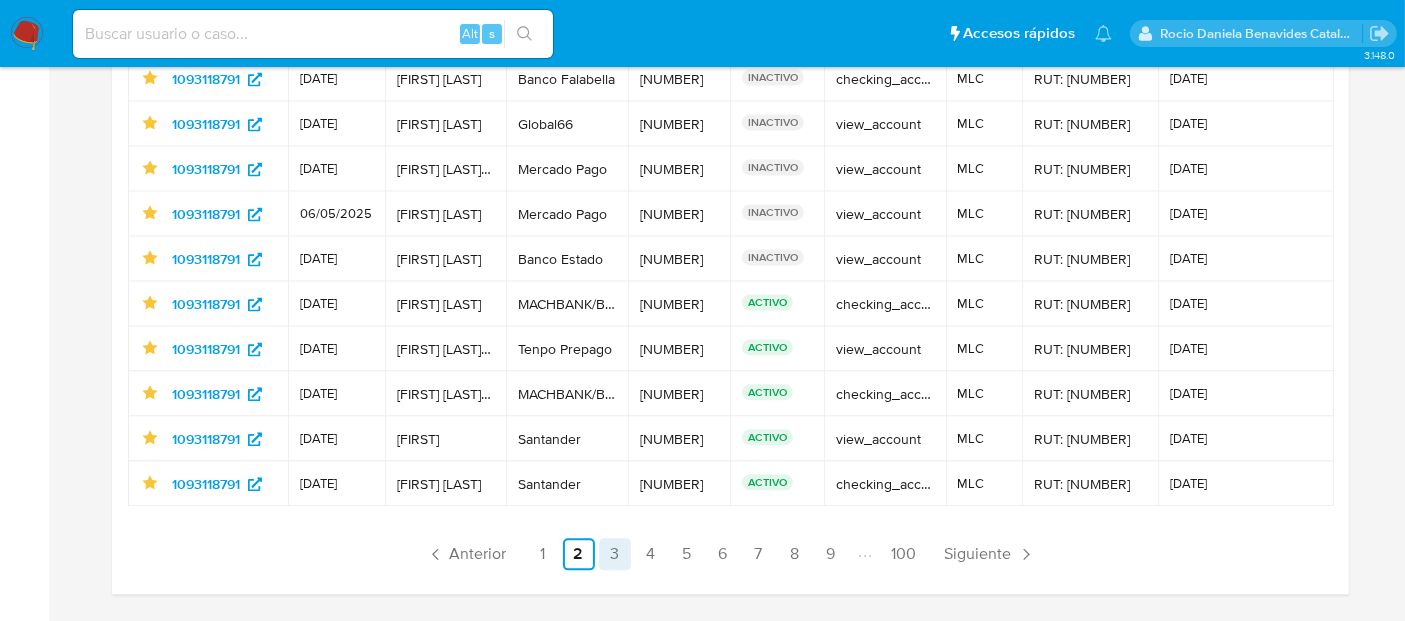 click on "3" at bounding box center (615, 554) 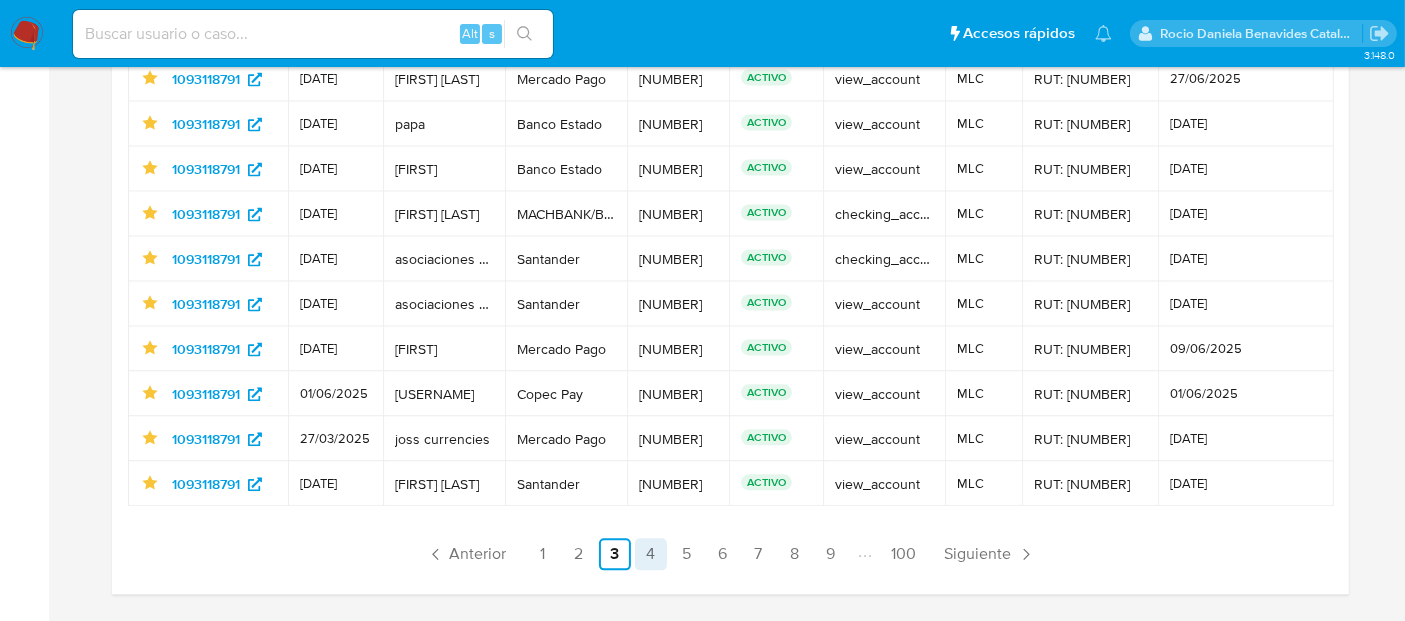 click on "4" at bounding box center (651, 554) 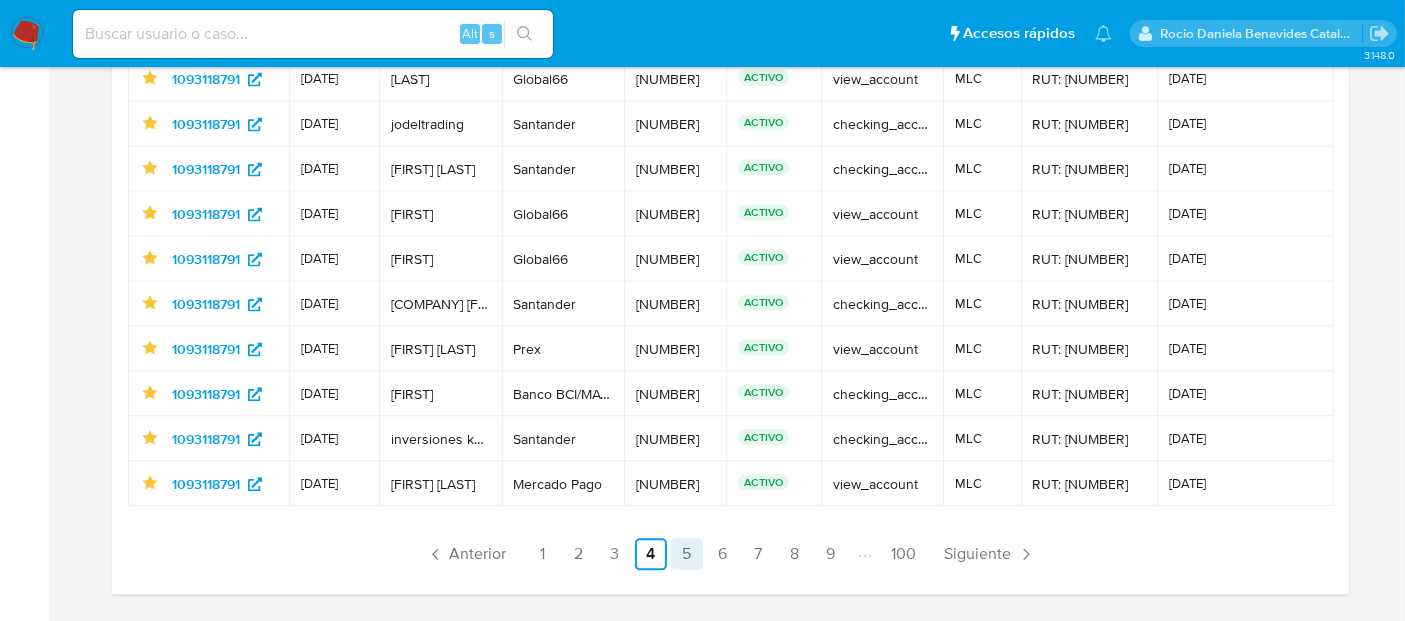 click on "5" at bounding box center [687, 554] 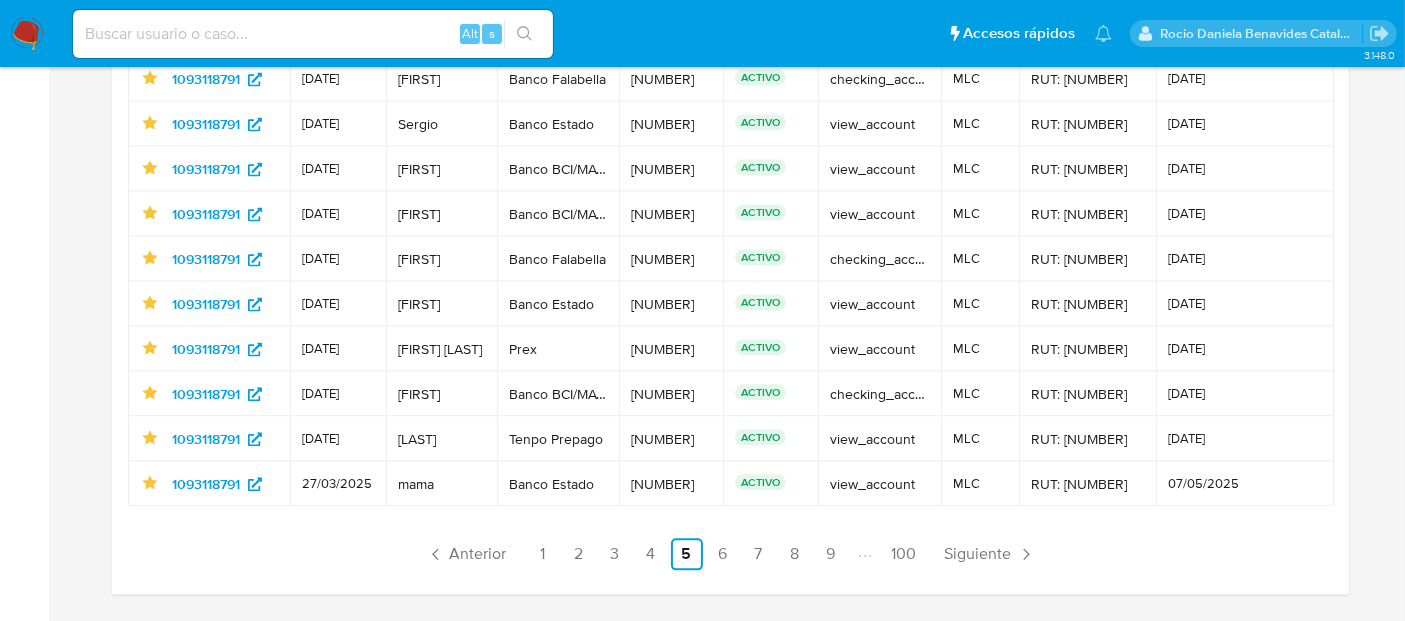 click on "ID de usuario Fecha Titular Banco Número Estado Tipo Sitio Identificación Última modificación main-user-icon   Identificado como usuario principal 1093118791 11/05/2025 thiare    thiare  Banco Falabella   Banco Falabella 19992592697   19992592697 ACTIVO checking_account   checking_account MLC RUT: 183416294   RUT: 183416294 11/05/2025 main-user-icon   Identificado como usuario principal 1093118791 11/05/2025 Sergio    Sergio  Banco Estado   Banco Estado 14046681   14046681 ACTIVO view_account   view_account MLC RUT: 140466816   RUT: 140466816 11/05/2025 main-user-icon   Identificado como usuario principal 1093118791 11/05/2025 Cristian    Cristian  Banco BCI/MACH   Banco BCI/MACH 777015370191   777015370191 ACTIVO view_account   view_account MLC RUT: 153701911   RUT: 153701911 11/05/2025 main-user-icon   Identificado como usuario principal 1093118791 11/05/2025 Francisca    Francisca  Banco BCI/MACH   Banco BCI/MACH 777012670248   777012670248 ACTIVO view_account   view_account MLC RUT: 126702485" at bounding box center (730, 292) 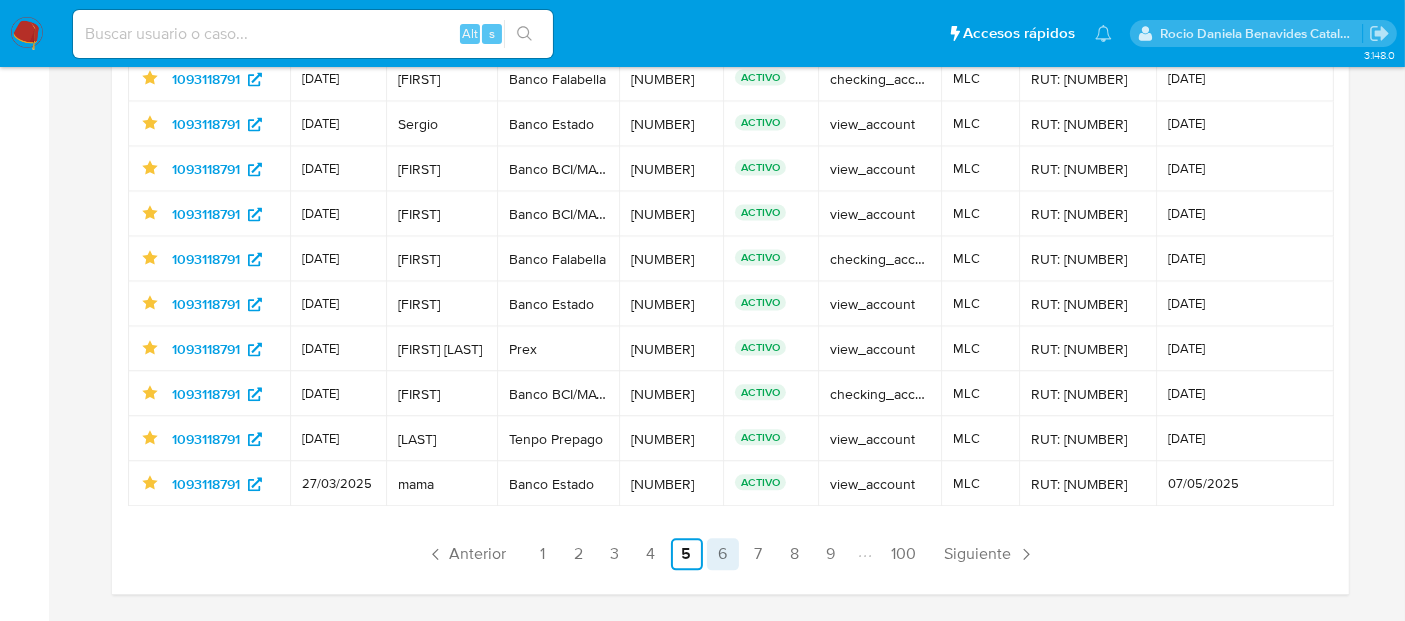 click on "6" at bounding box center [723, 554] 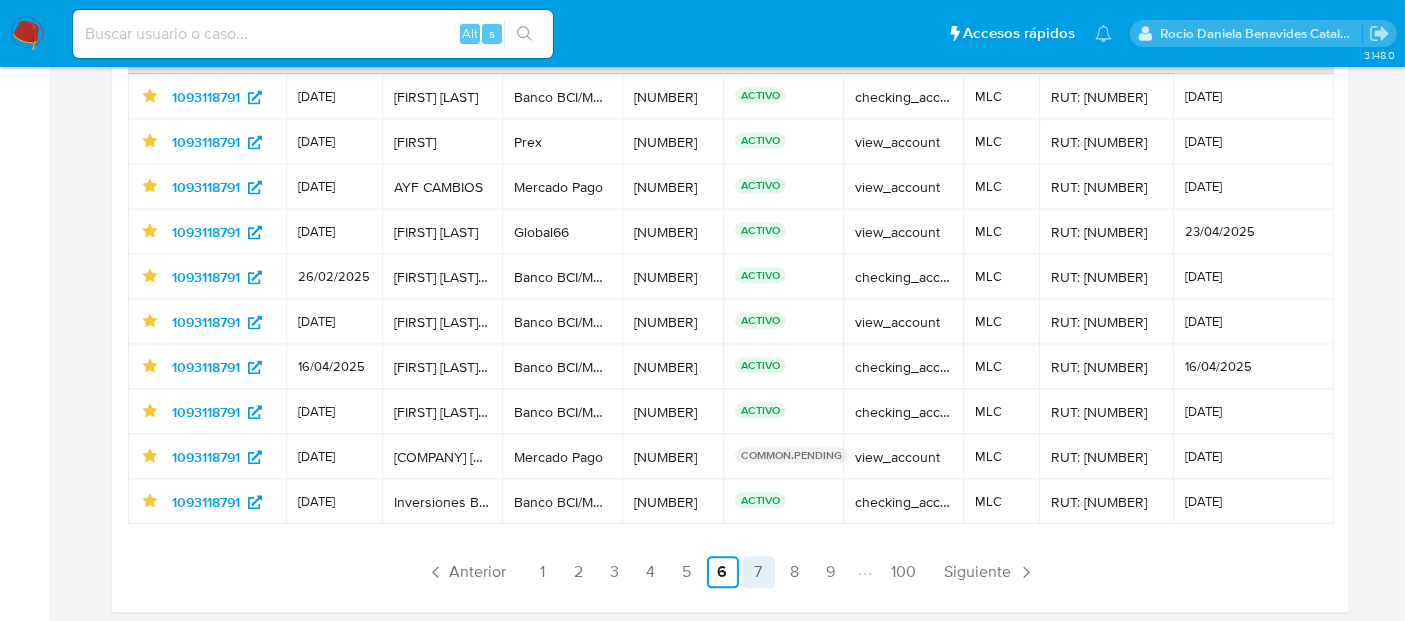 click on "7" at bounding box center (759, 572) 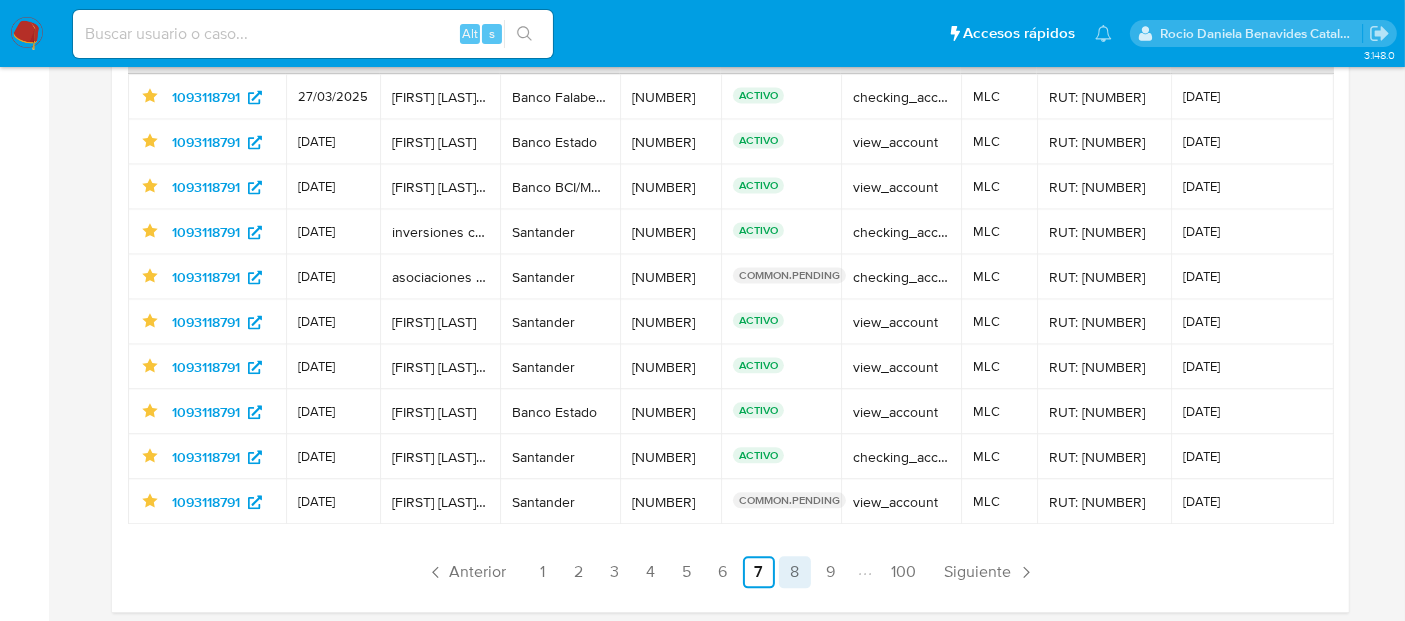 click on "8" at bounding box center [795, 572] 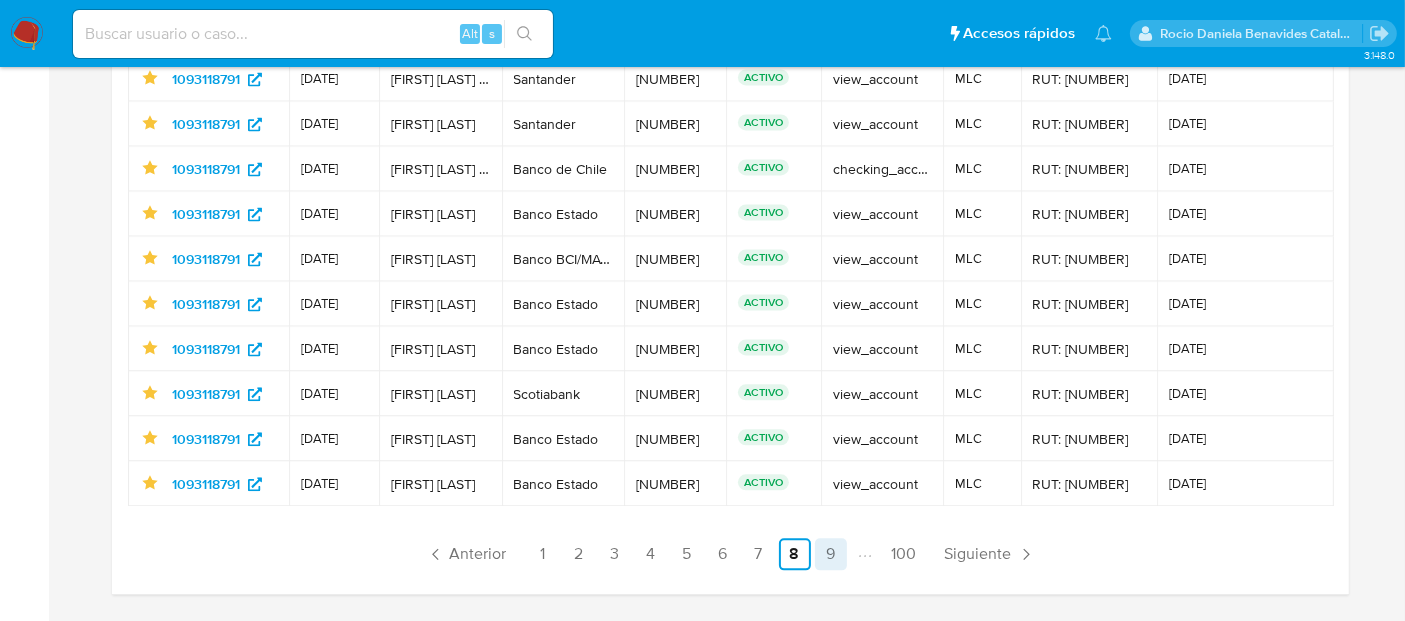 click on "9" at bounding box center (831, 554) 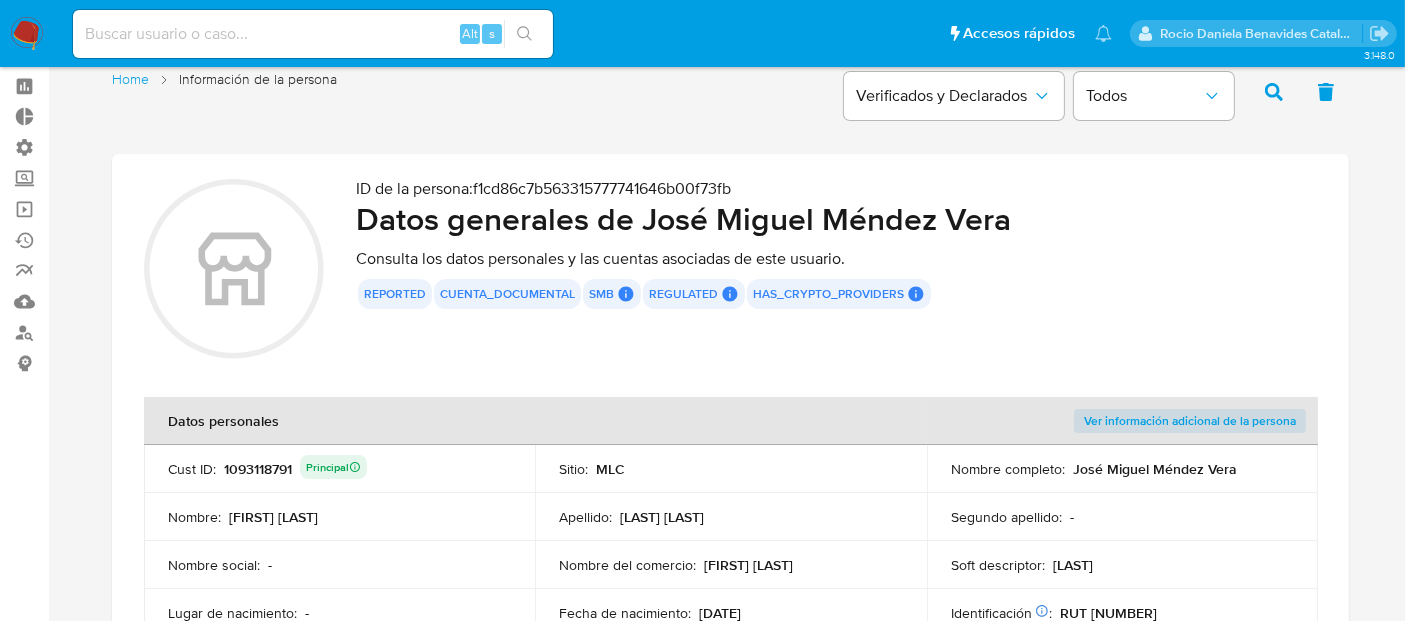 scroll, scrollTop: 64, scrollLeft: 0, axis: vertical 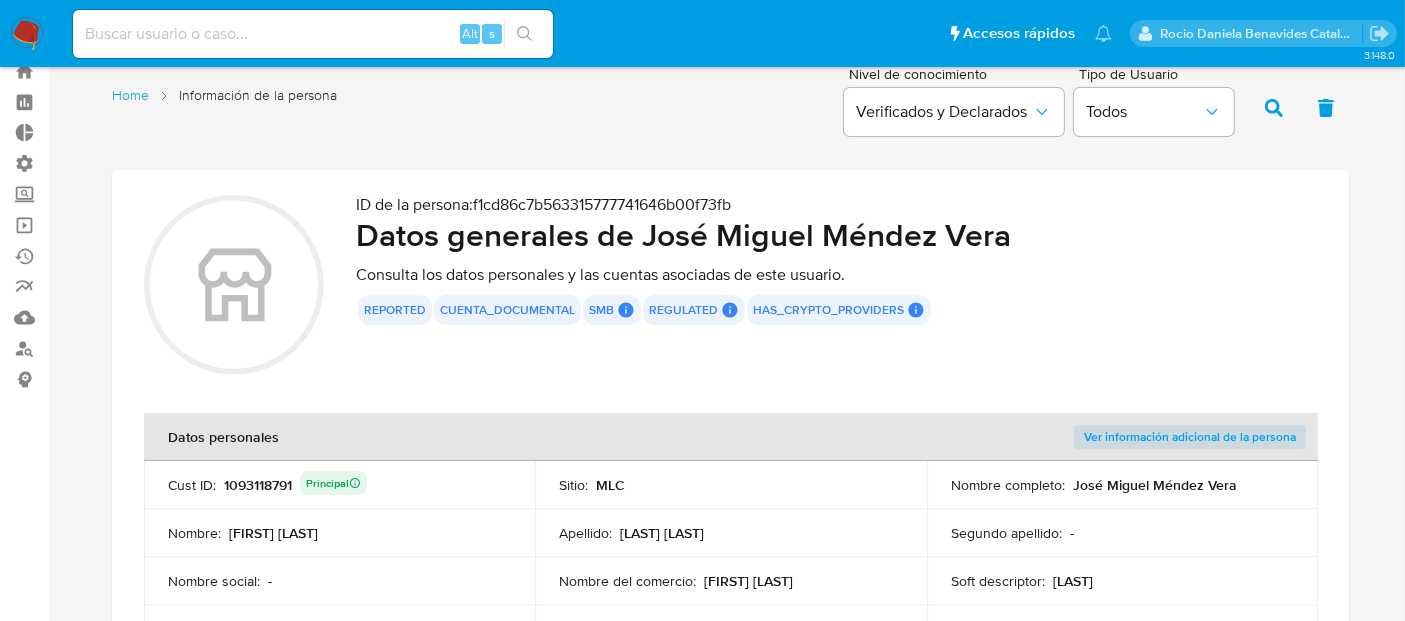 click on "Cust ID :    1093118791 Principal" at bounding box center [339, 485] 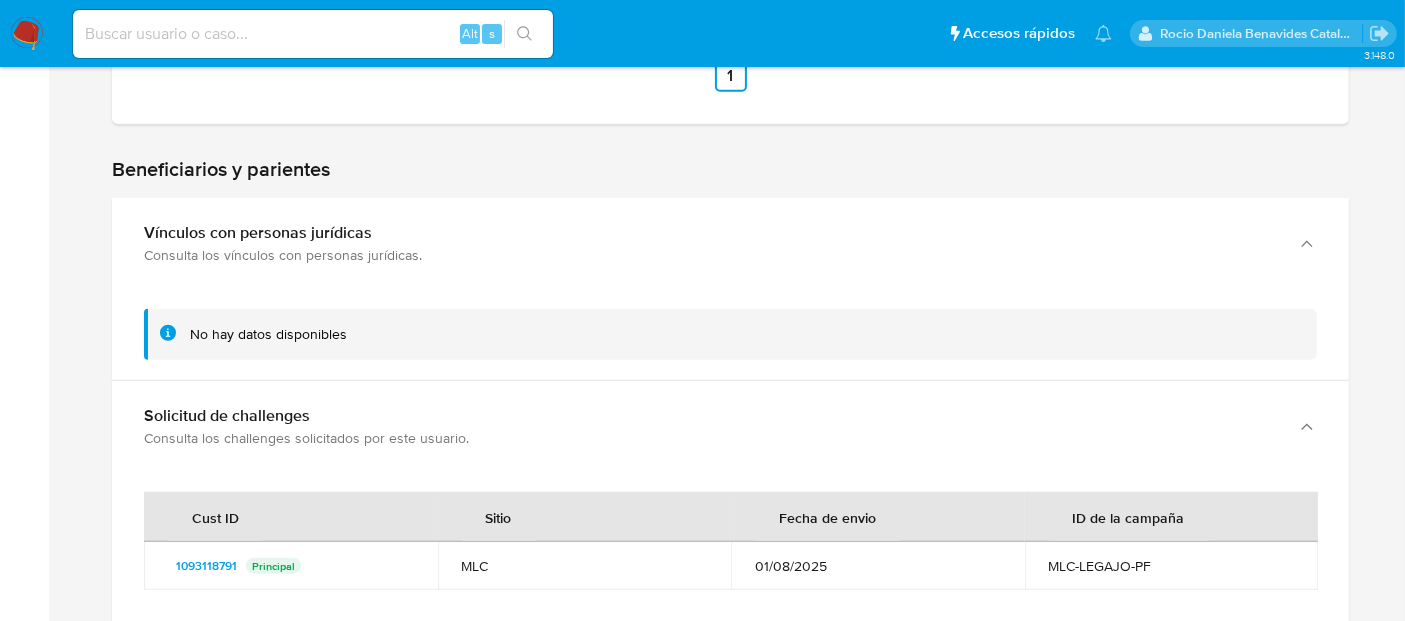 scroll, scrollTop: 1761, scrollLeft: 0, axis: vertical 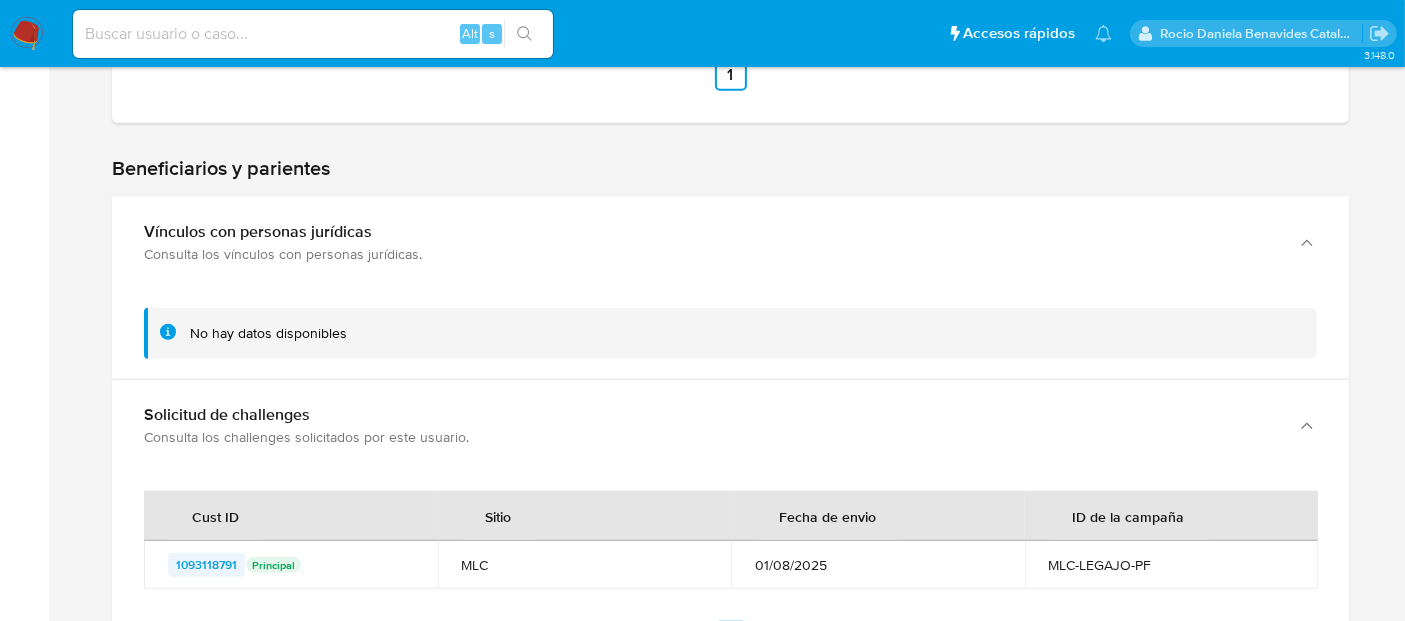 click on "1093118791" at bounding box center (206, 565) 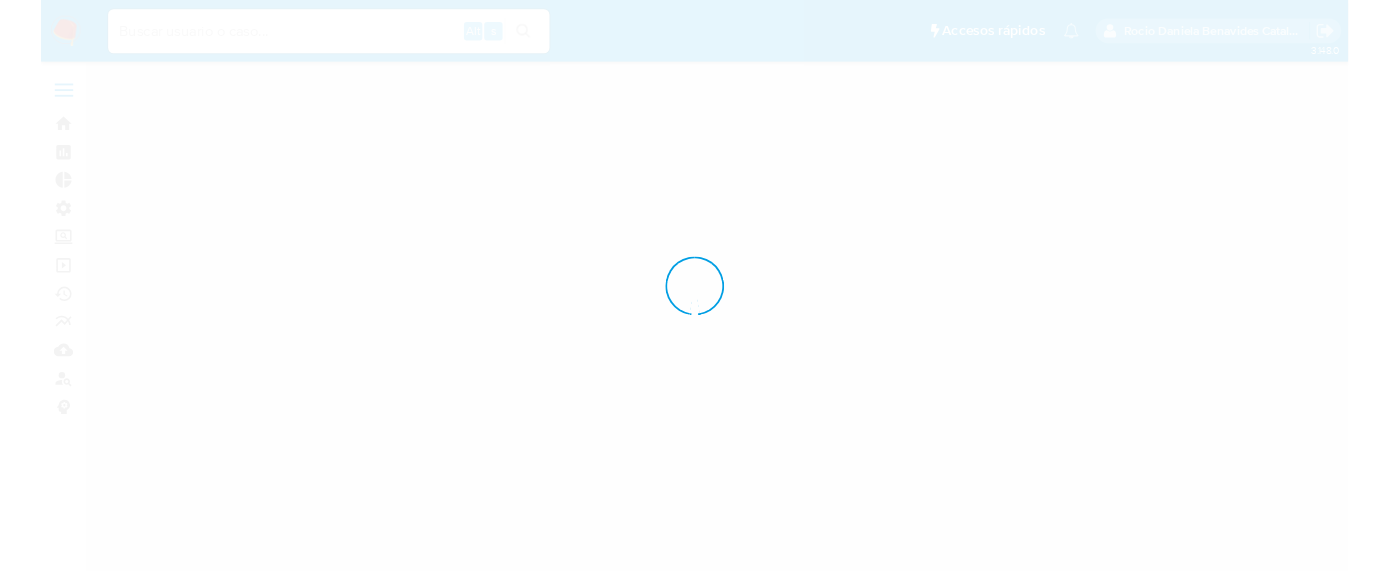 scroll, scrollTop: 0, scrollLeft: 0, axis: both 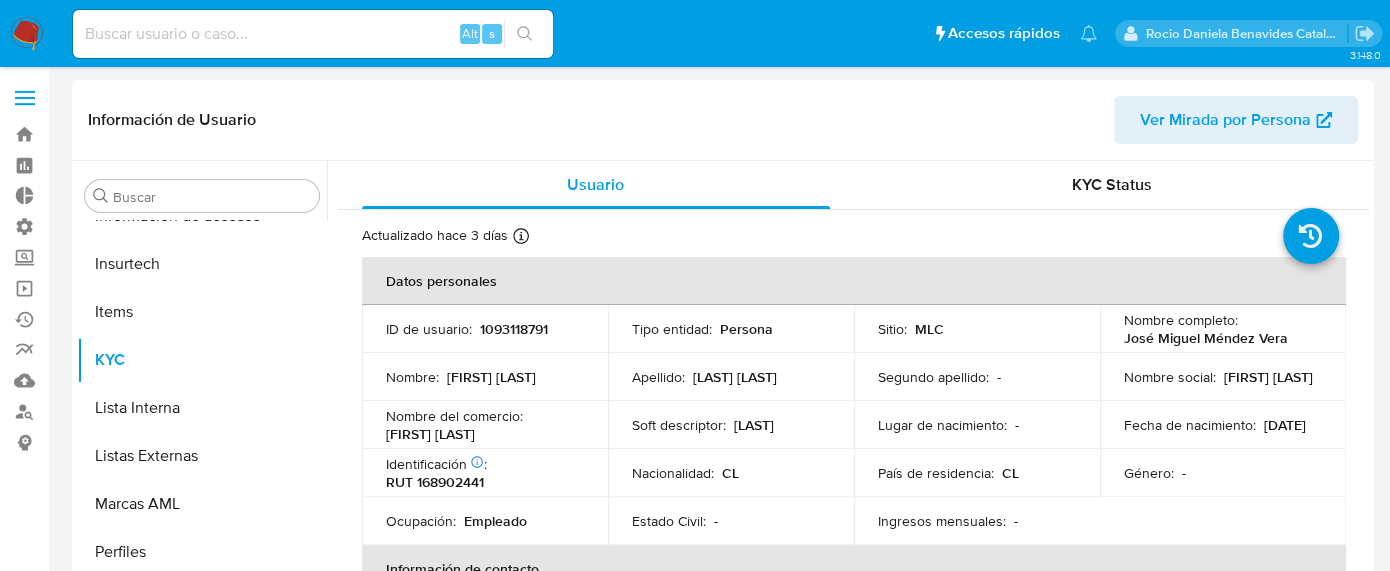 select on "10" 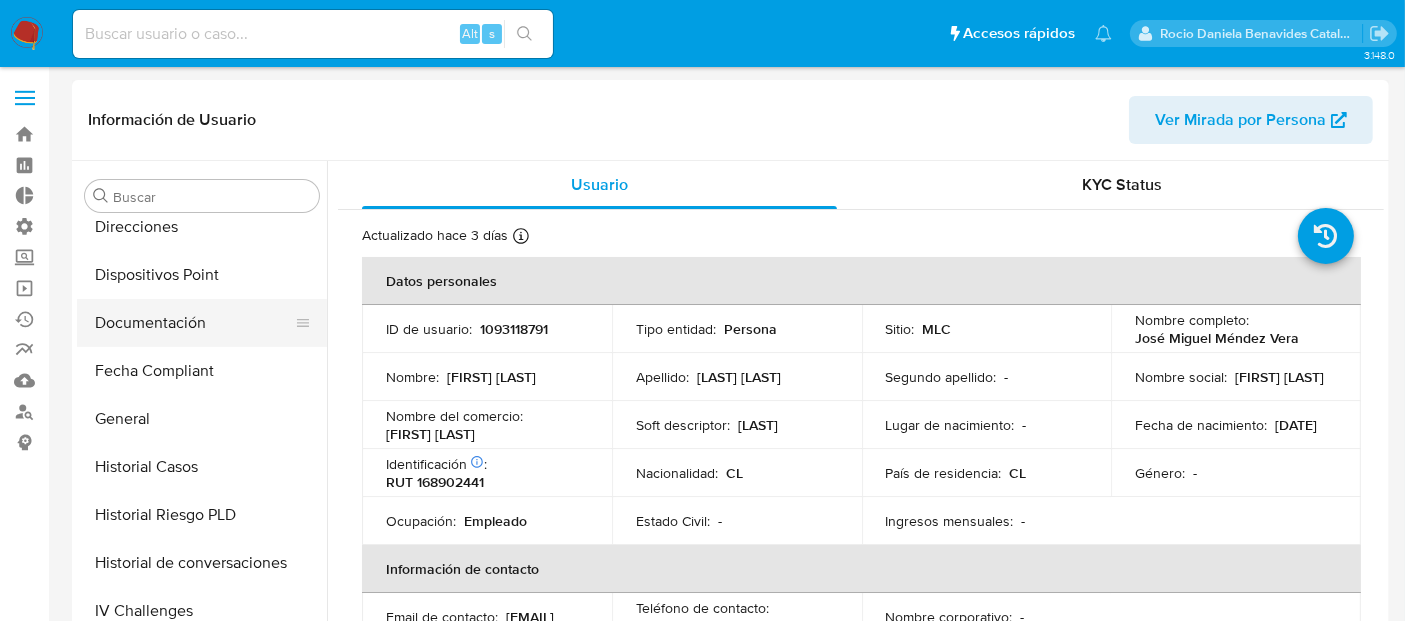 scroll, scrollTop: 351, scrollLeft: 0, axis: vertical 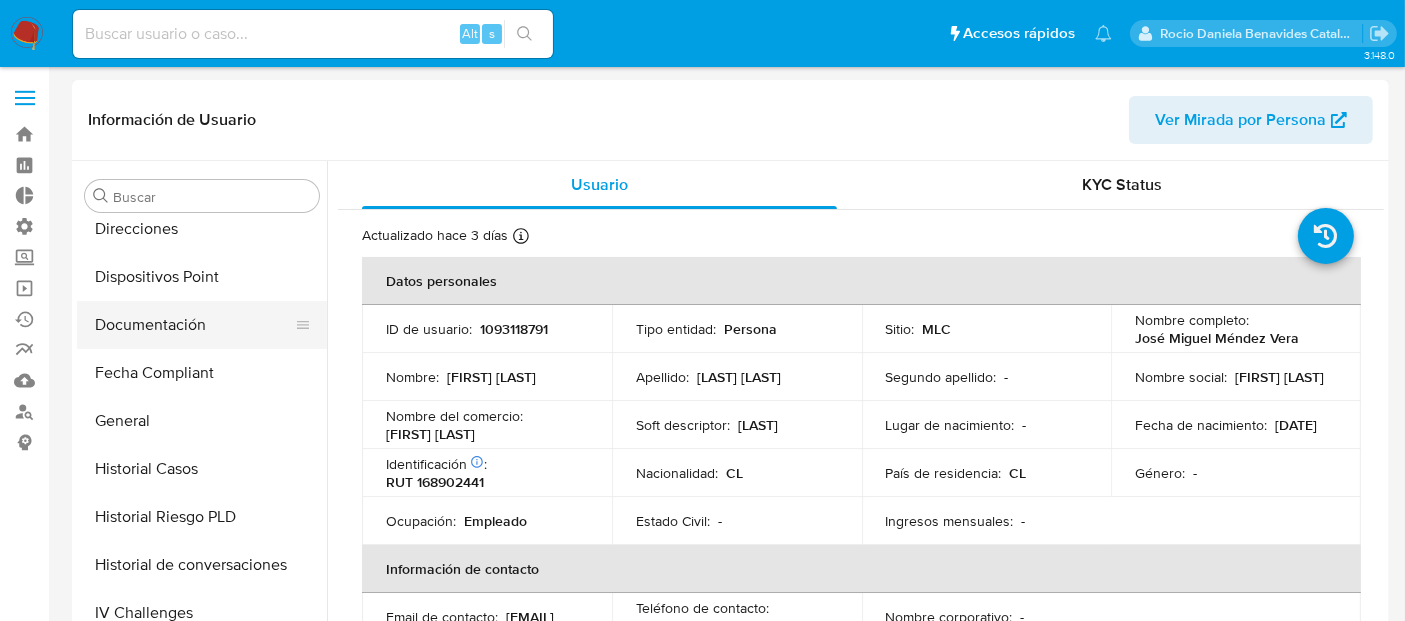 click on "Documentación" at bounding box center (194, 325) 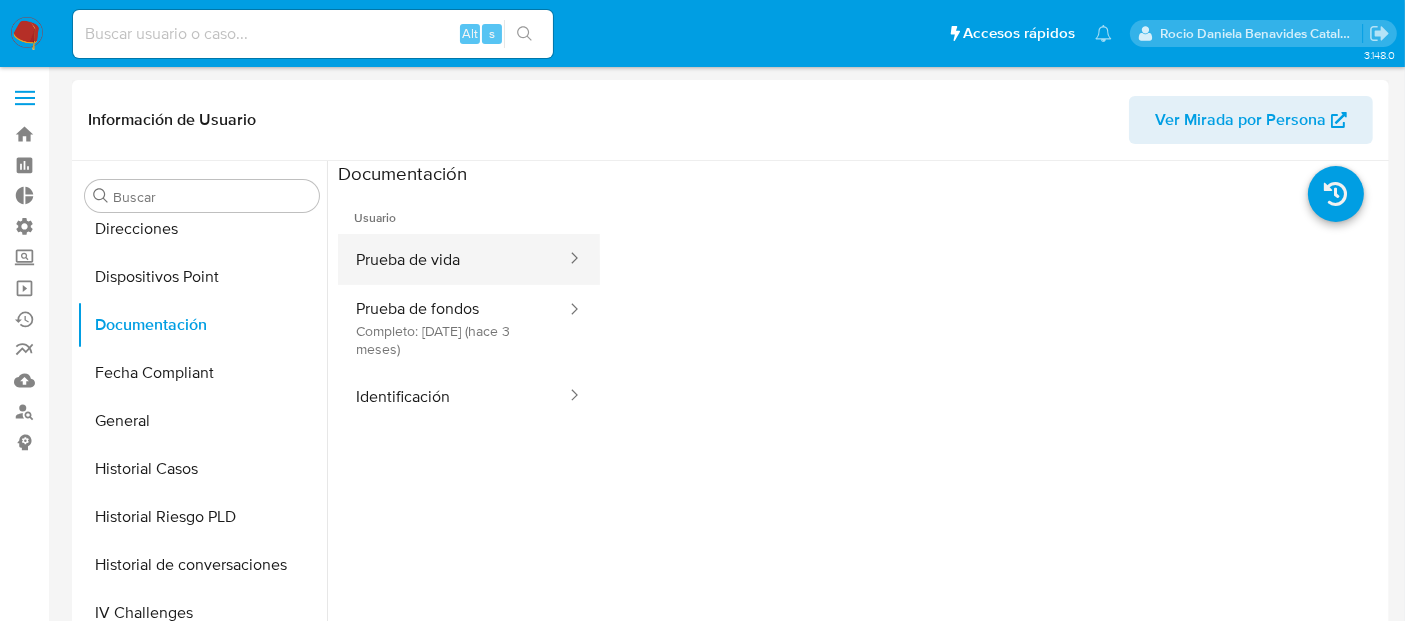 click on "Prueba de vida" at bounding box center (453, 259) 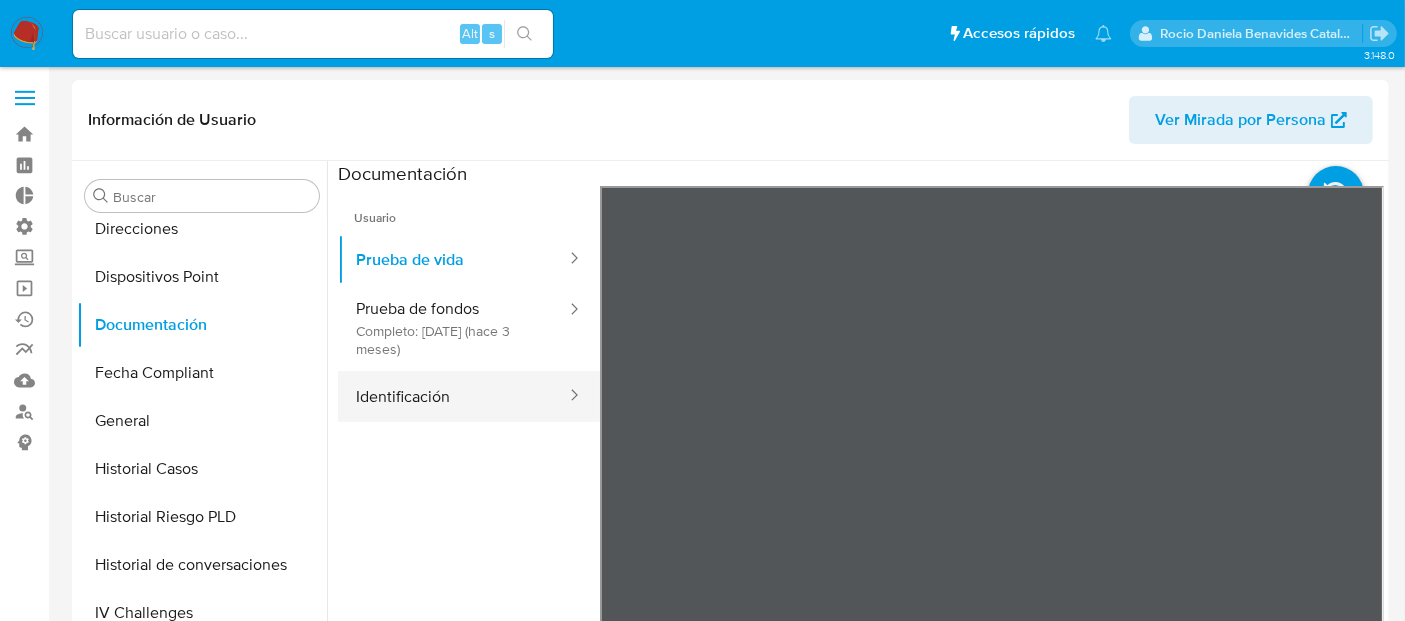 click on "Identificación" at bounding box center (453, 396) 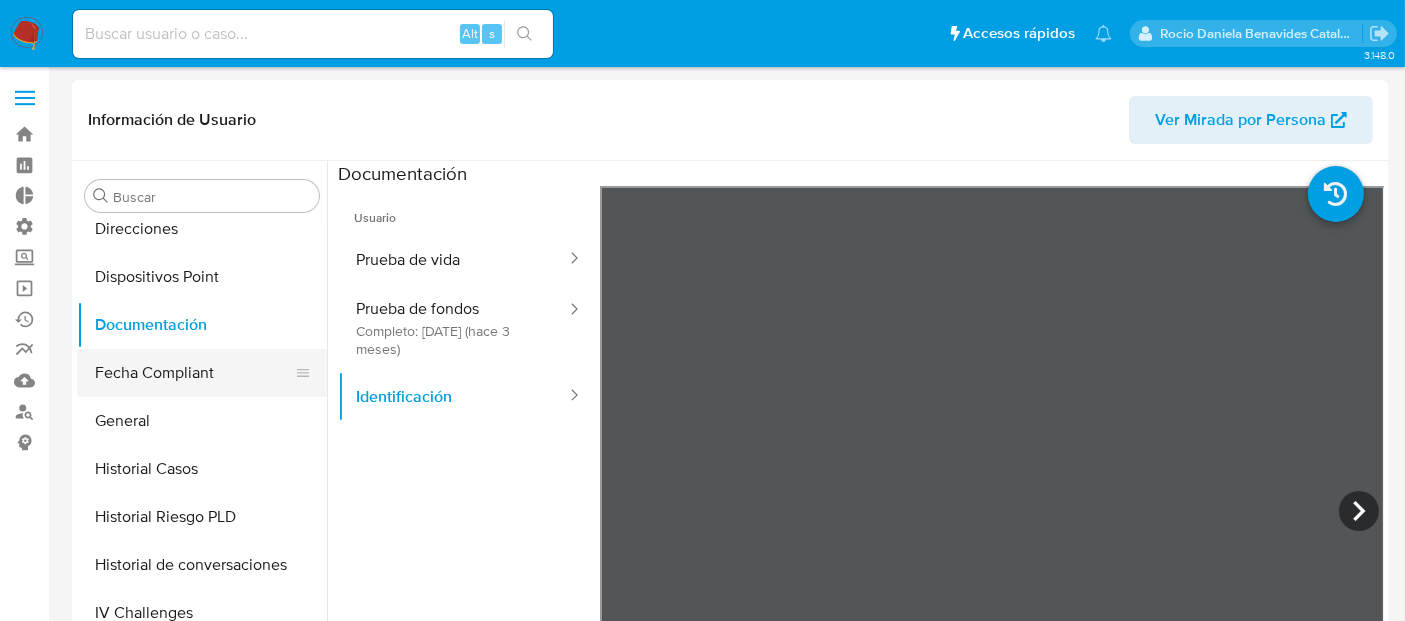 scroll, scrollTop: 0, scrollLeft: 0, axis: both 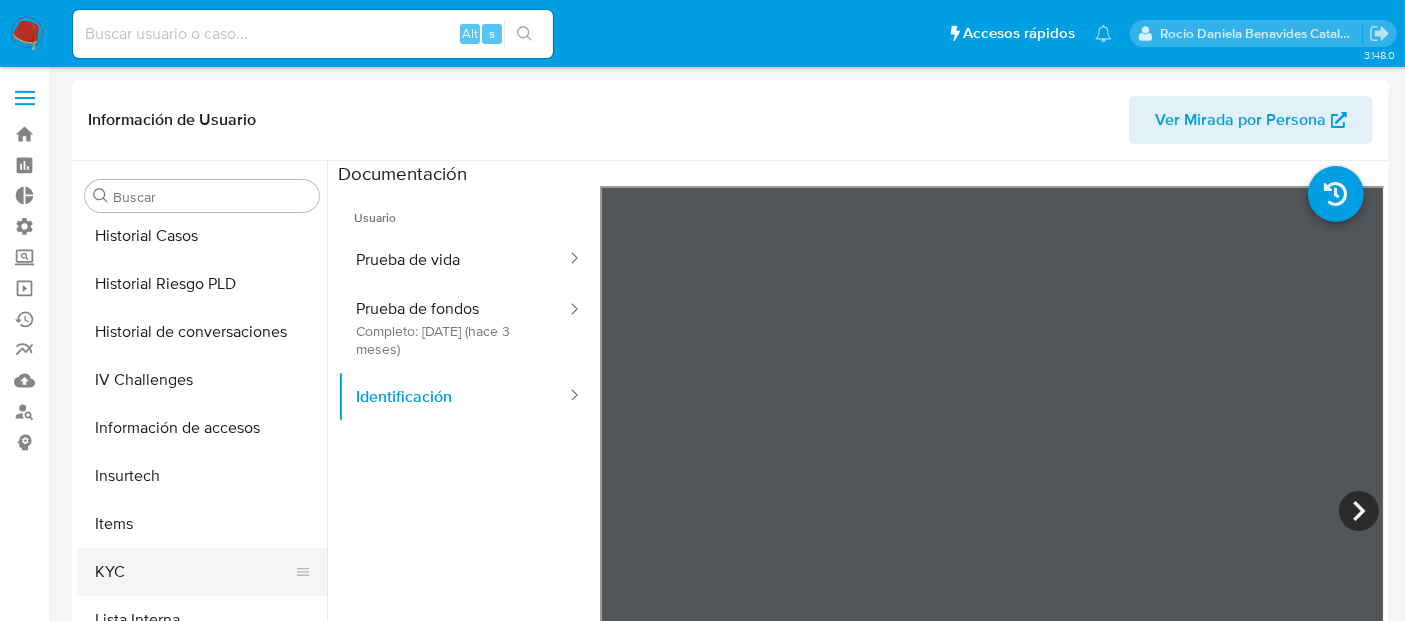 click on "KYC" at bounding box center [194, 572] 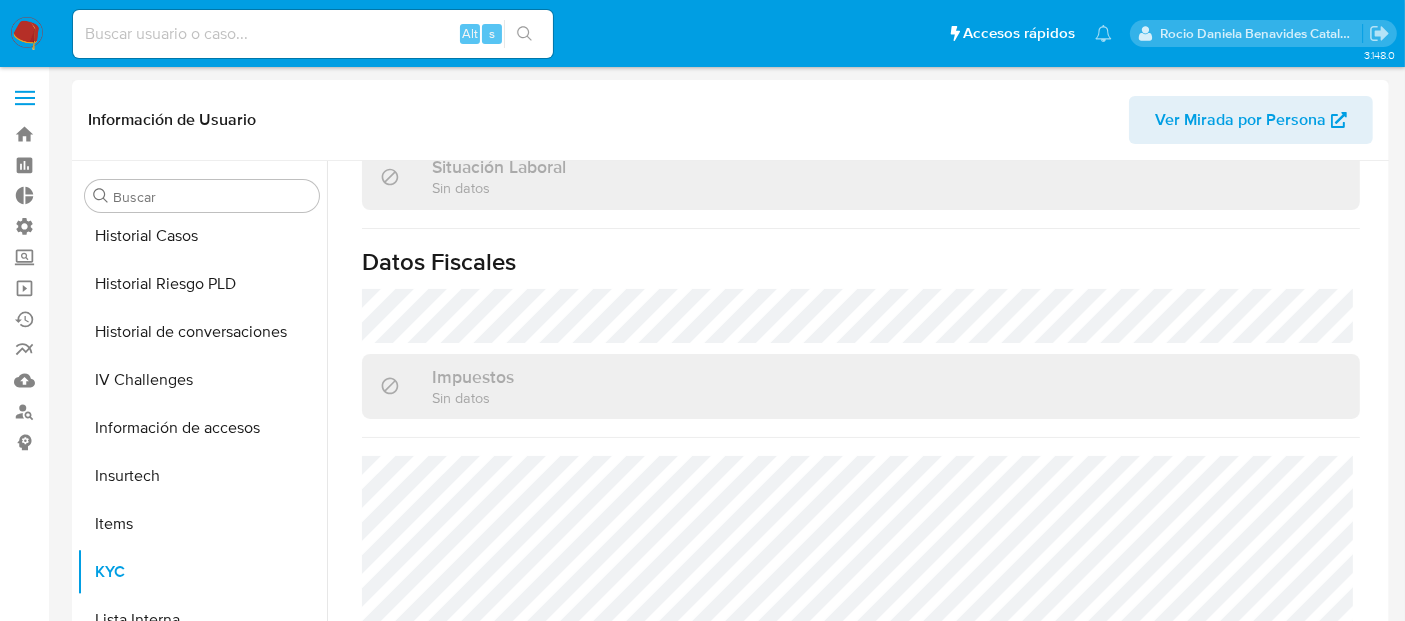 scroll, scrollTop: 1102, scrollLeft: 0, axis: vertical 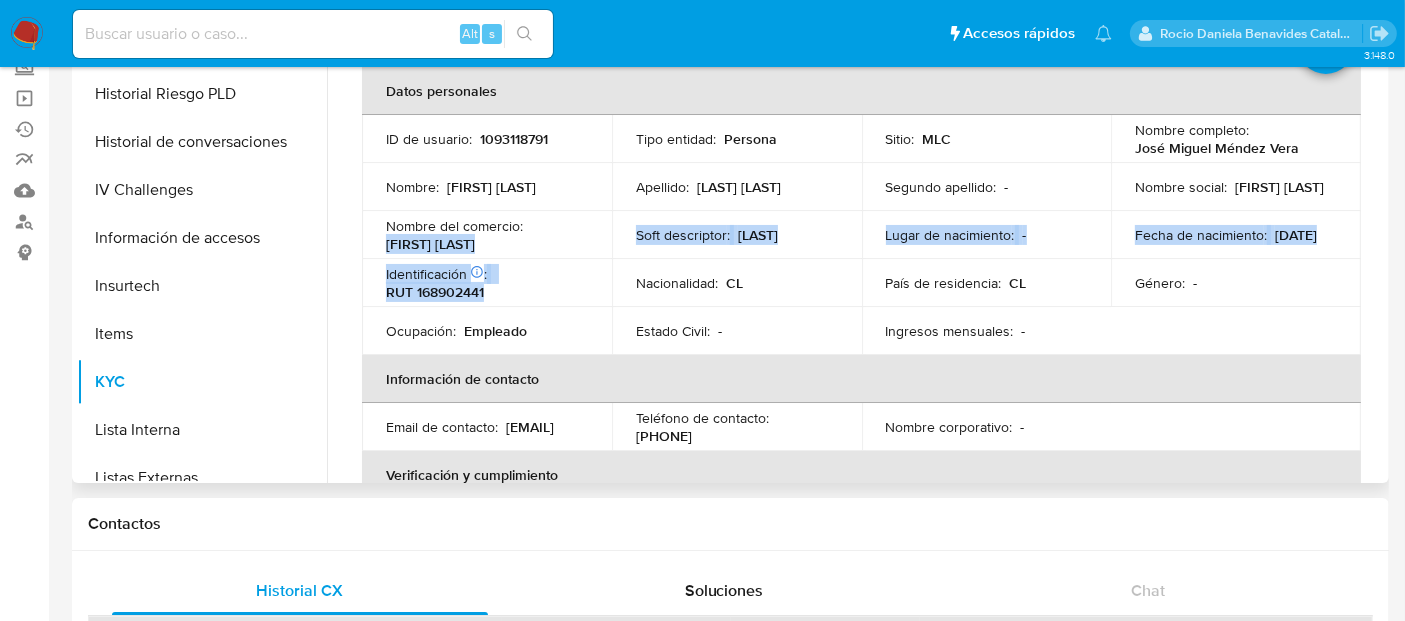 drag, startPoint x: 522, startPoint y: 300, endPoint x: 385, endPoint y: 244, distance: 148.00337 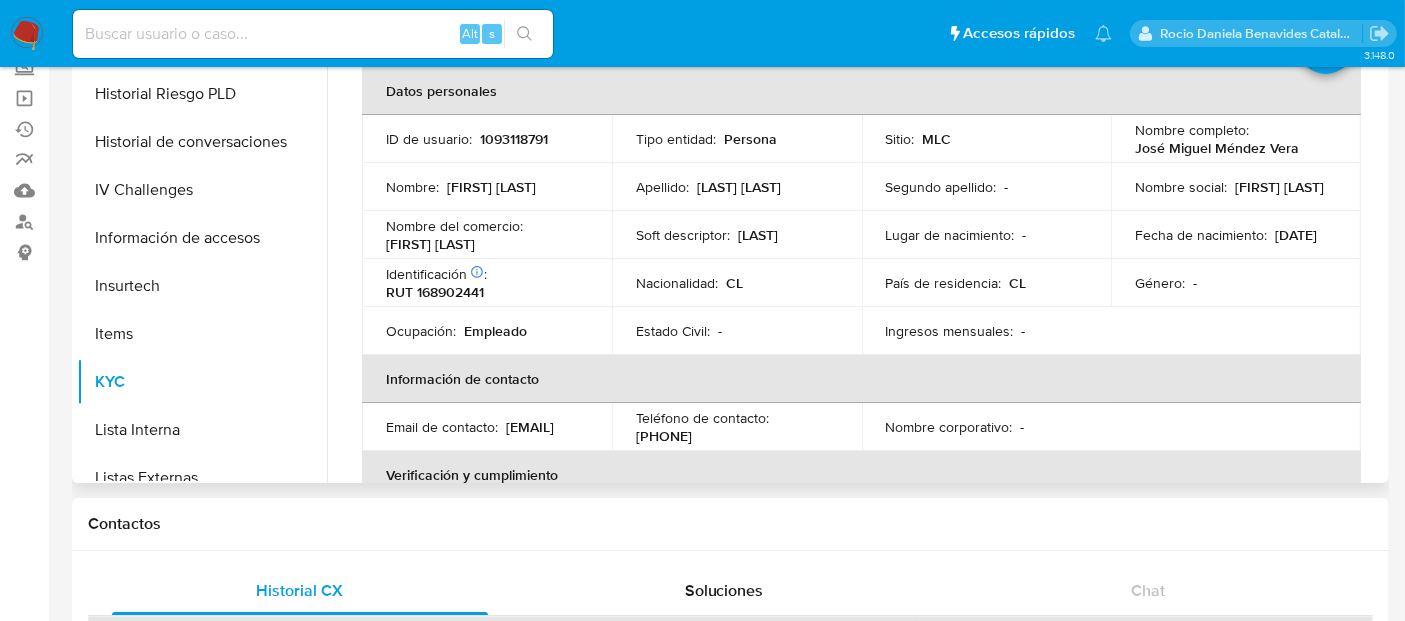 click on "Estado Civil :" at bounding box center (673, 331) 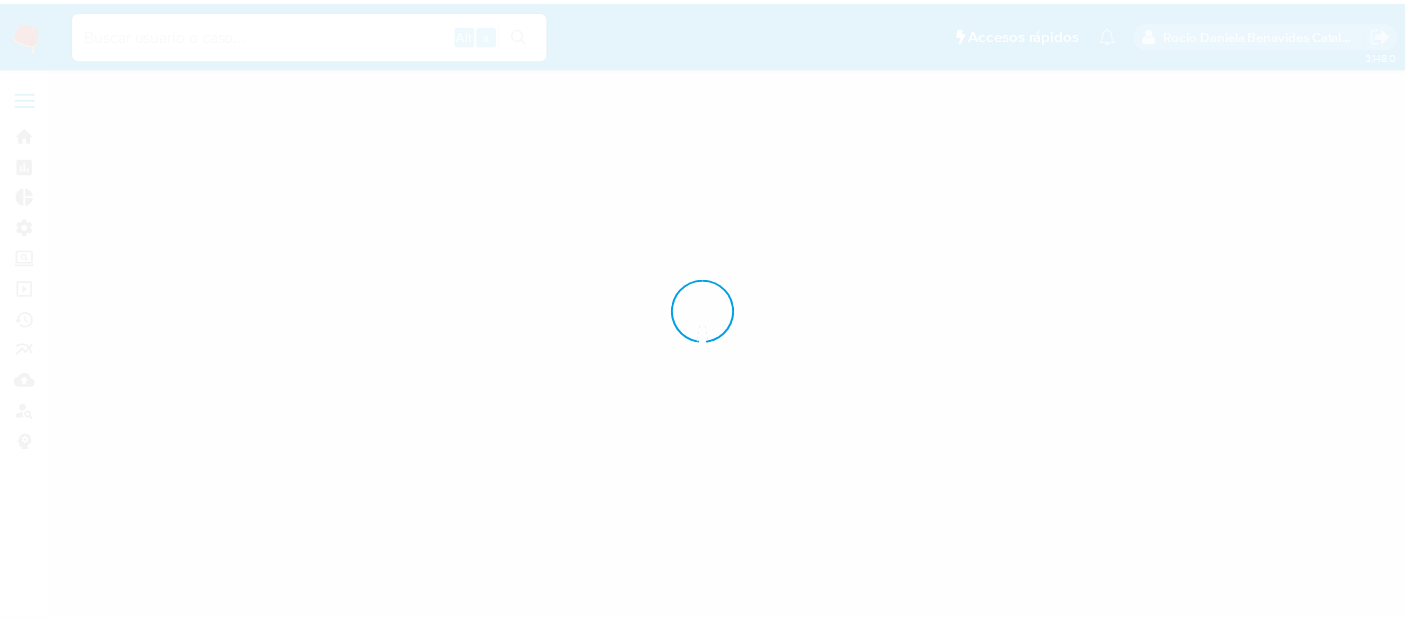 scroll, scrollTop: 0, scrollLeft: 0, axis: both 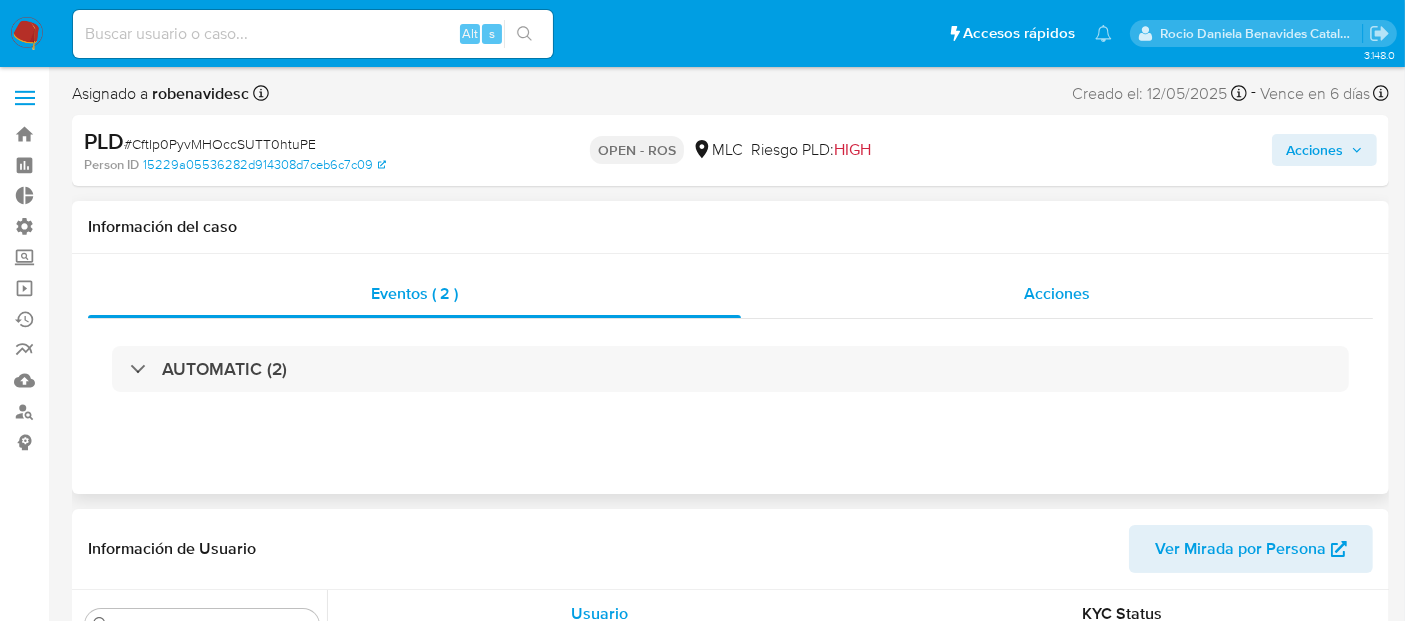 click on "Acciones" at bounding box center (1057, 293) 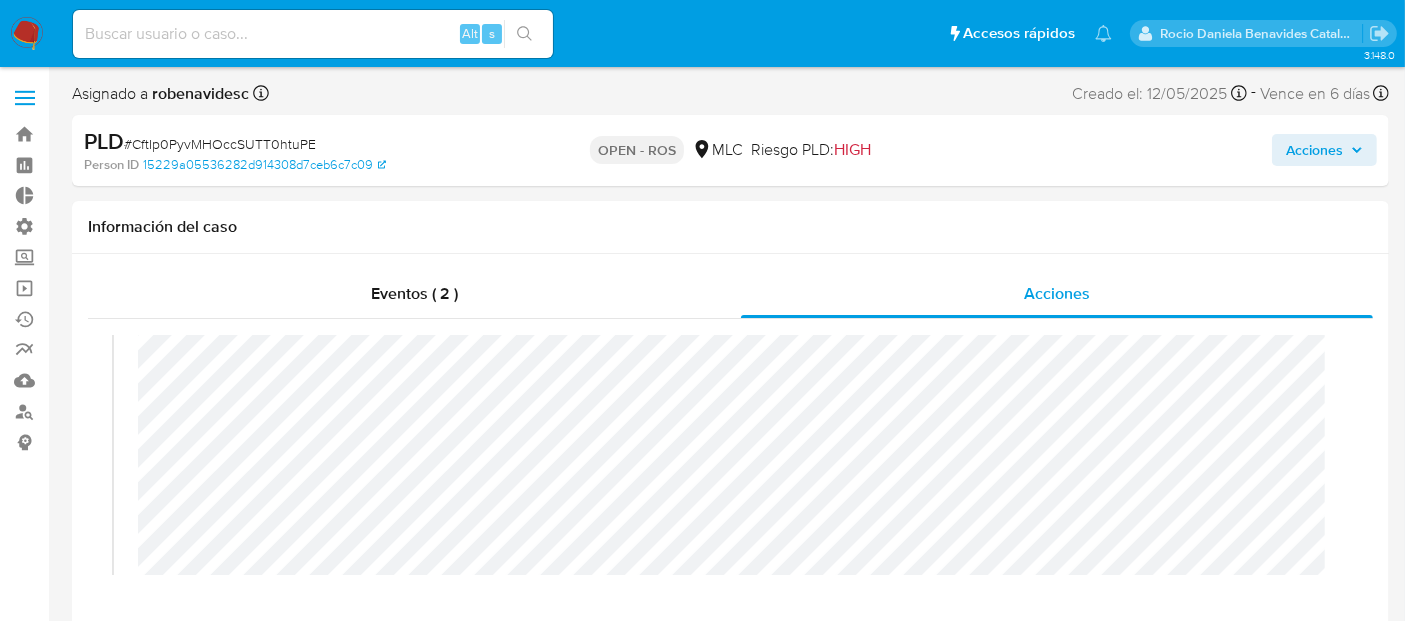 select on "10" 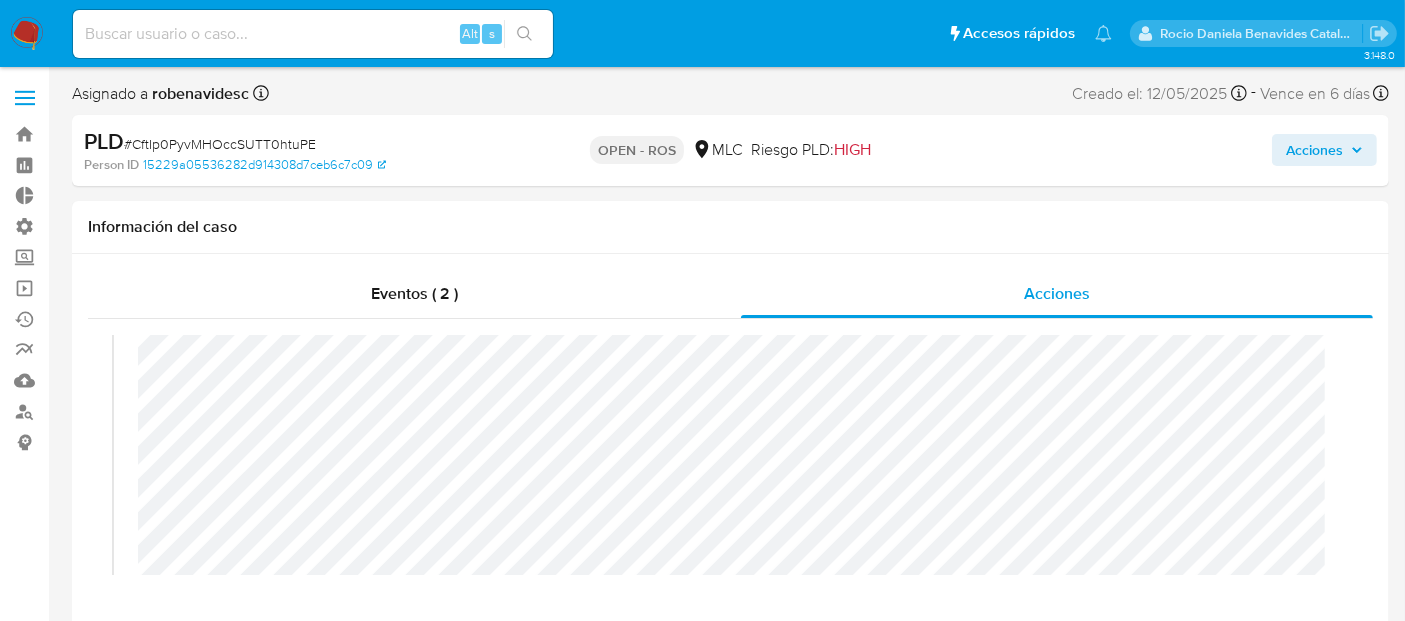 scroll, scrollTop: 102, scrollLeft: 0, axis: vertical 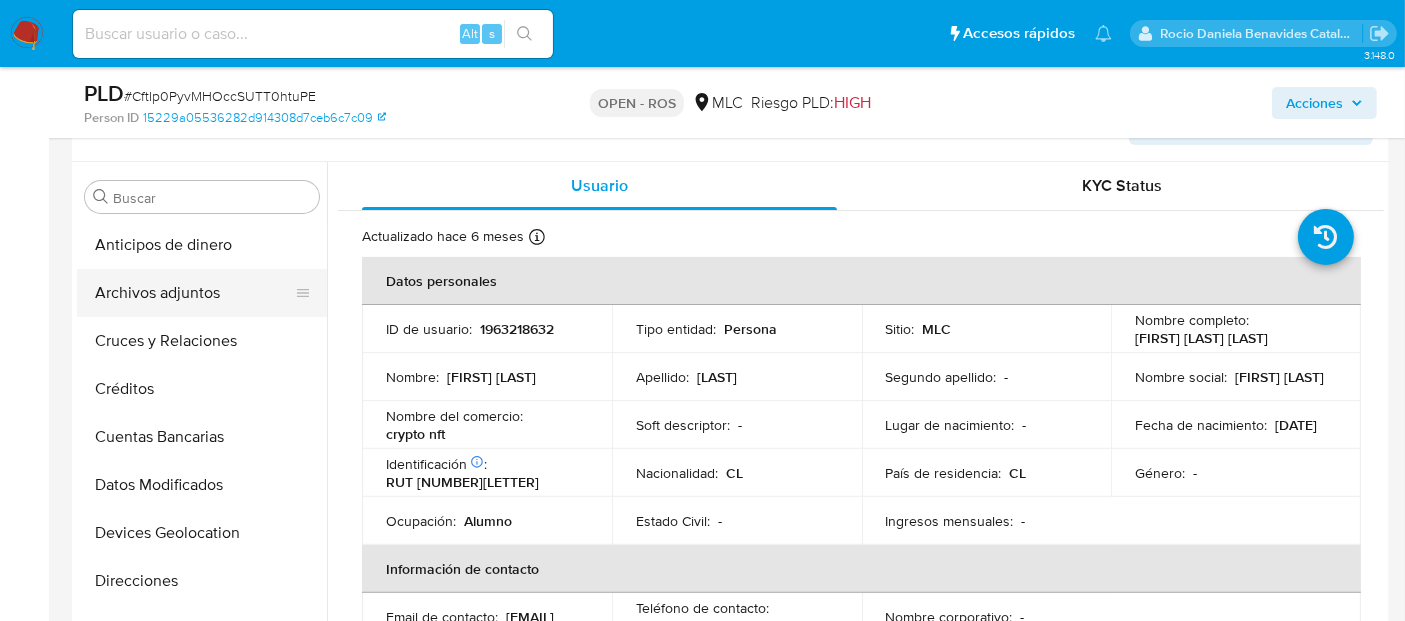 click on "Archivos adjuntos" at bounding box center [194, 293] 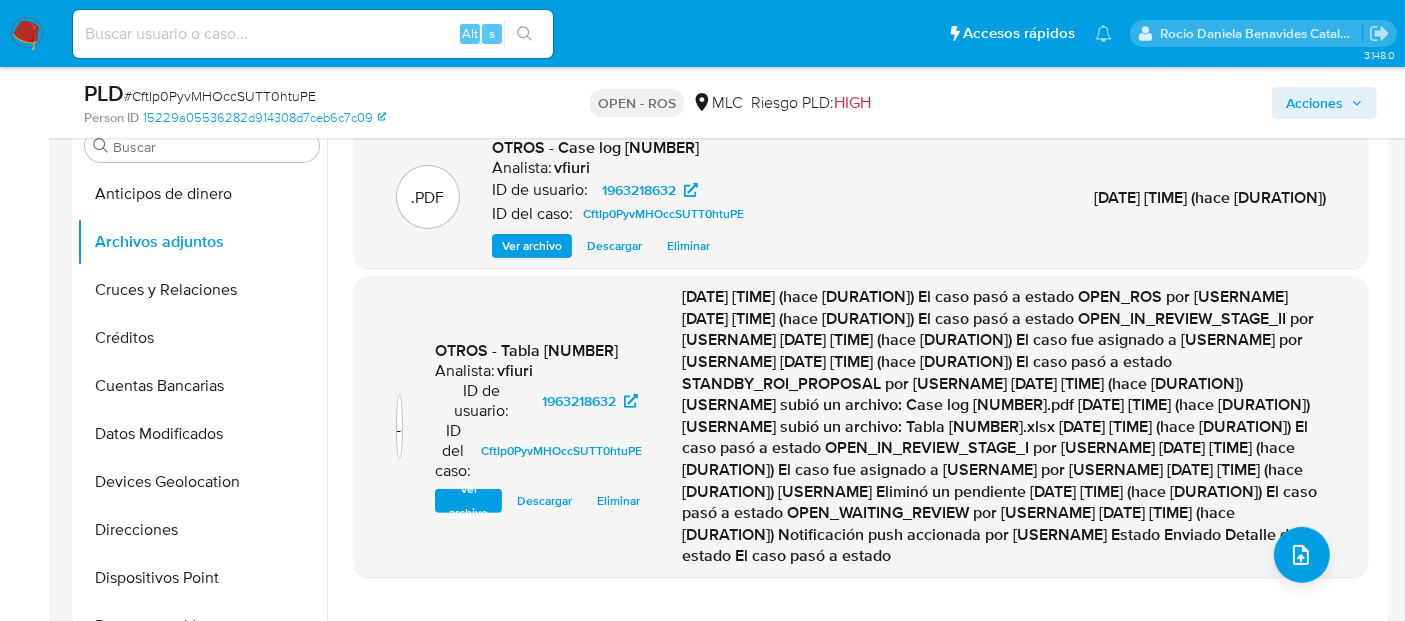 scroll, scrollTop: 566, scrollLeft: 0, axis: vertical 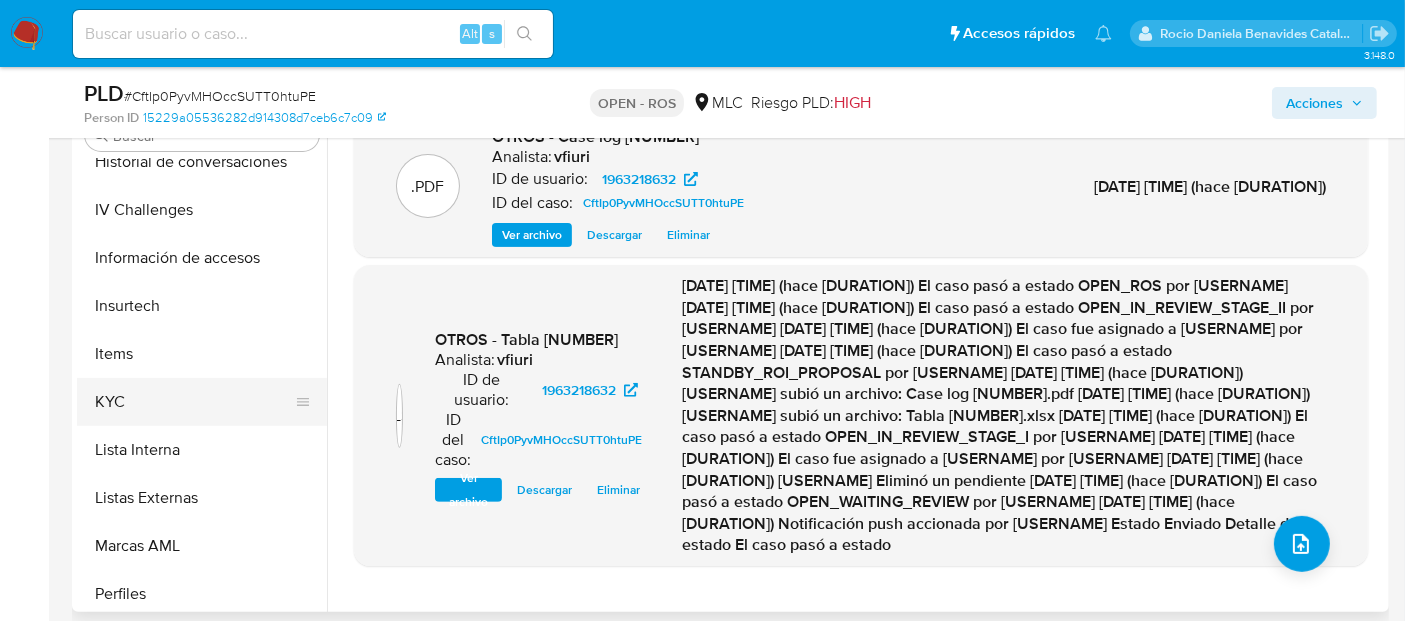 click on "KYC" at bounding box center (194, 402) 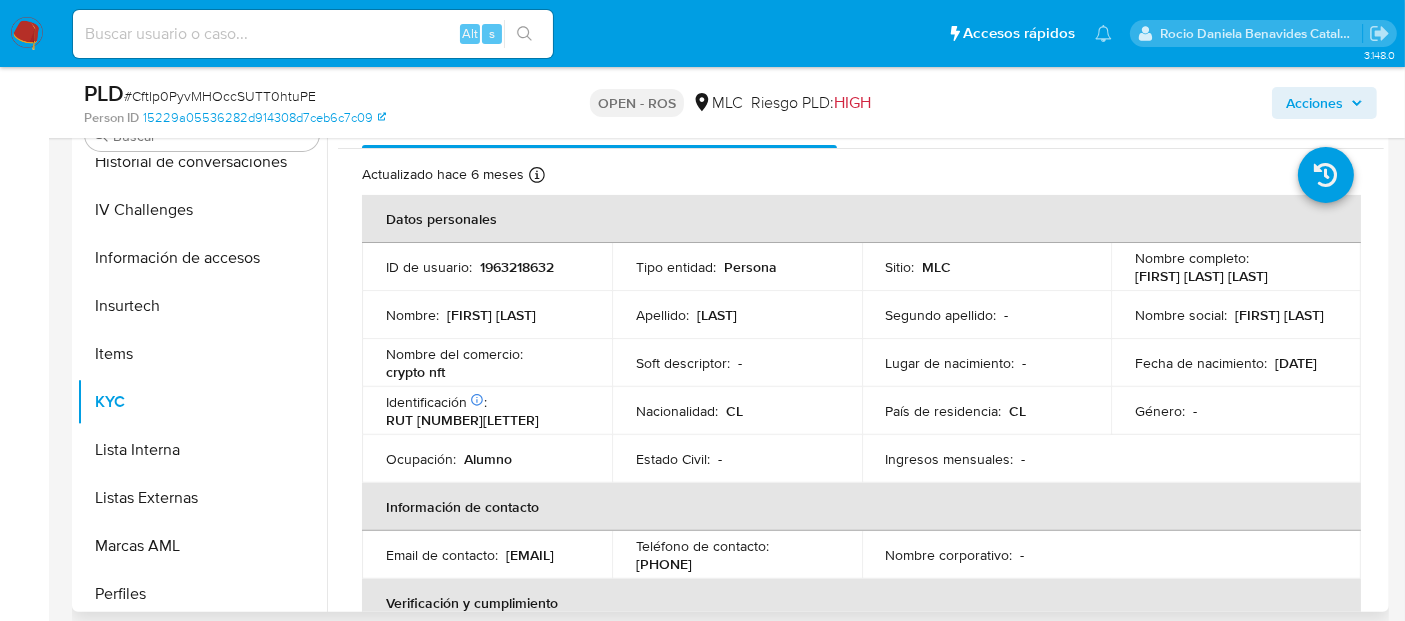 drag, startPoint x: 1300, startPoint y: 270, endPoint x: 1125, endPoint y: 272, distance: 175.01143 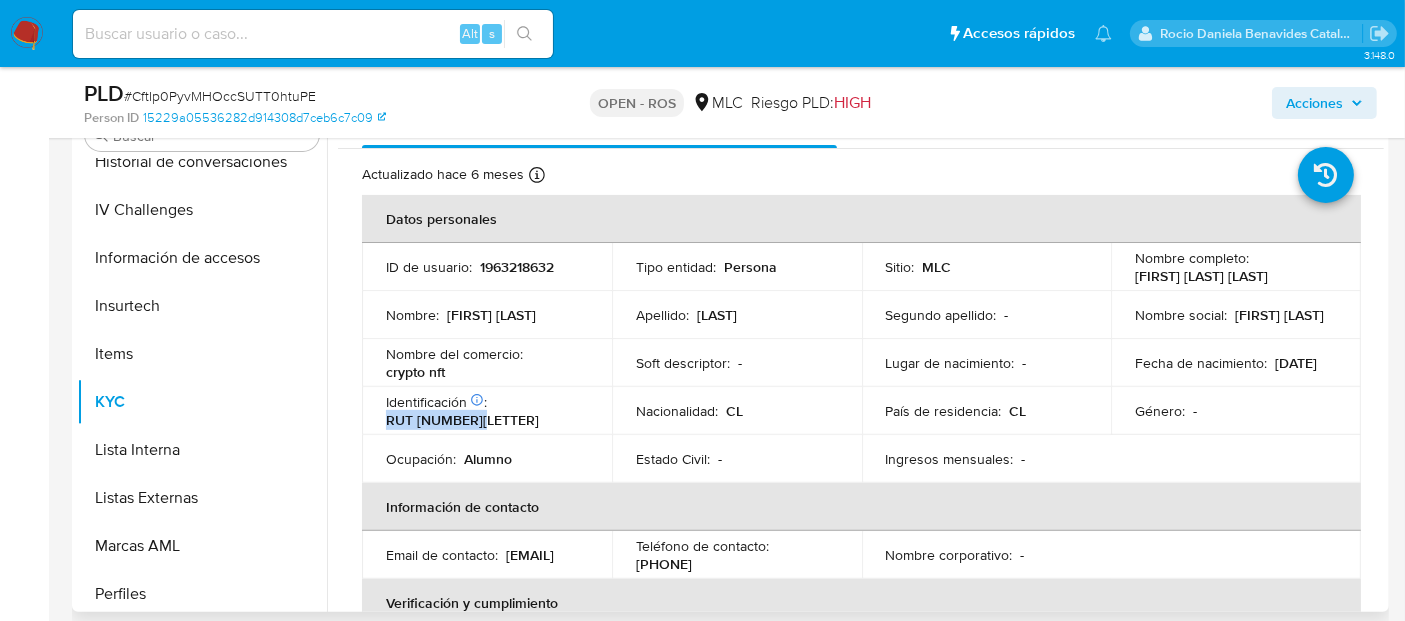drag, startPoint x: 520, startPoint y: 424, endPoint x: 380, endPoint y: 416, distance: 140.22838 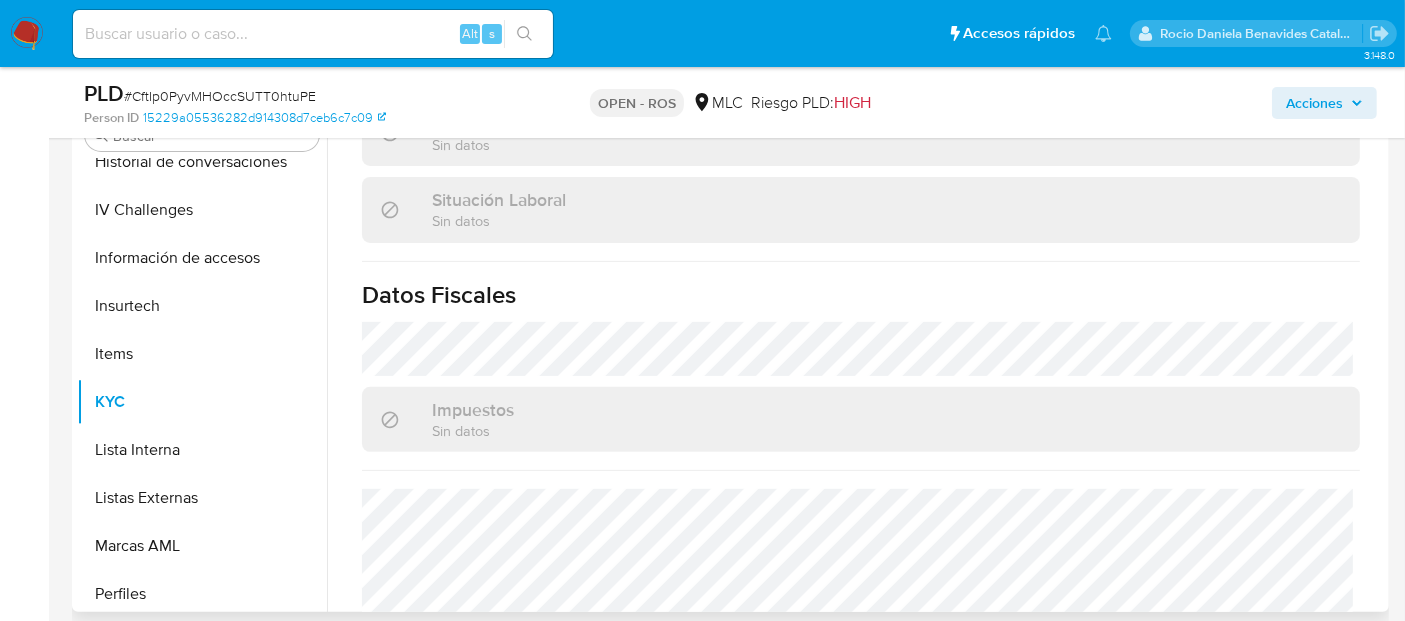 scroll, scrollTop: 1122, scrollLeft: 0, axis: vertical 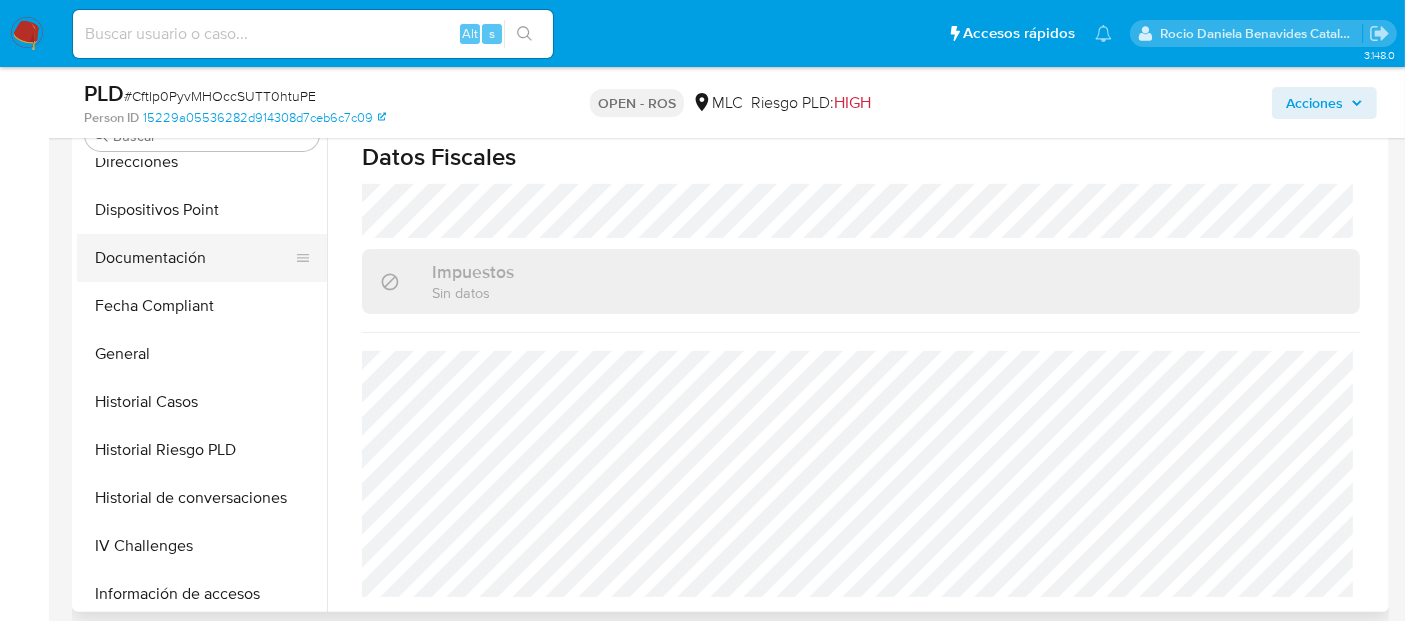 click on "Documentación" at bounding box center (194, 258) 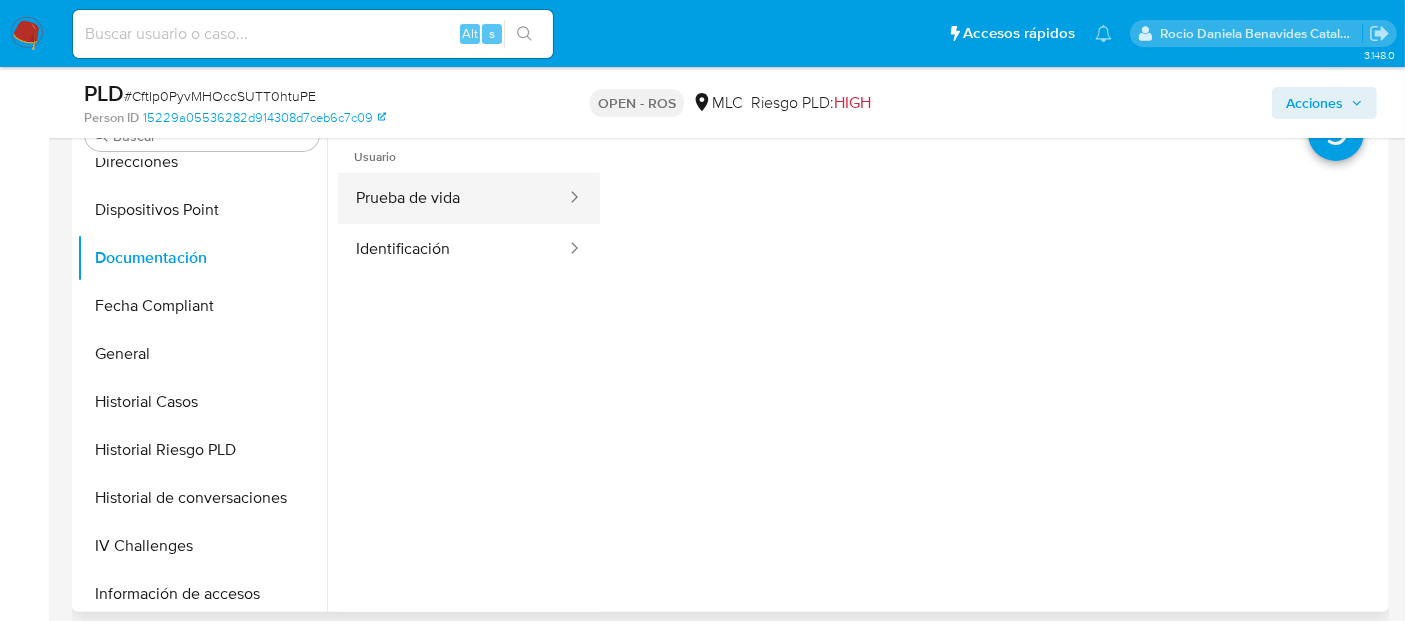 click on "Prueba de vida" at bounding box center [453, 198] 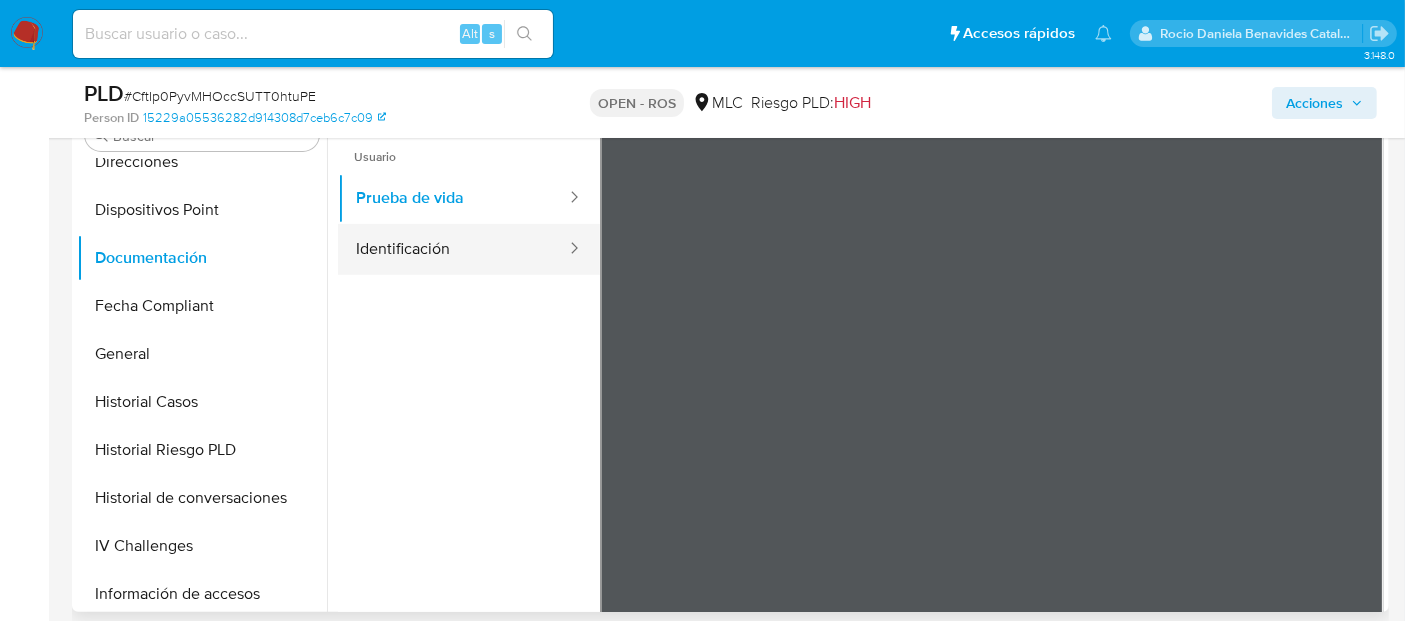 click on "Identificación" at bounding box center (453, 249) 